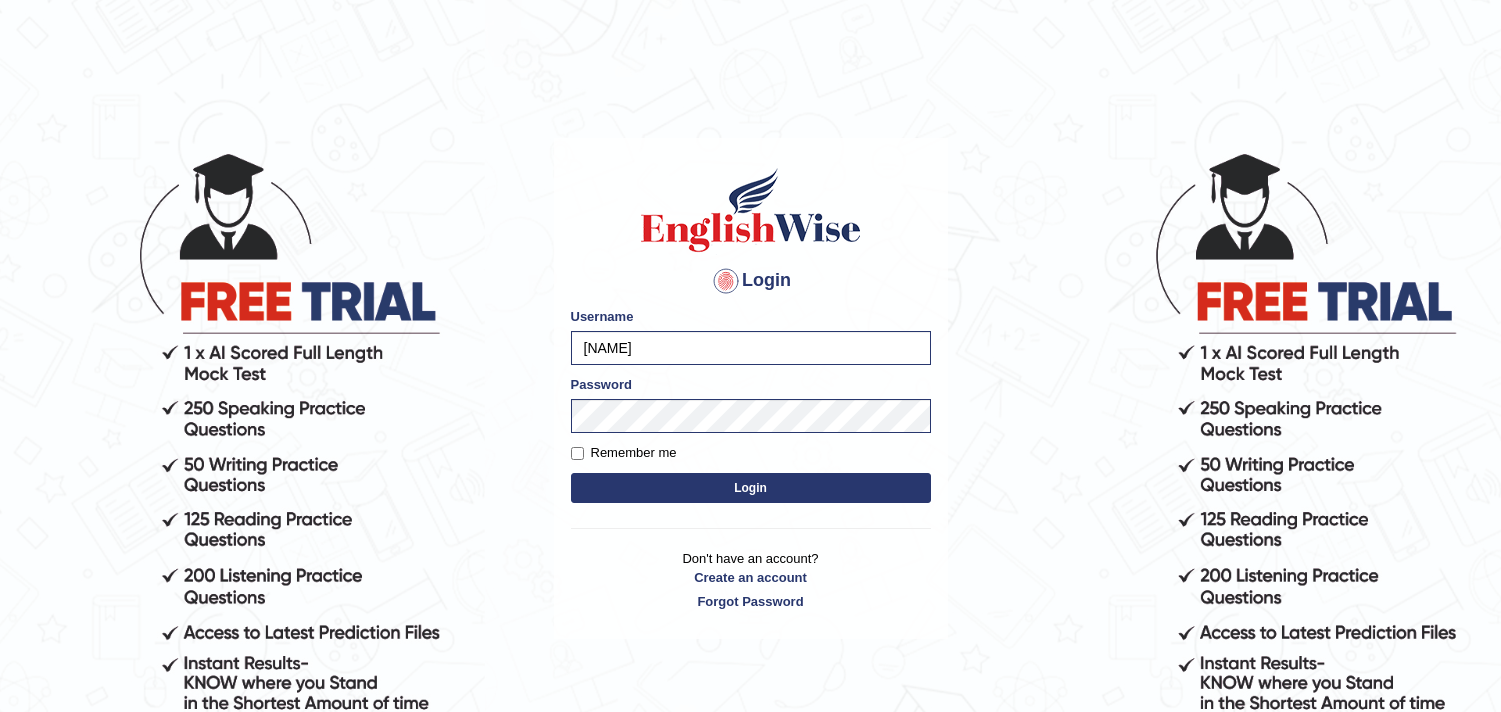 scroll, scrollTop: 0, scrollLeft: 0, axis: both 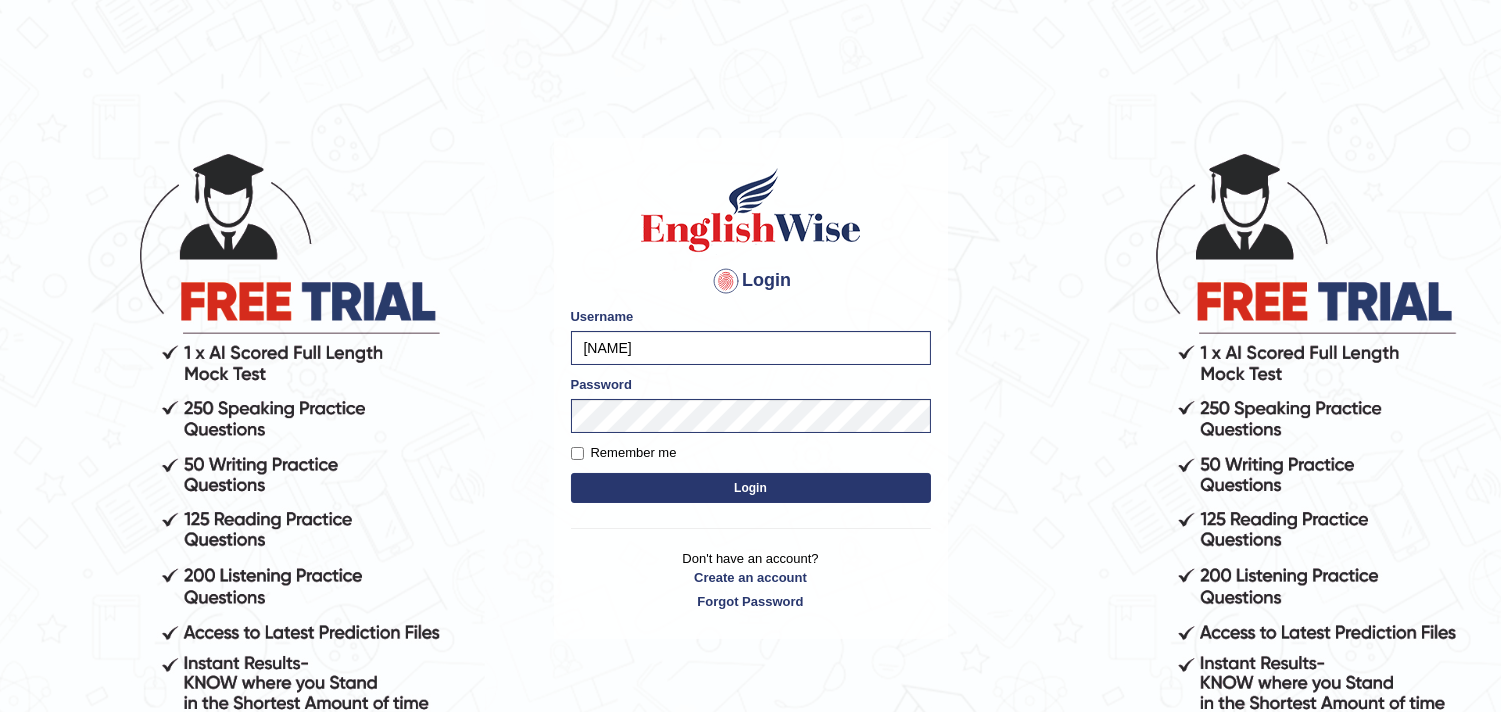 click on "Login" at bounding box center (751, 488) 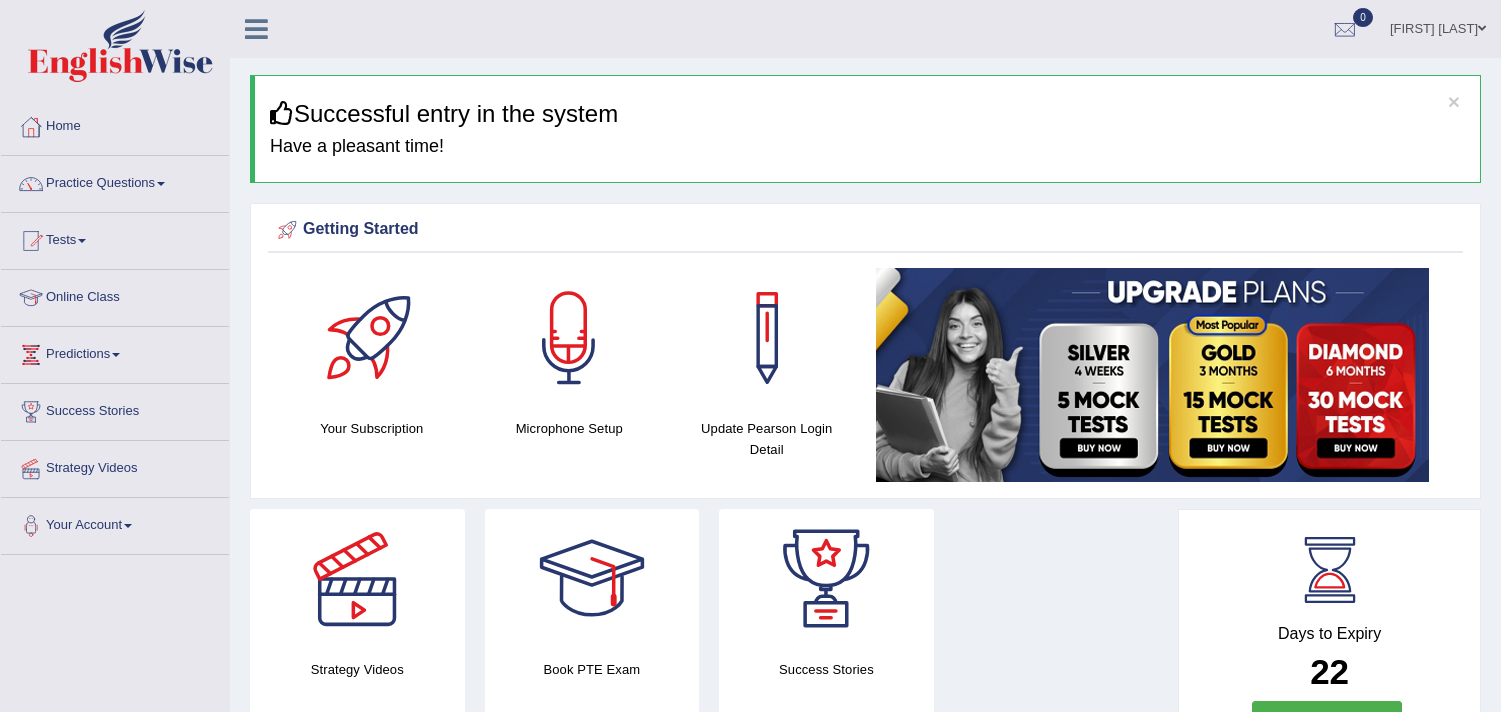 scroll, scrollTop: 0, scrollLeft: 0, axis: both 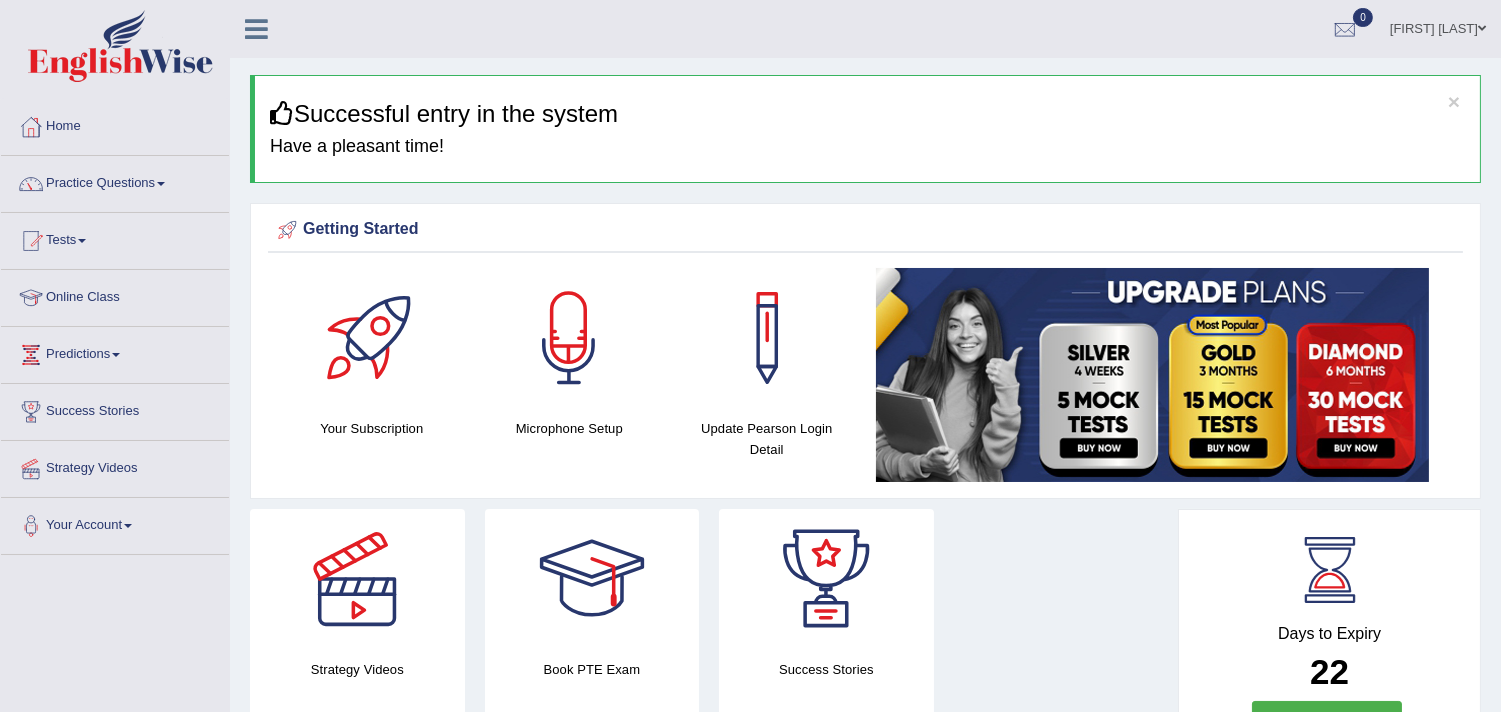 click on "Practice Questions" at bounding box center (115, 181) 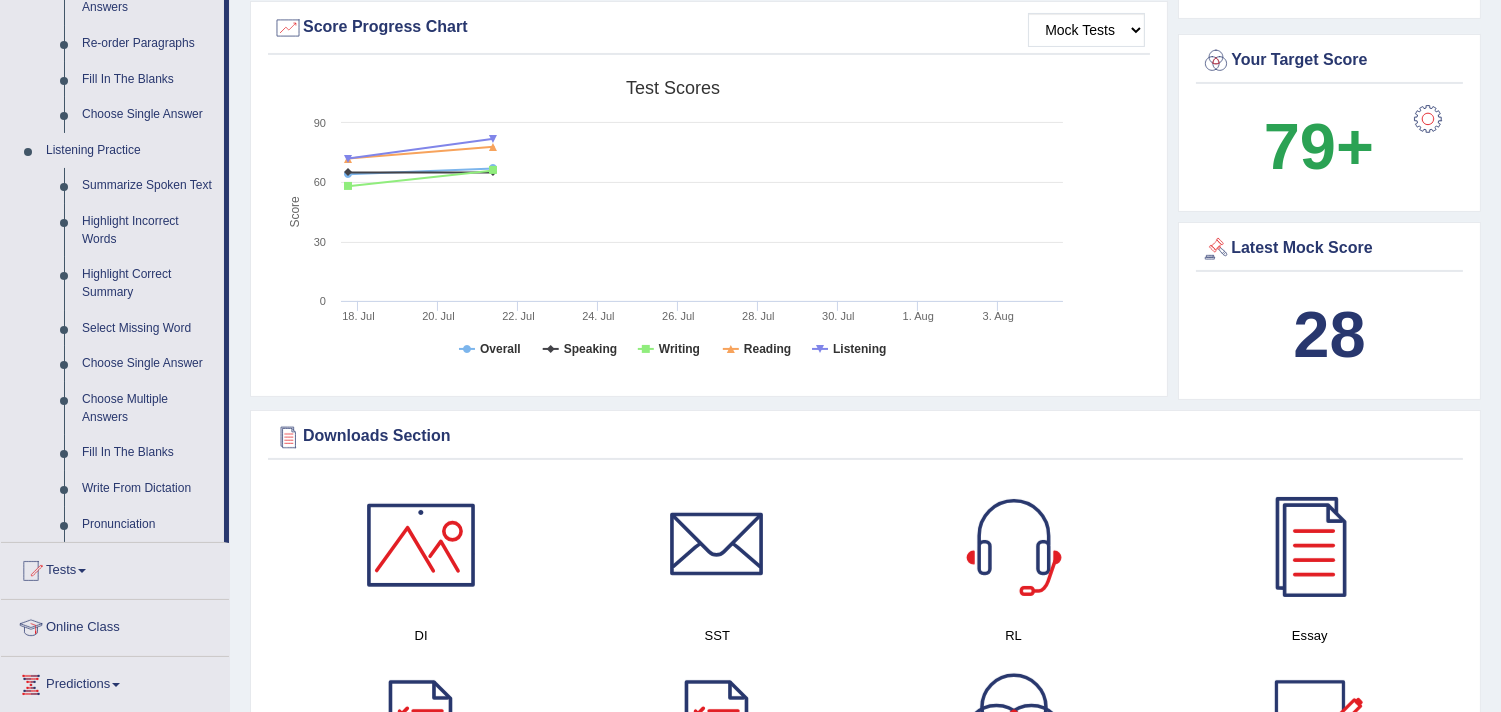 scroll, scrollTop: 777, scrollLeft: 0, axis: vertical 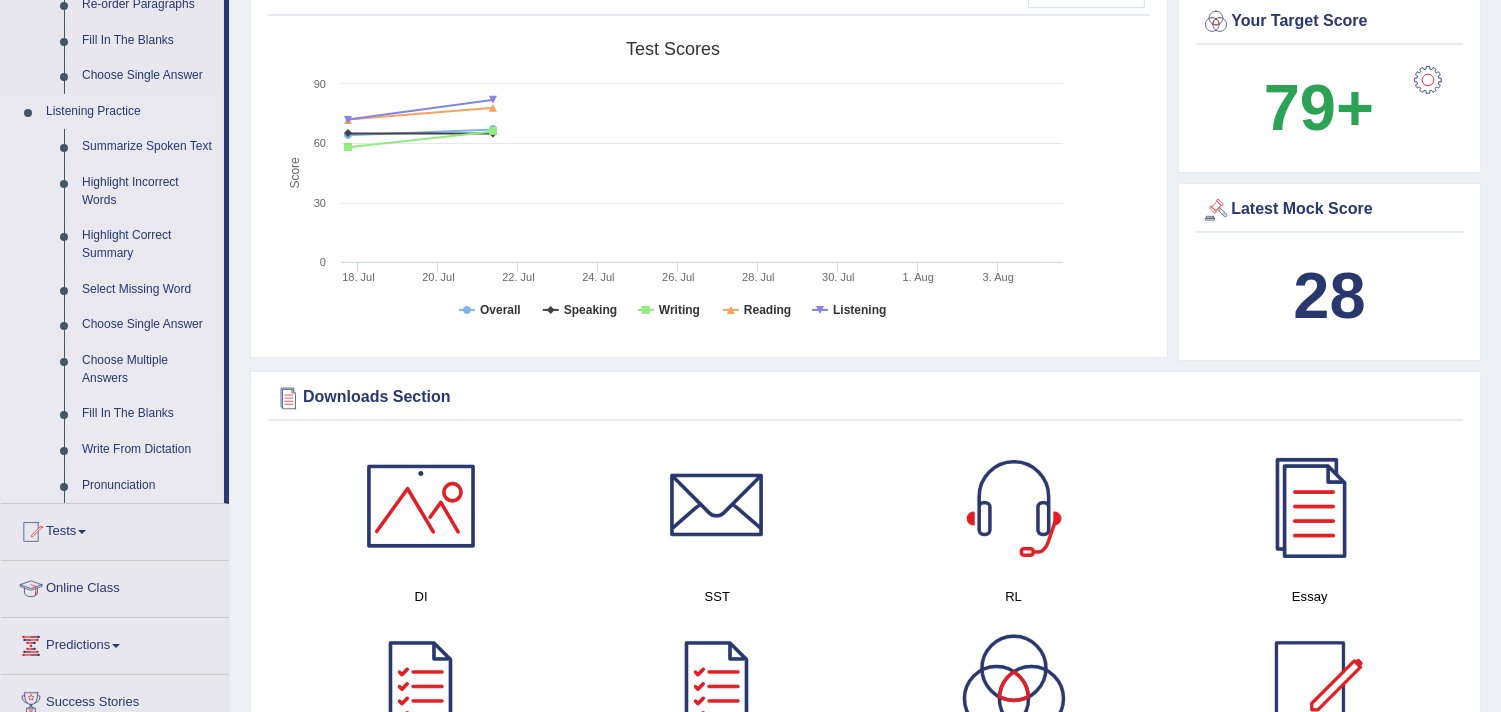 click on "Fill In The Blanks" at bounding box center (148, 414) 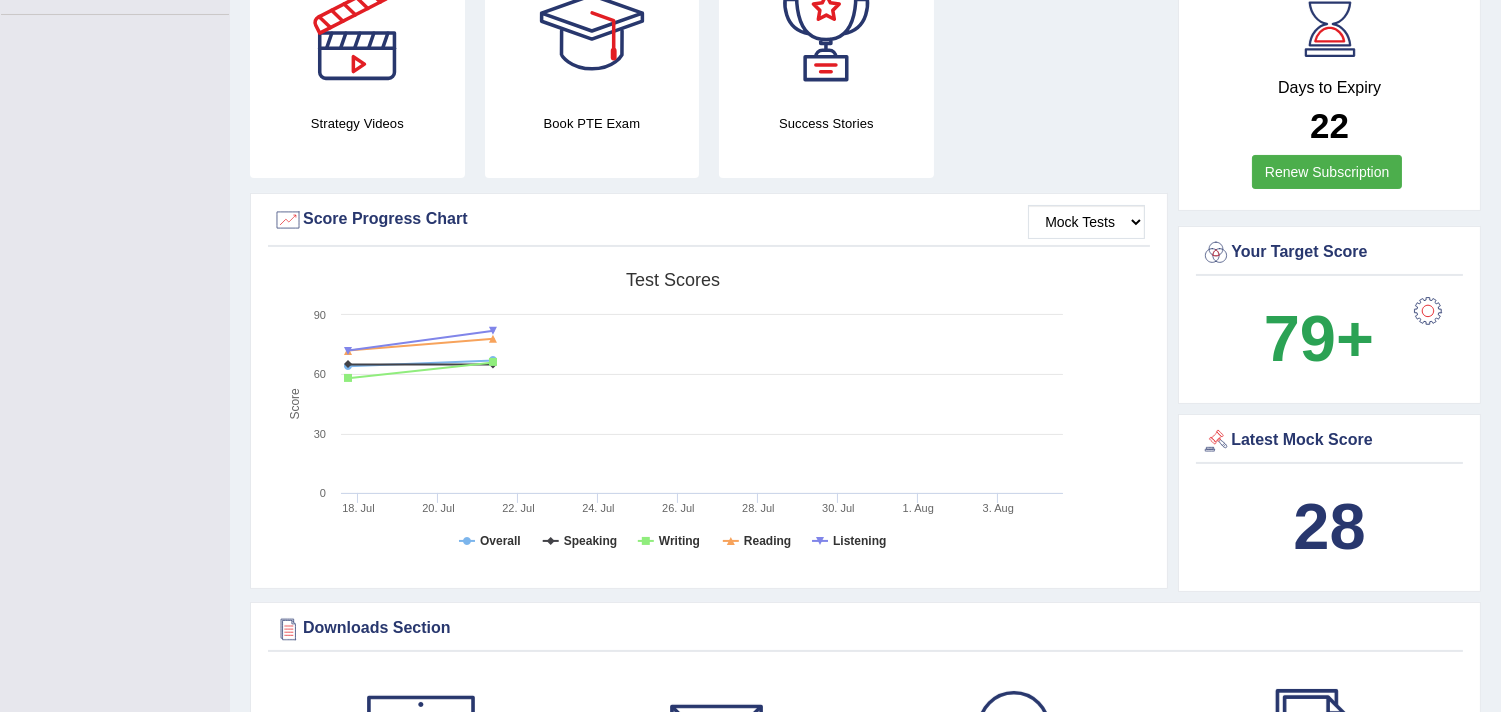 scroll, scrollTop: 445, scrollLeft: 0, axis: vertical 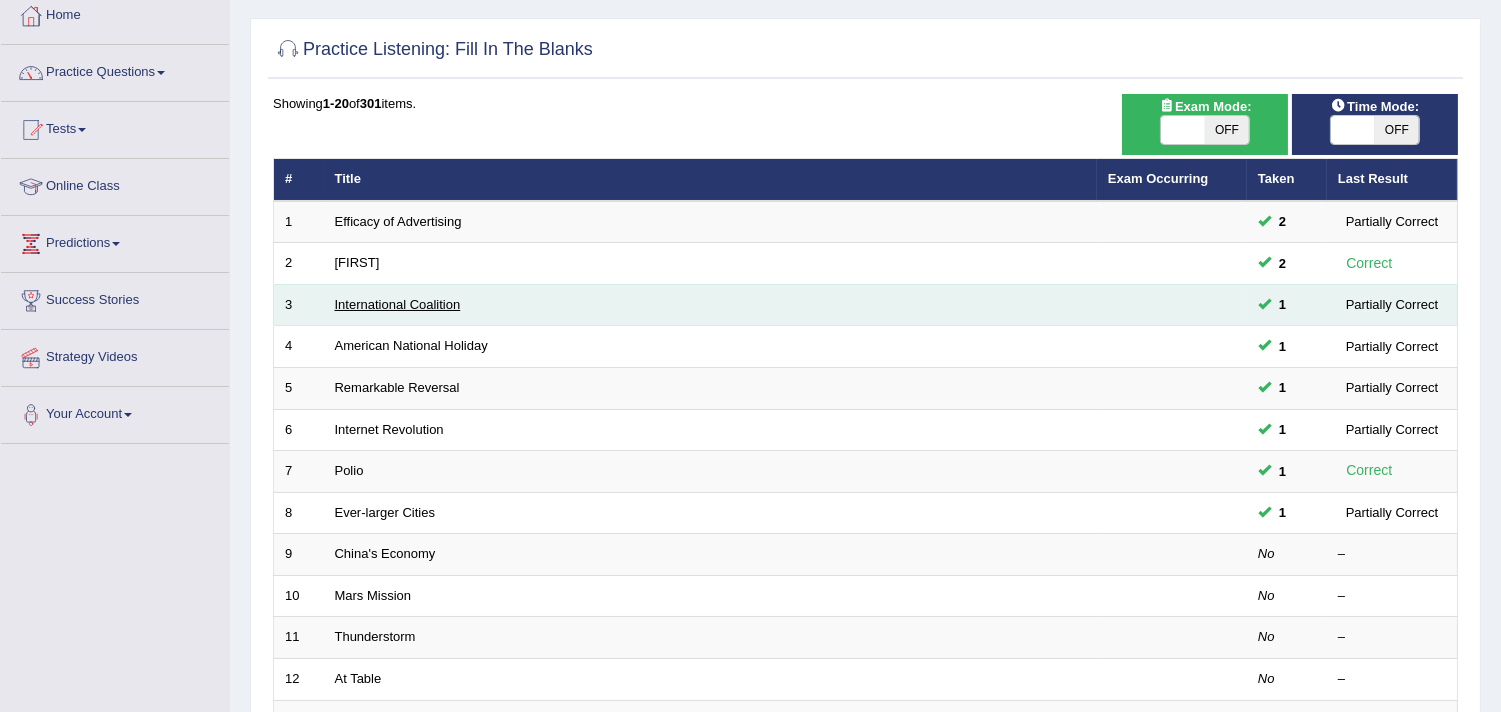 click on "International Coalition" at bounding box center (398, 304) 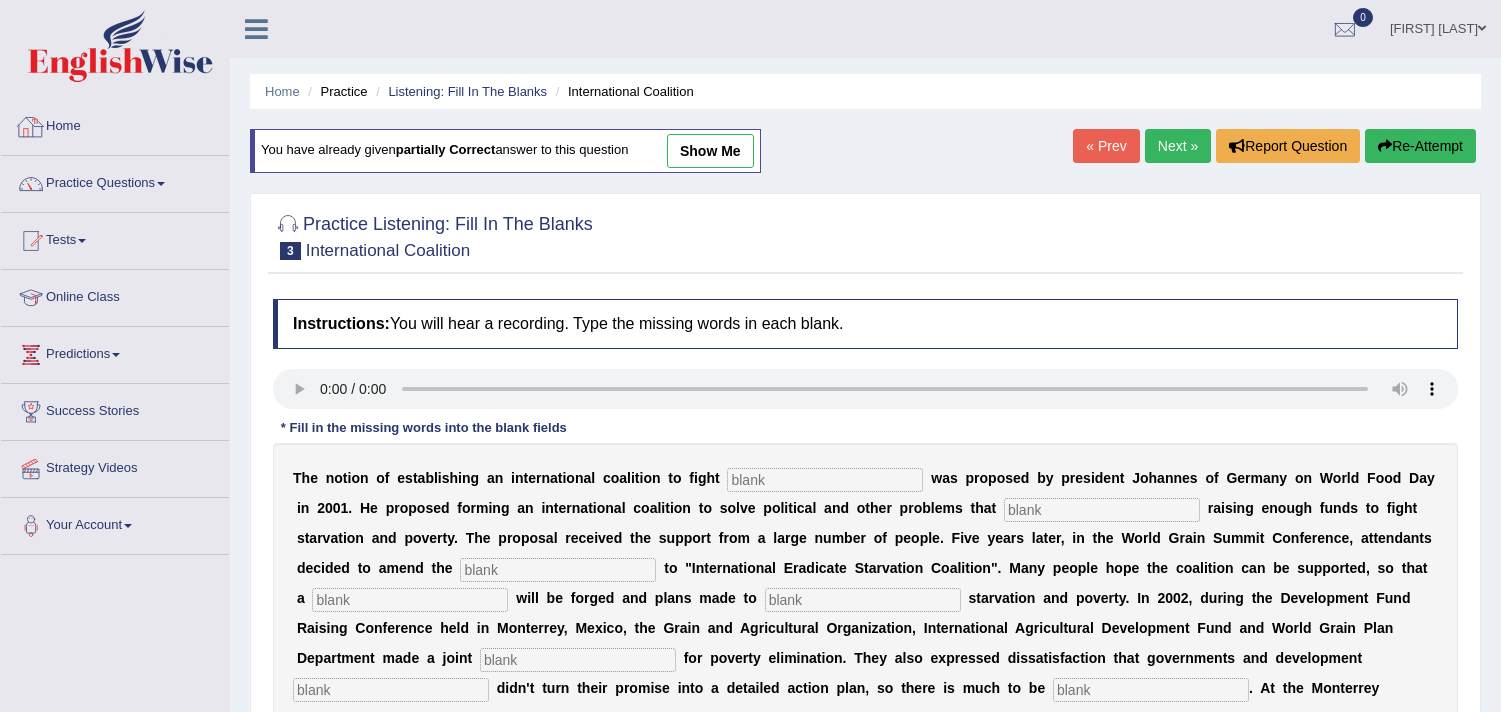 scroll, scrollTop: 0, scrollLeft: 0, axis: both 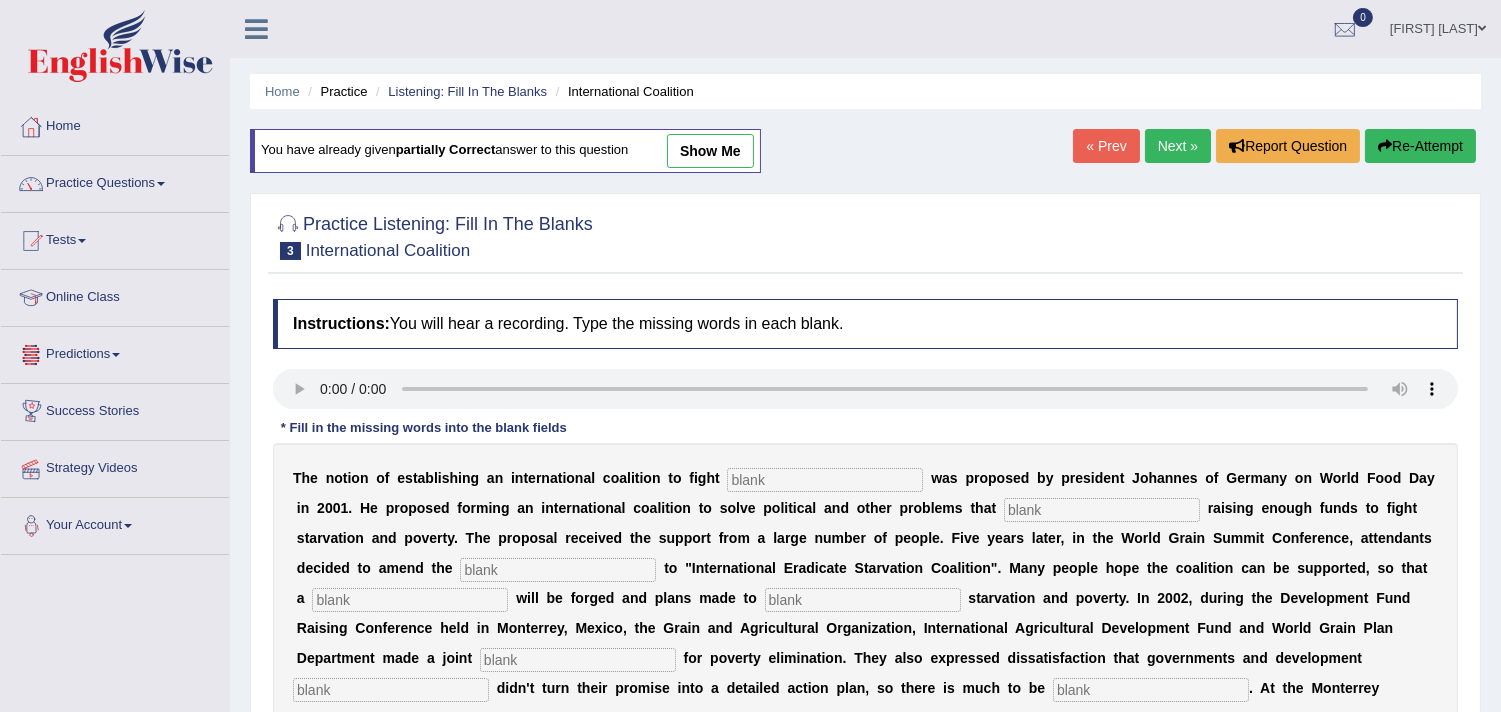 click at bounding box center [825, 480] 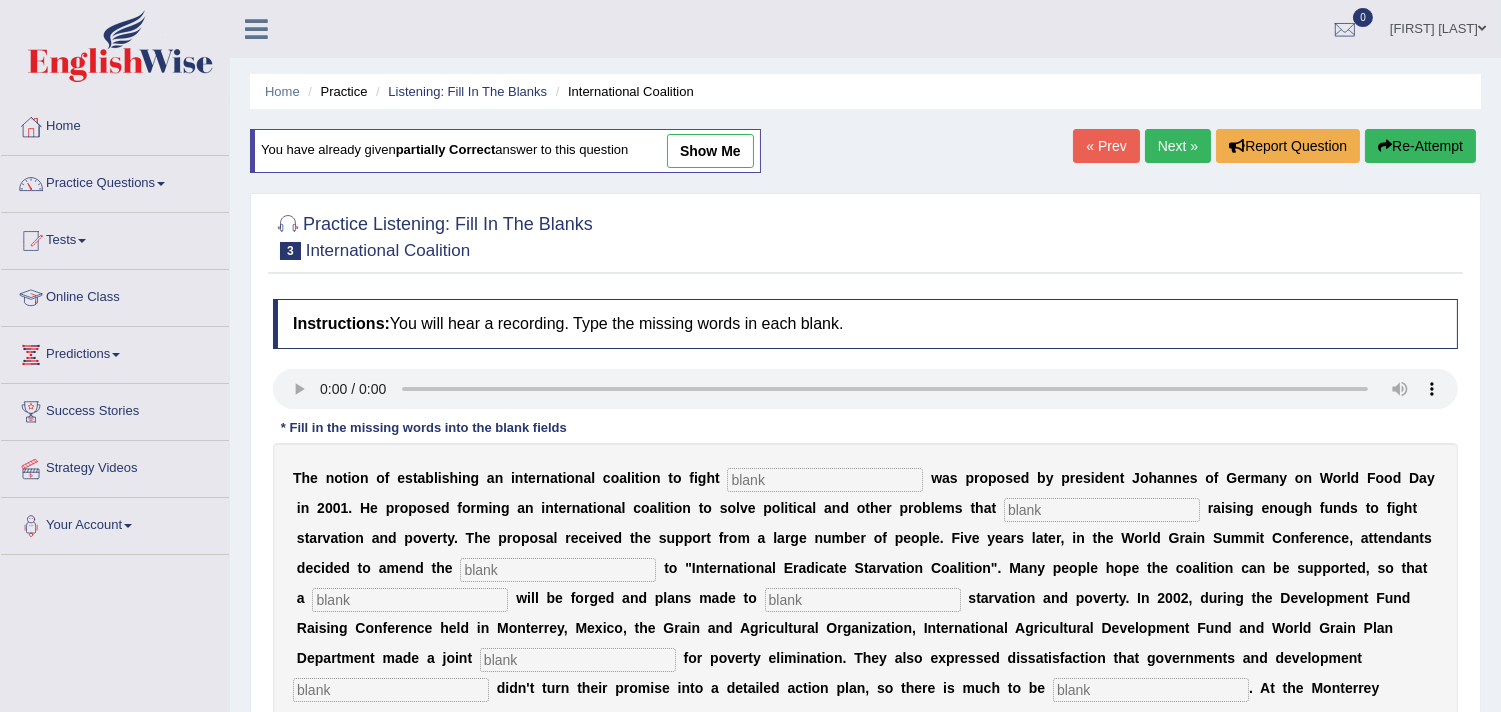 click at bounding box center (825, 480) 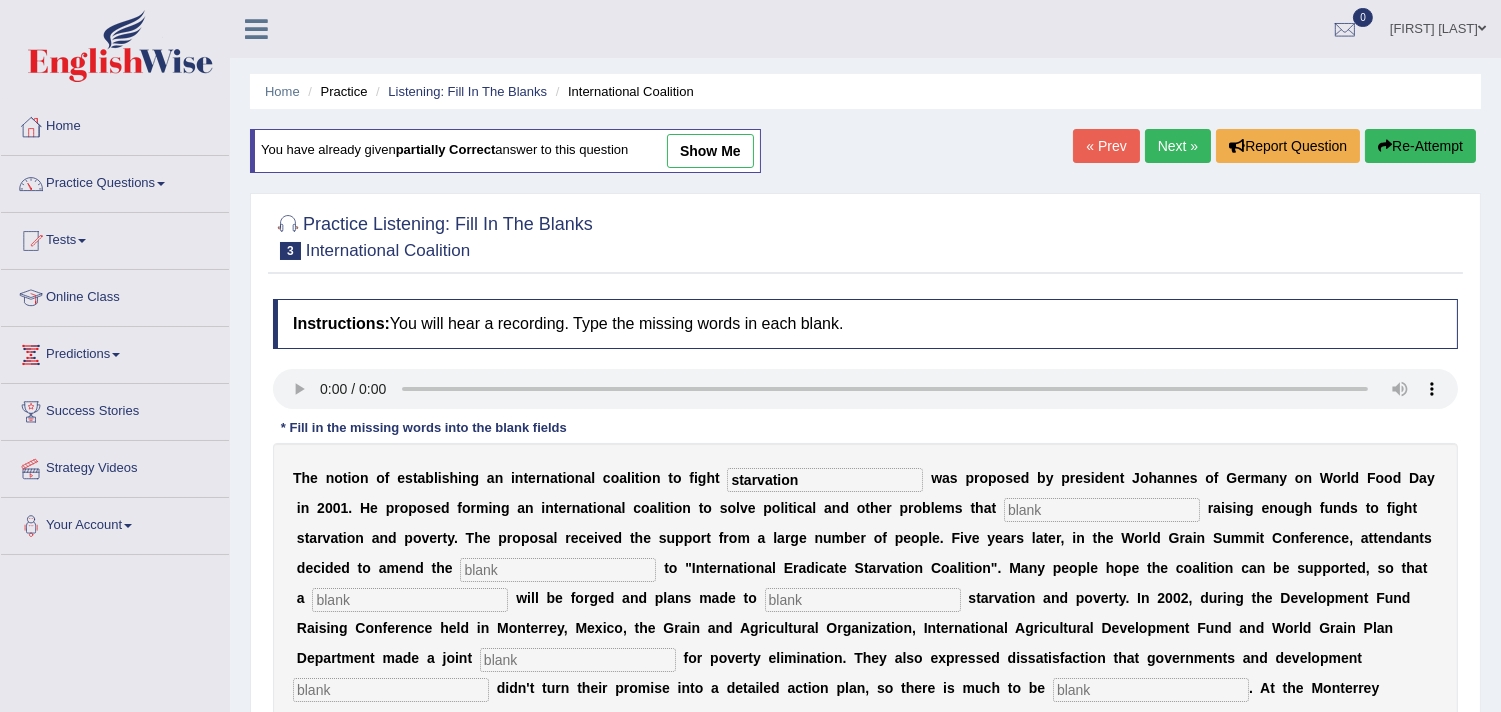 type on "starvation" 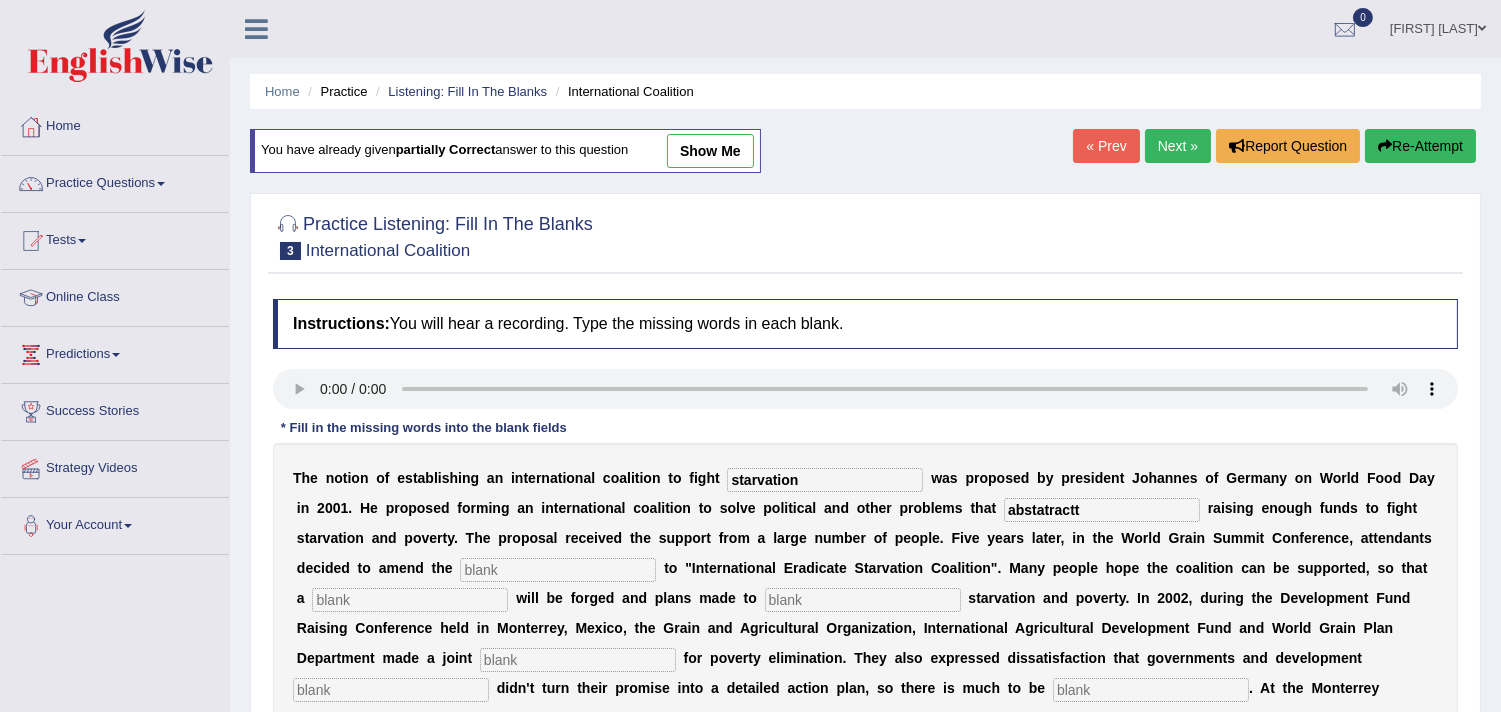 type on "abstatractt" 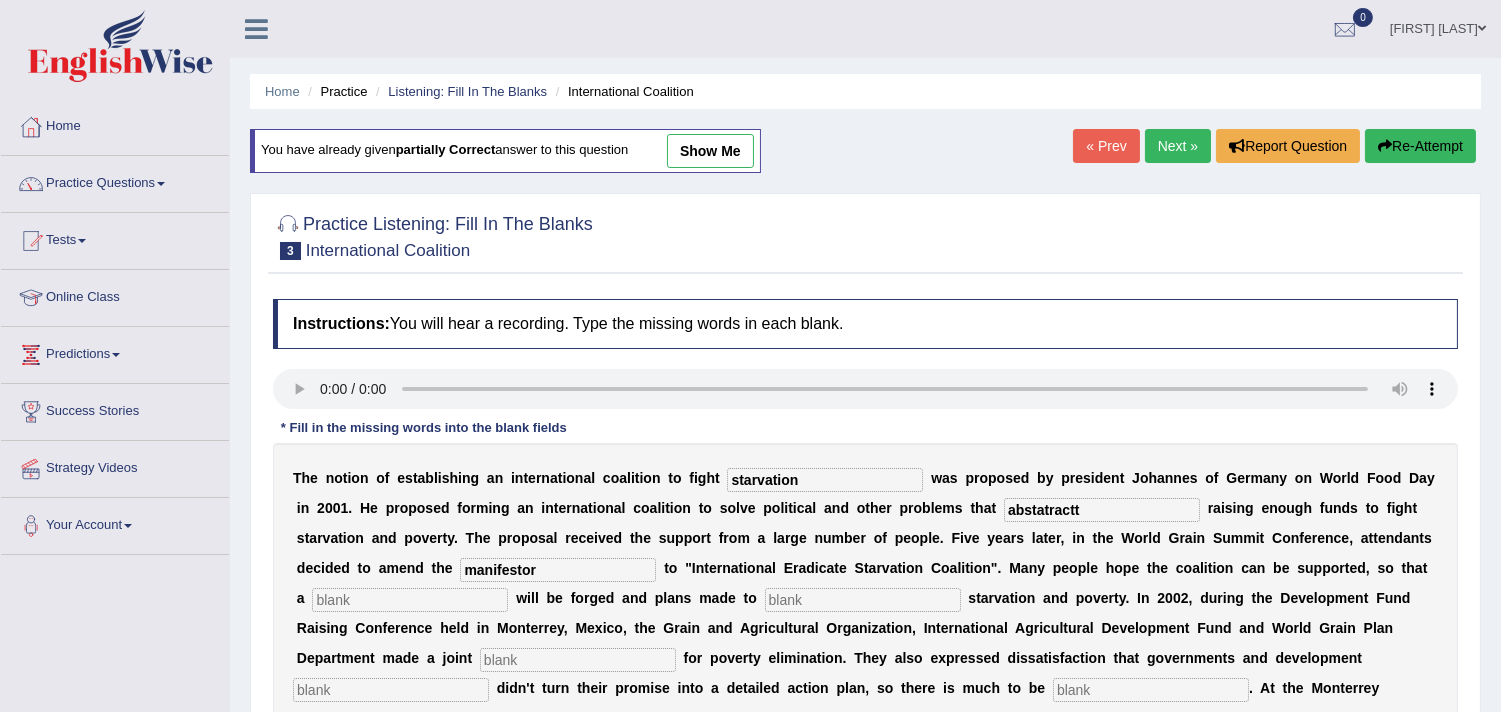 type on "manifestor" 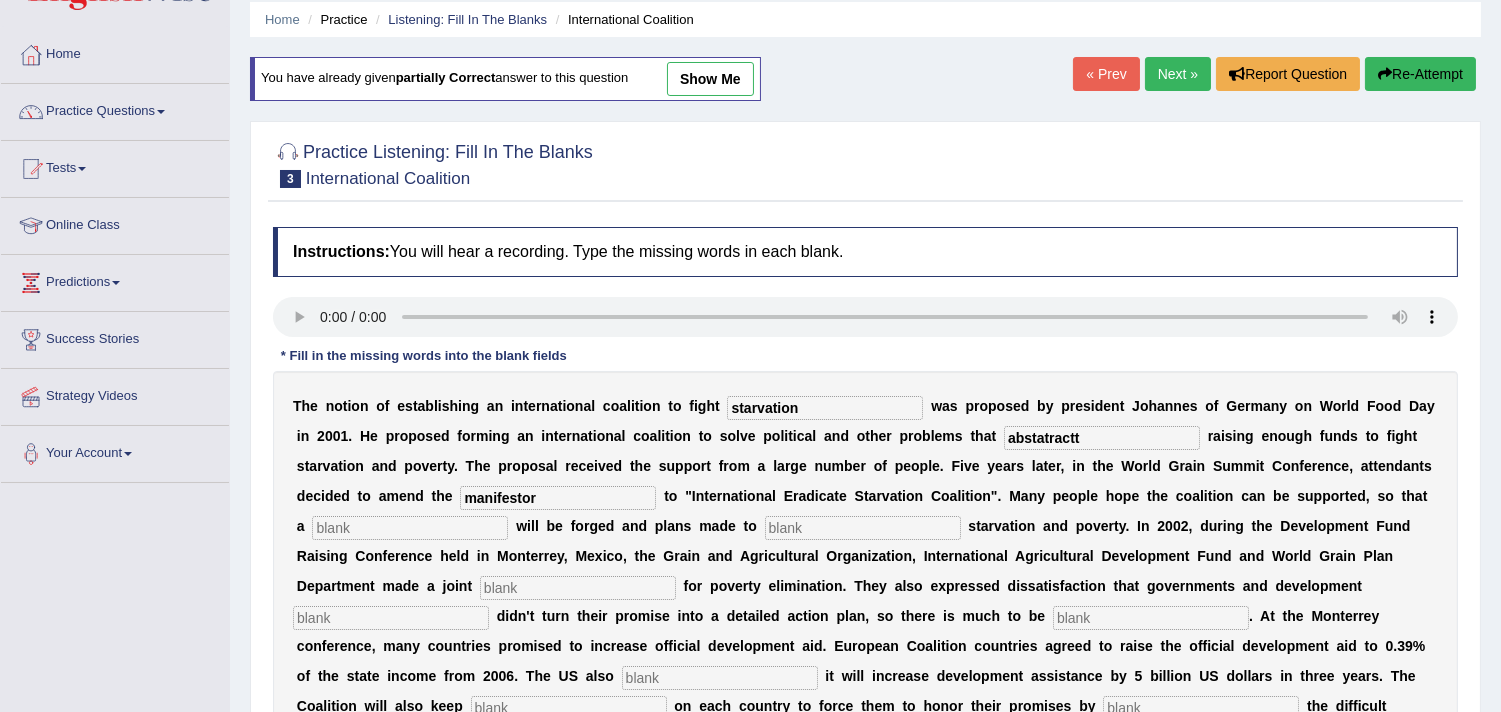 scroll, scrollTop: 111, scrollLeft: 0, axis: vertical 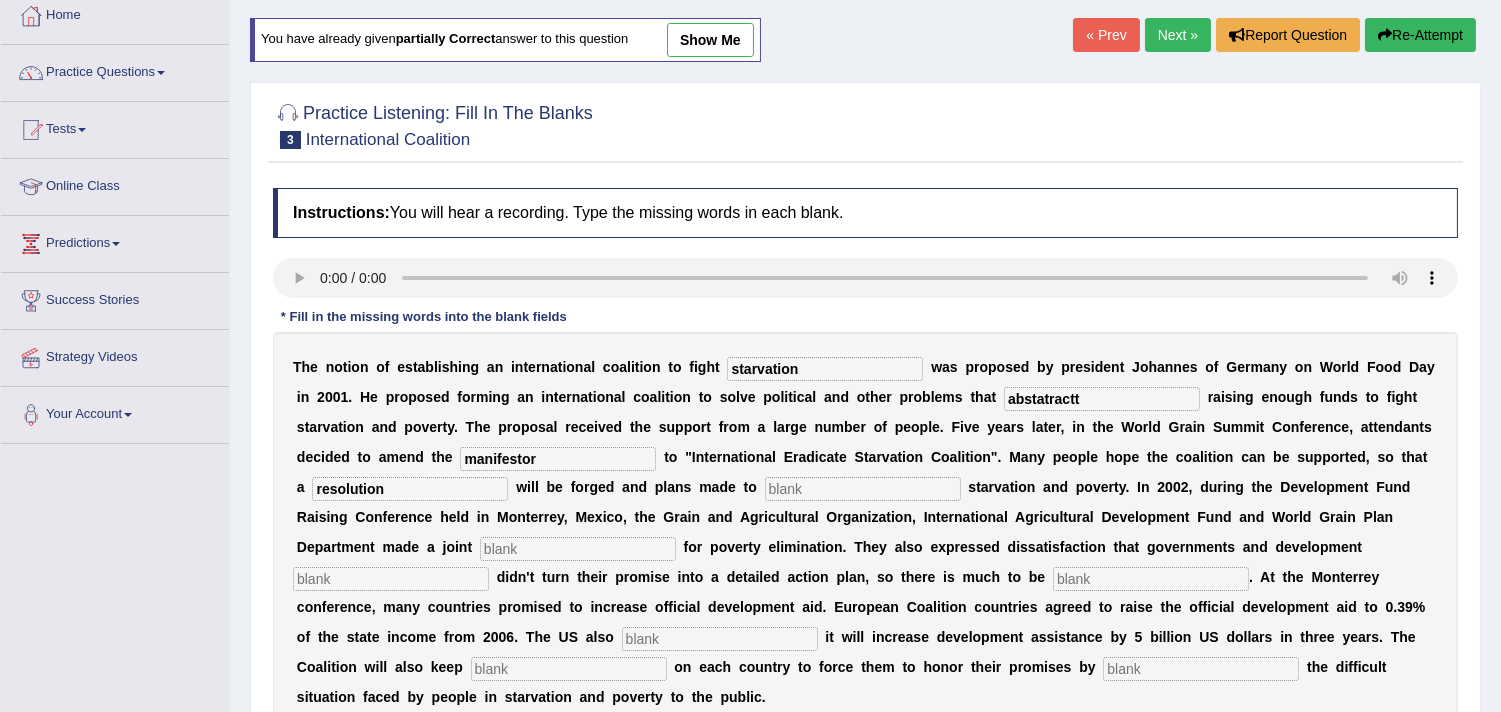 type on "resolution" 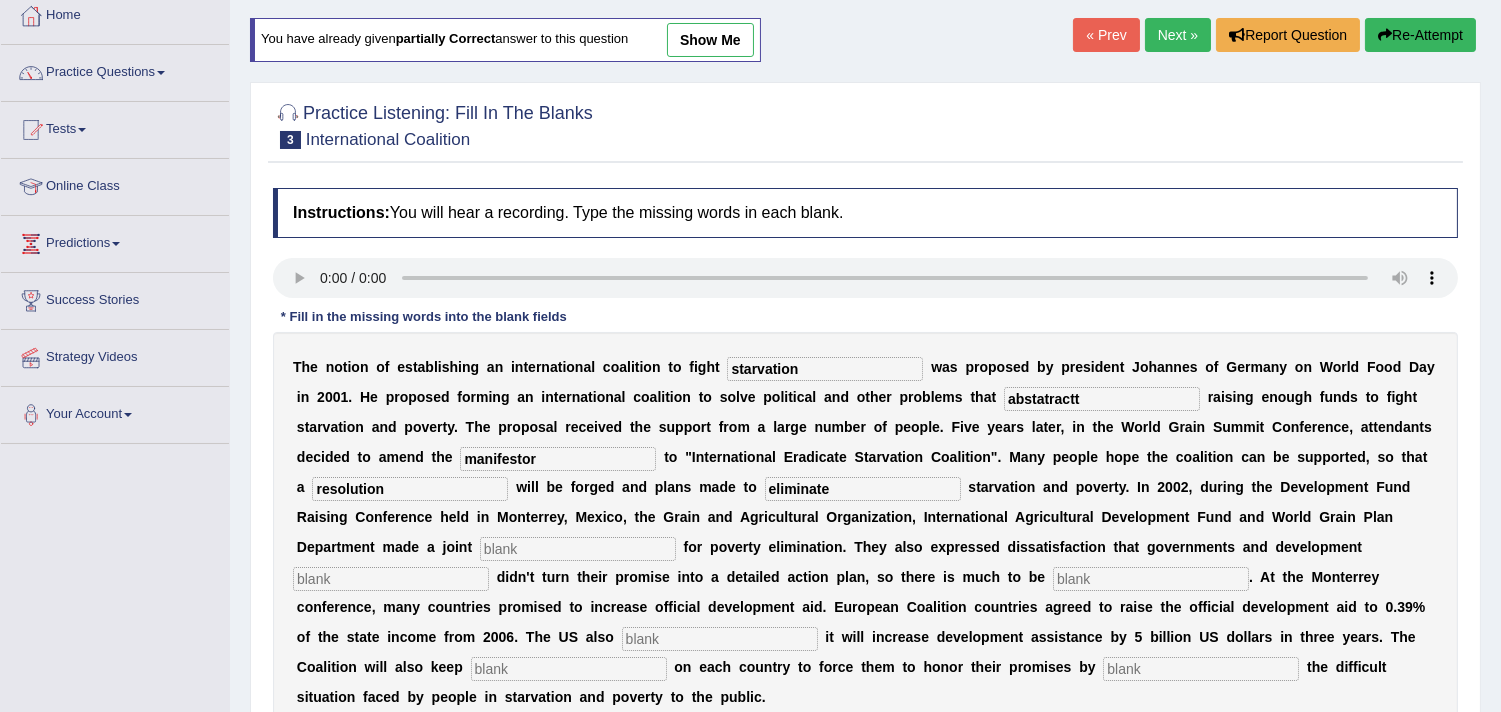 type on "eliminate" 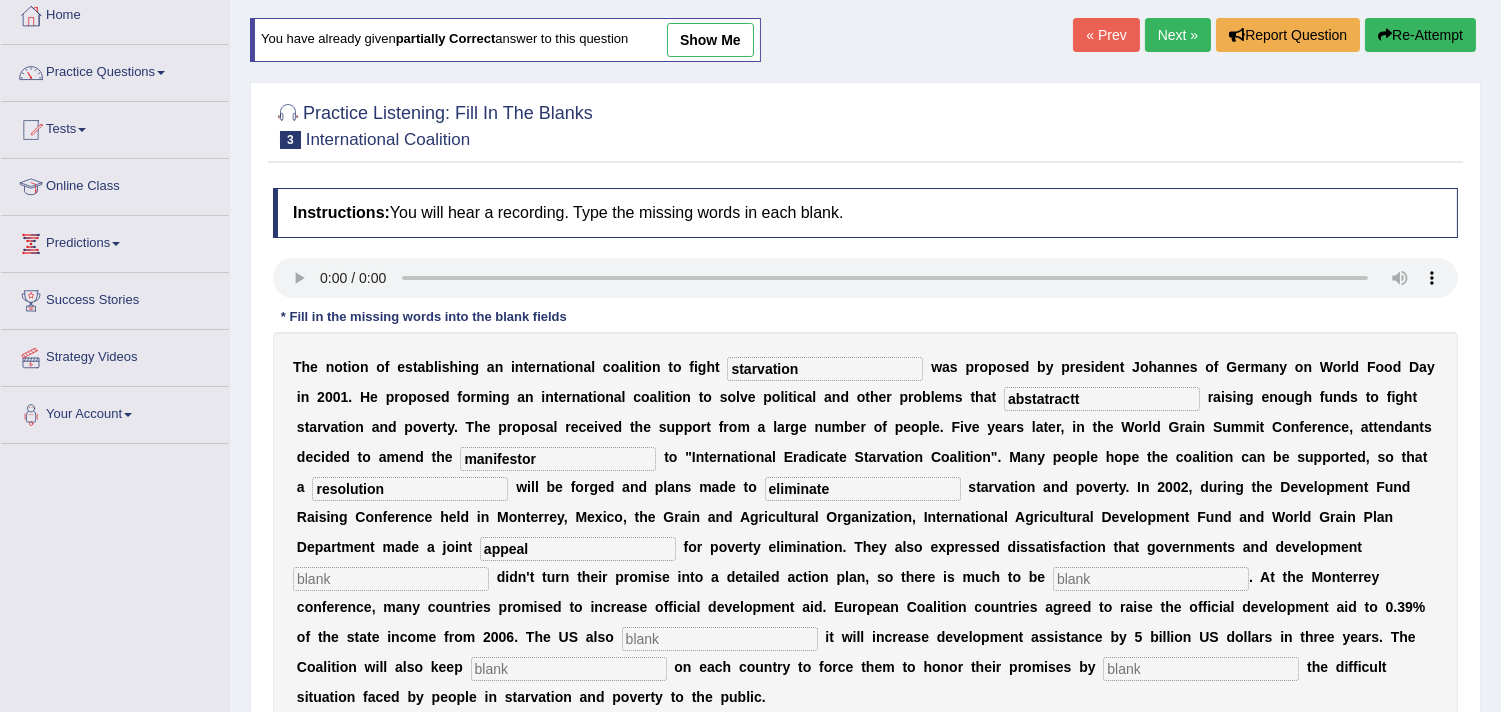 type on "appeal" 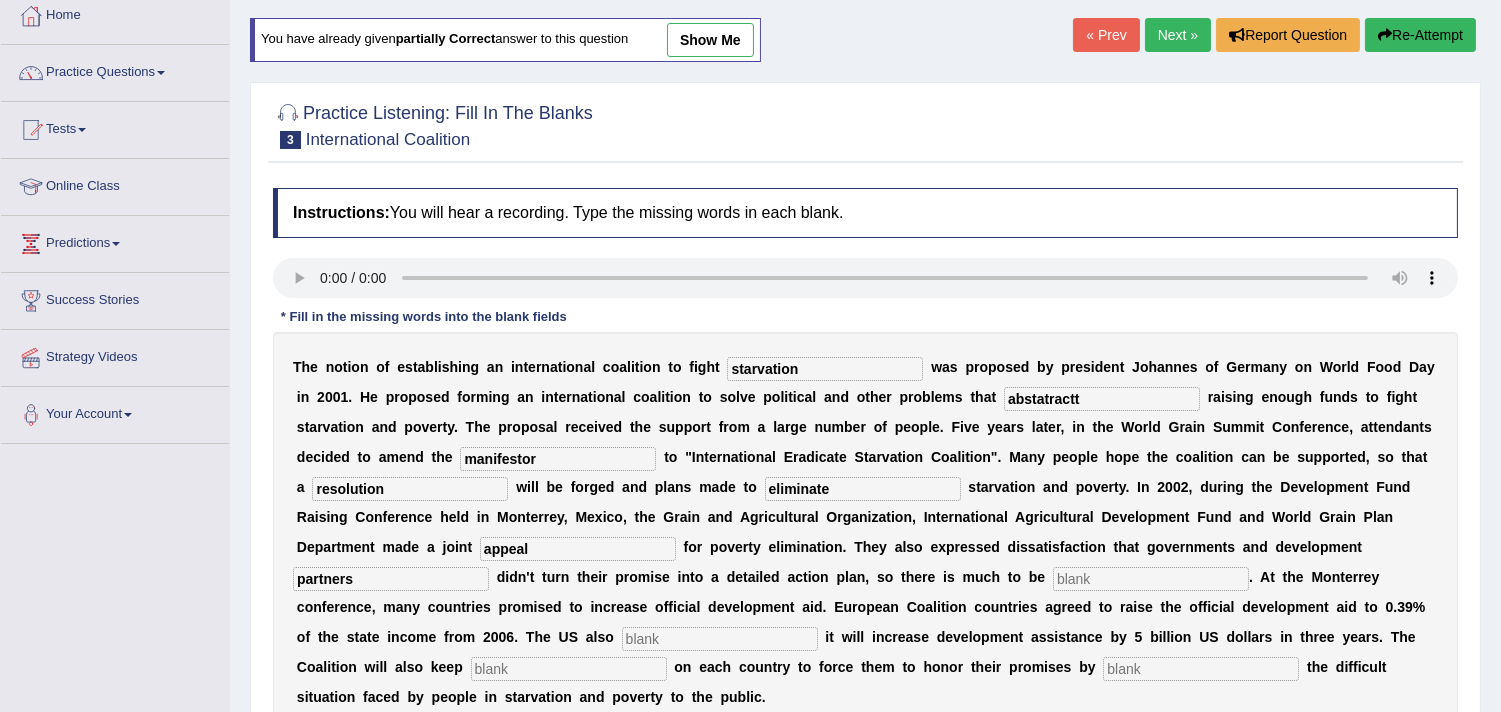type on "partners" 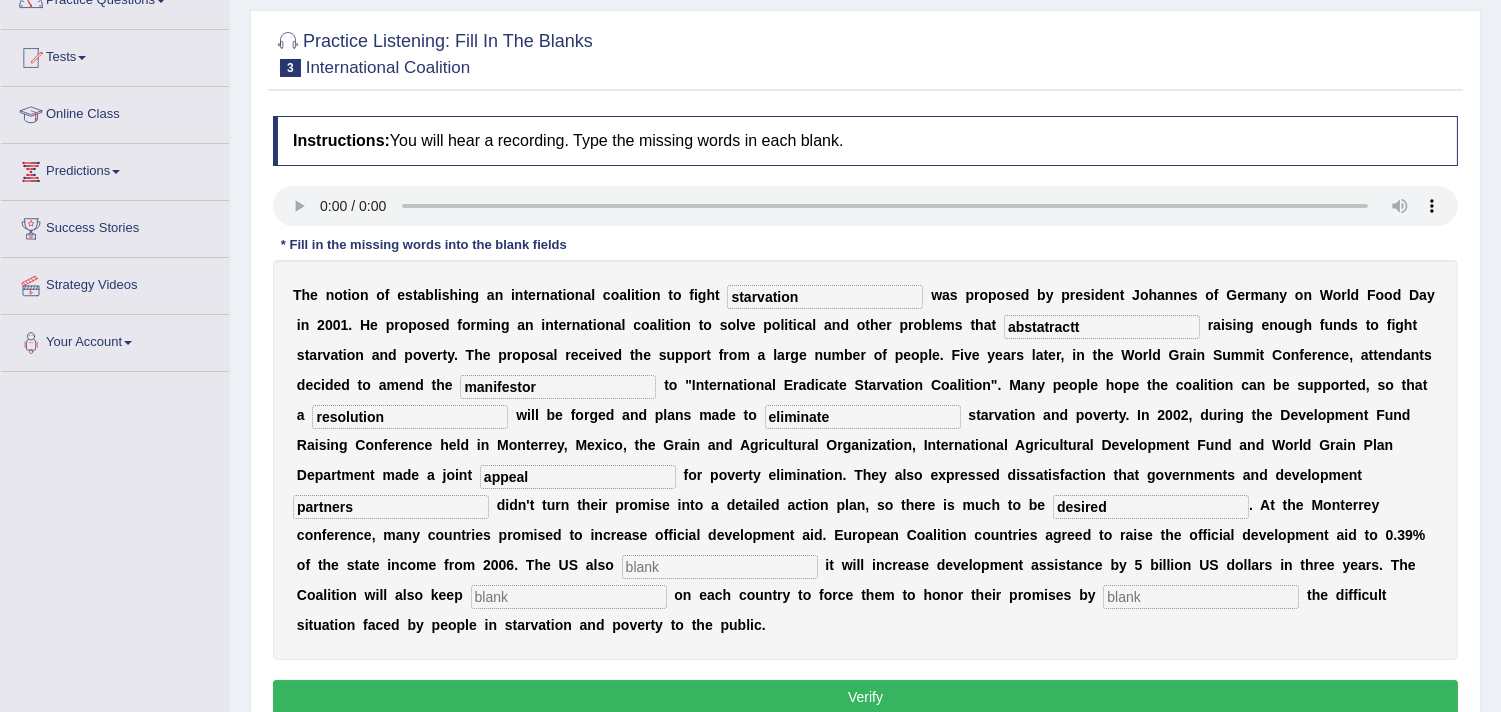 scroll, scrollTop: 222, scrollLeft: 0, axis: vertical 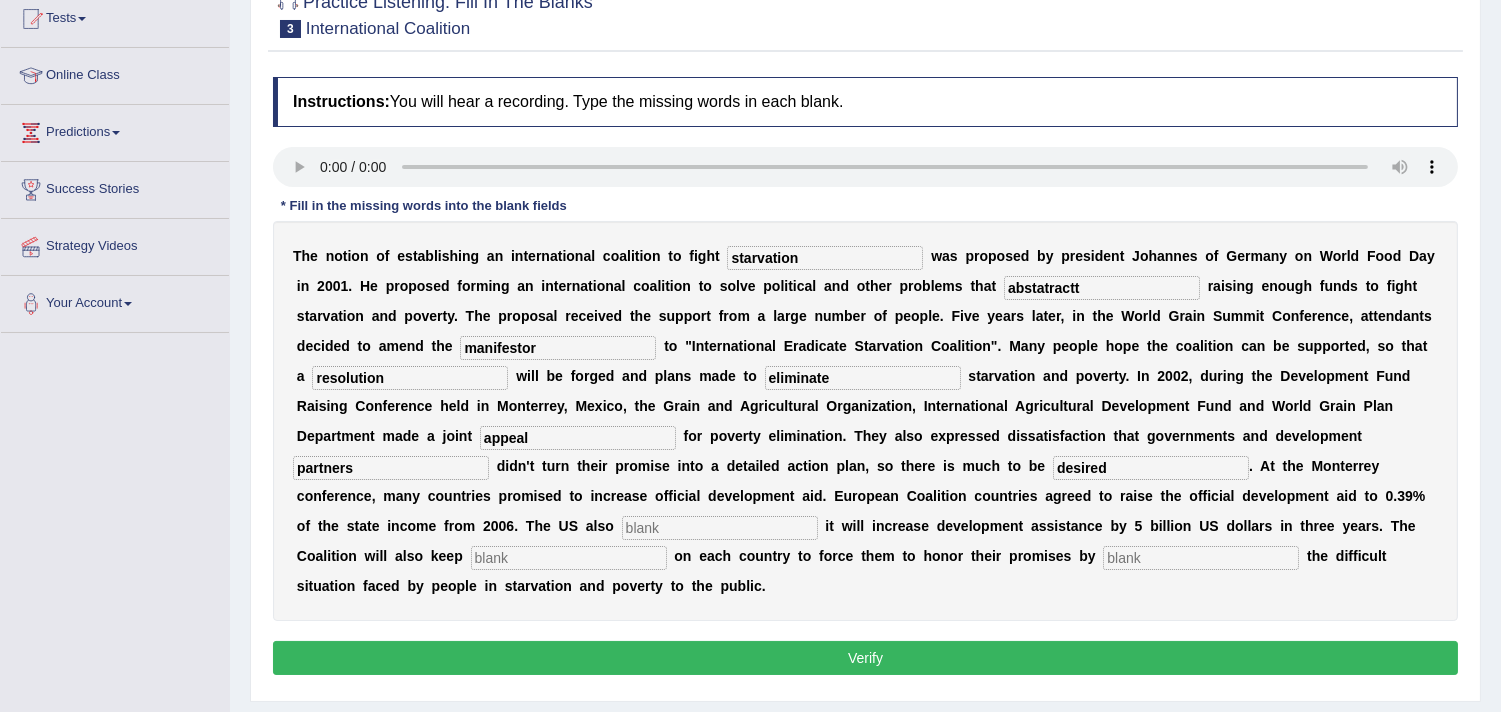 type on "desired" 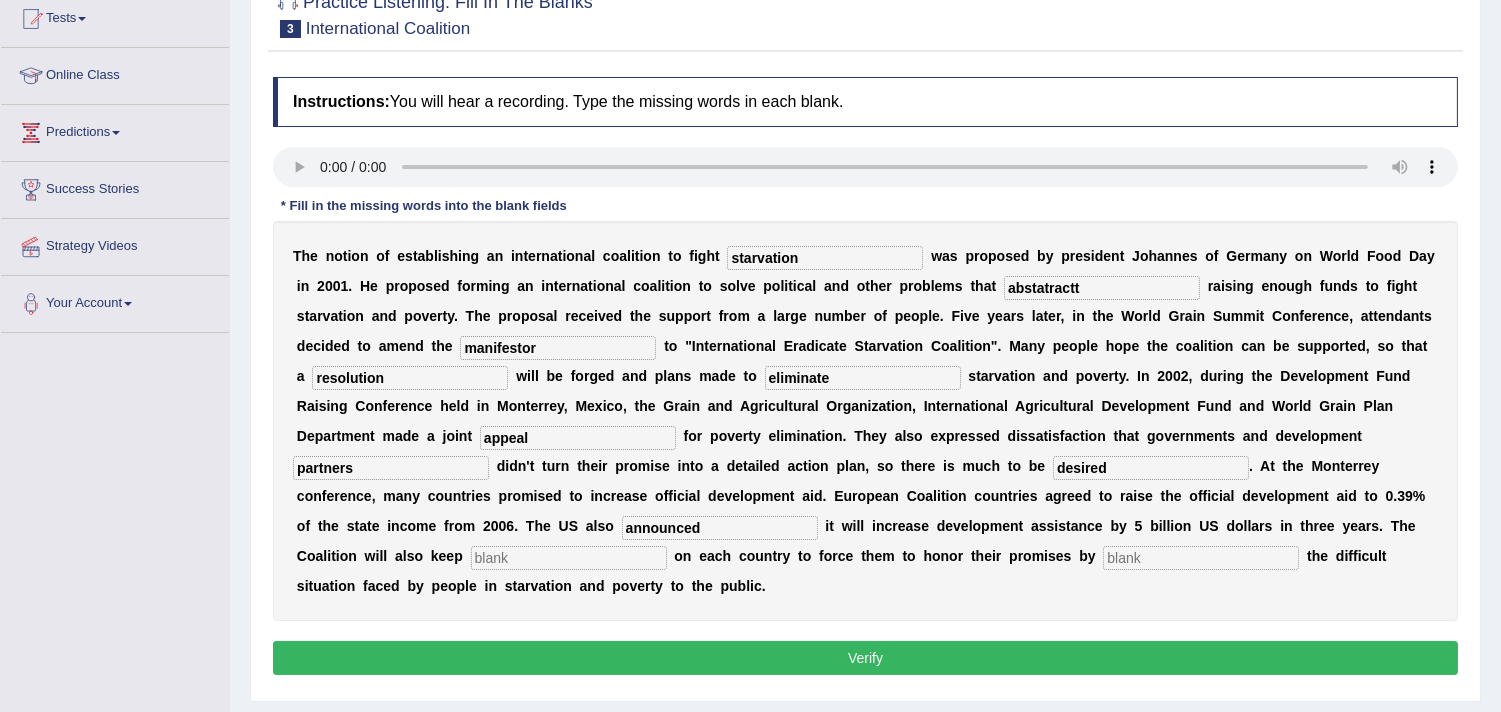 type on "announced" 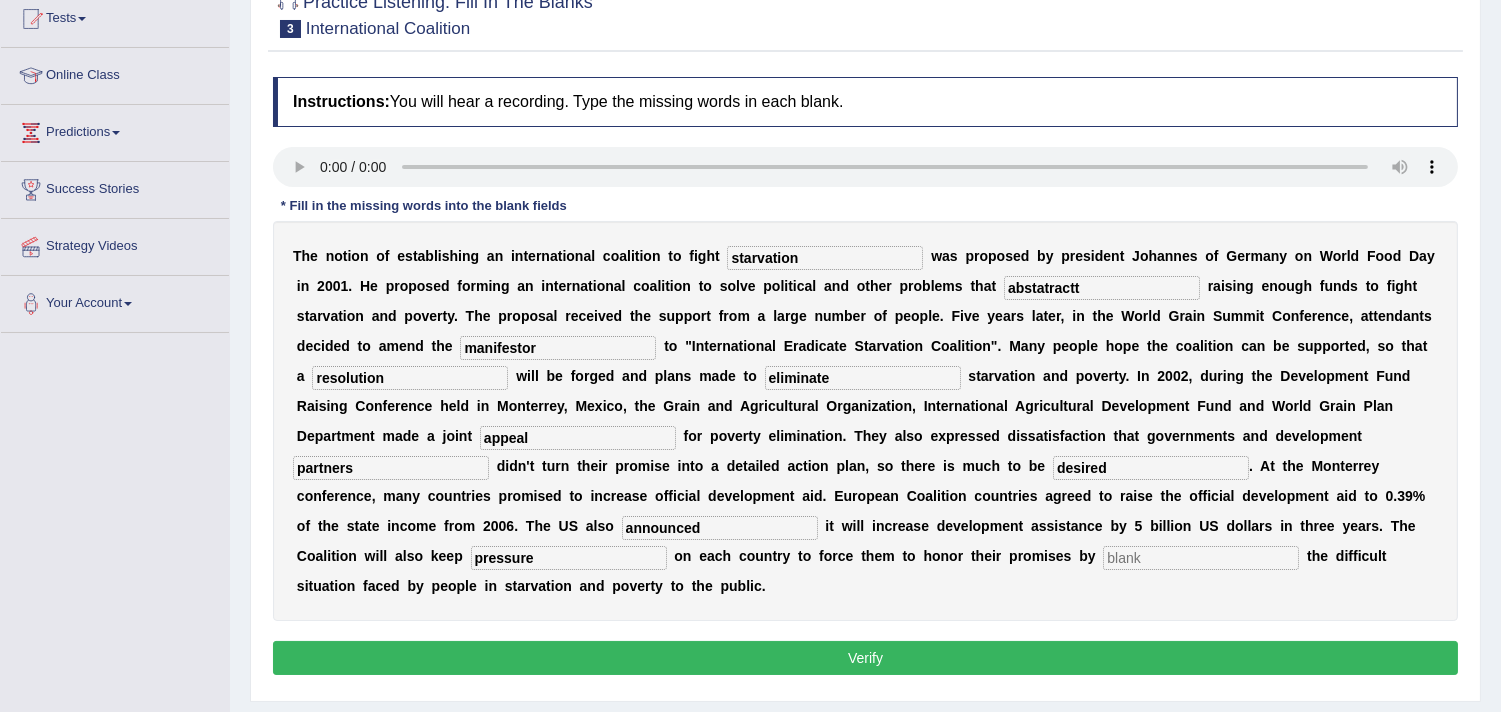 type on "pressure" 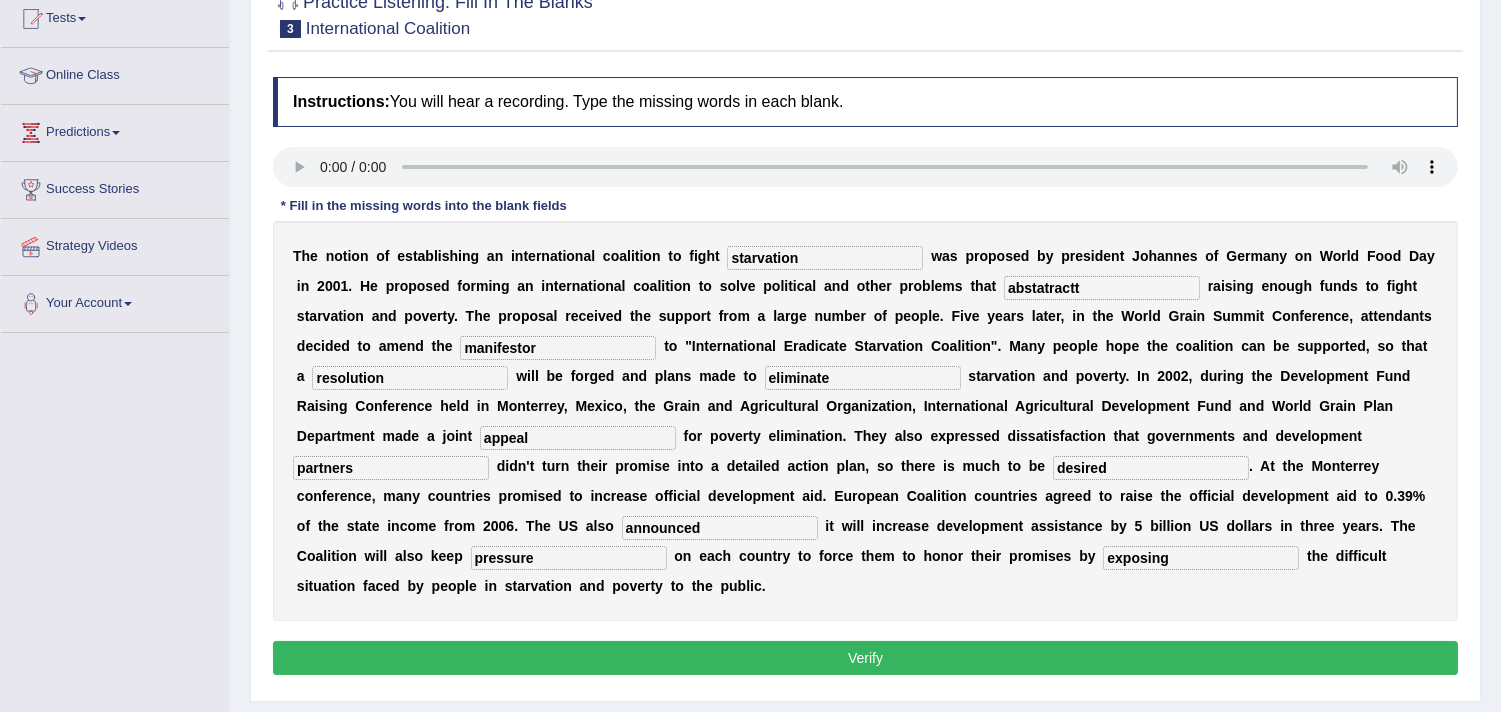 type on "exposing" 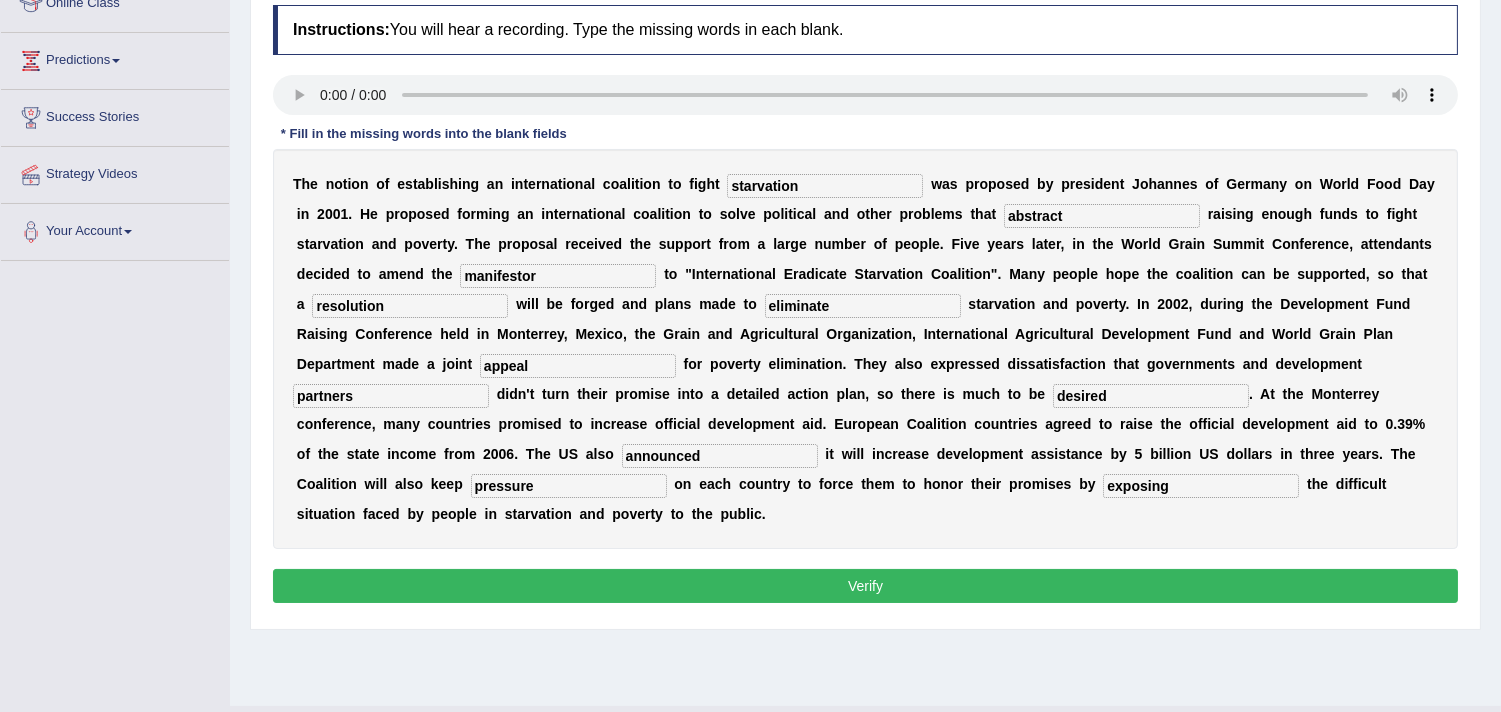 scroll, scrollTop: 333, scrollLeft: 0, axis: vertical 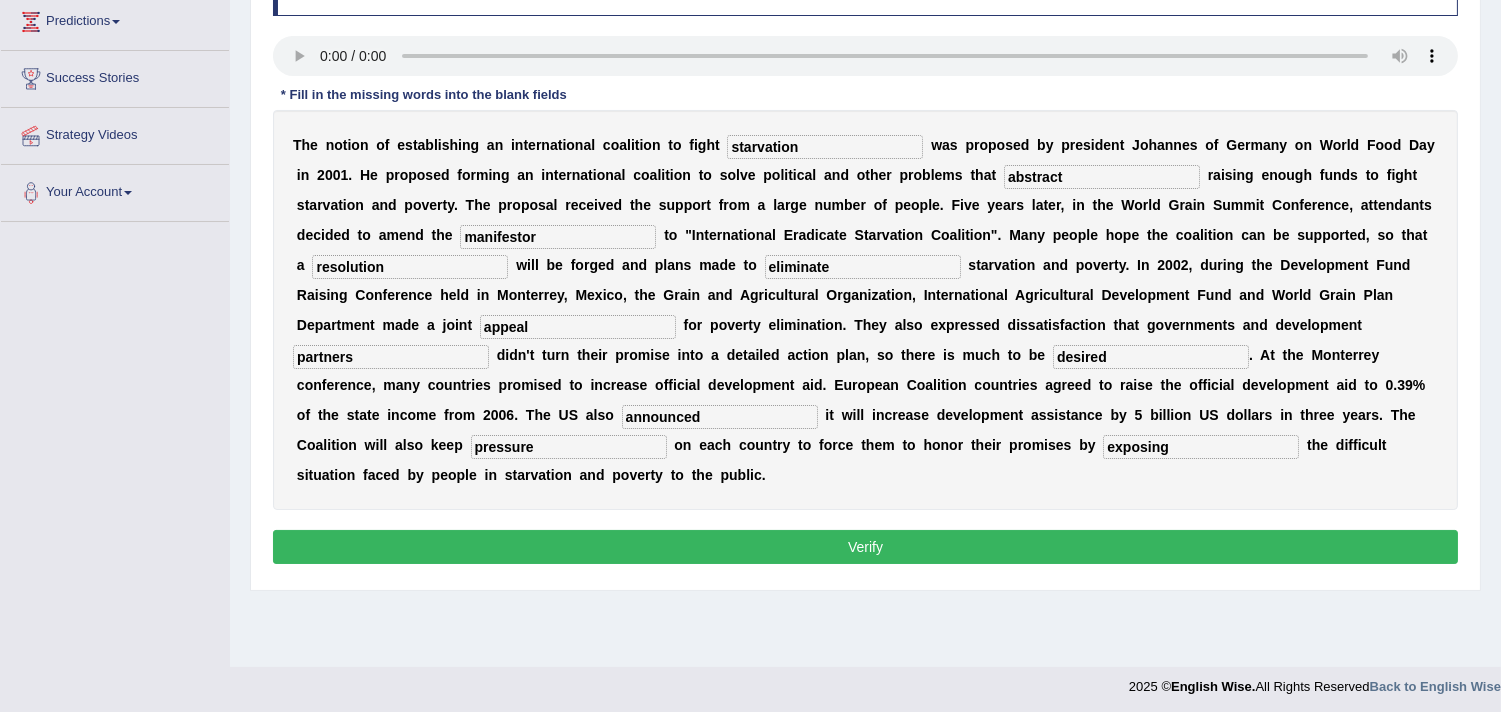 type on "abstract" 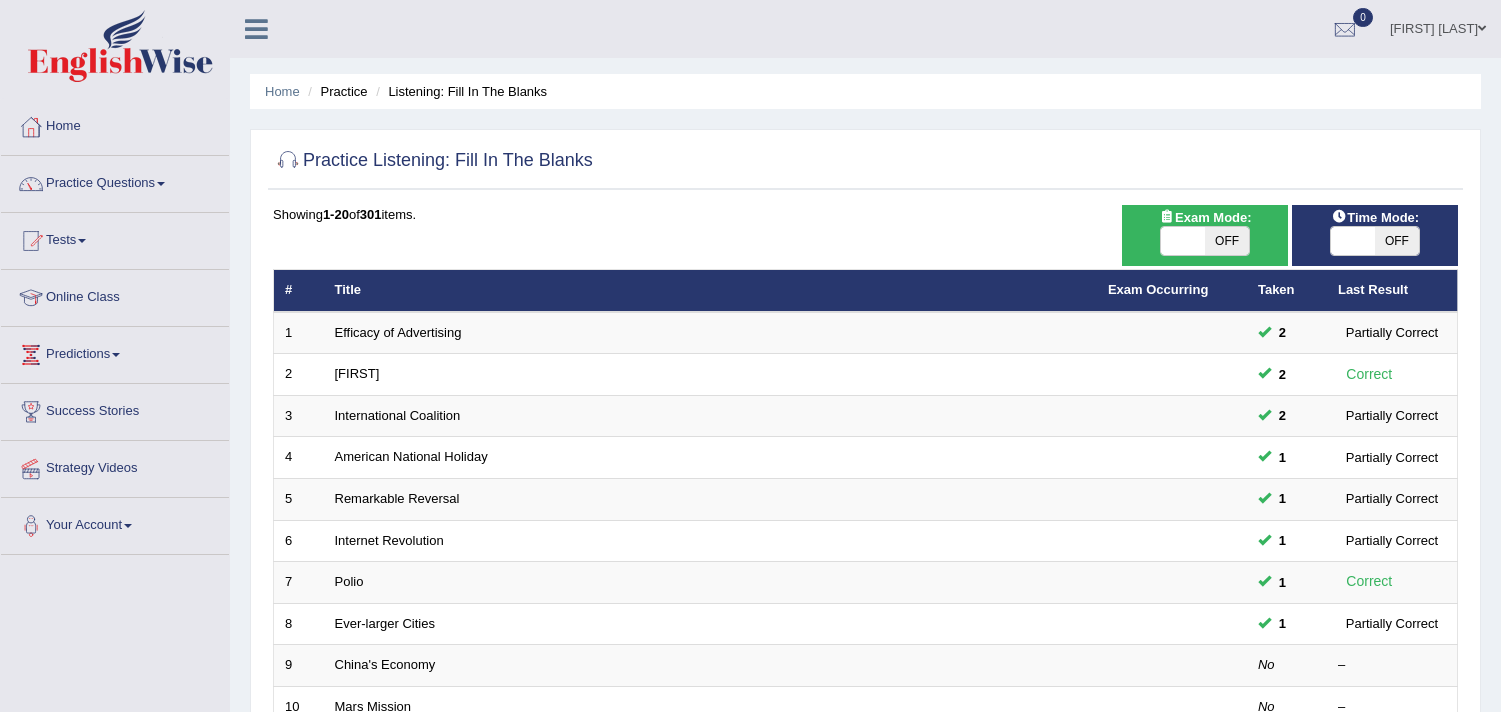 scroll, scrollTop: 111, scrollLeft: 0, axis: vertical 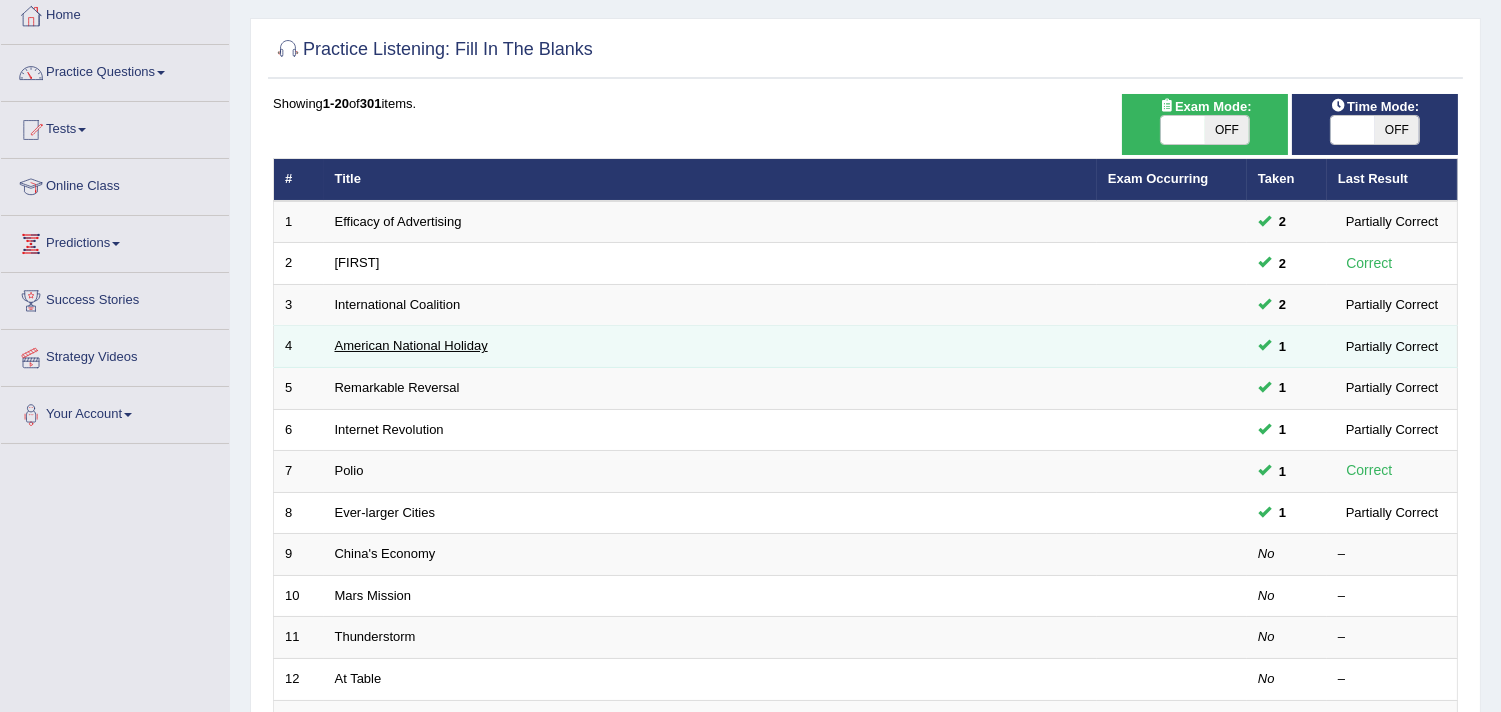 click on "American National Holiday" at bounding box center (411, 345) 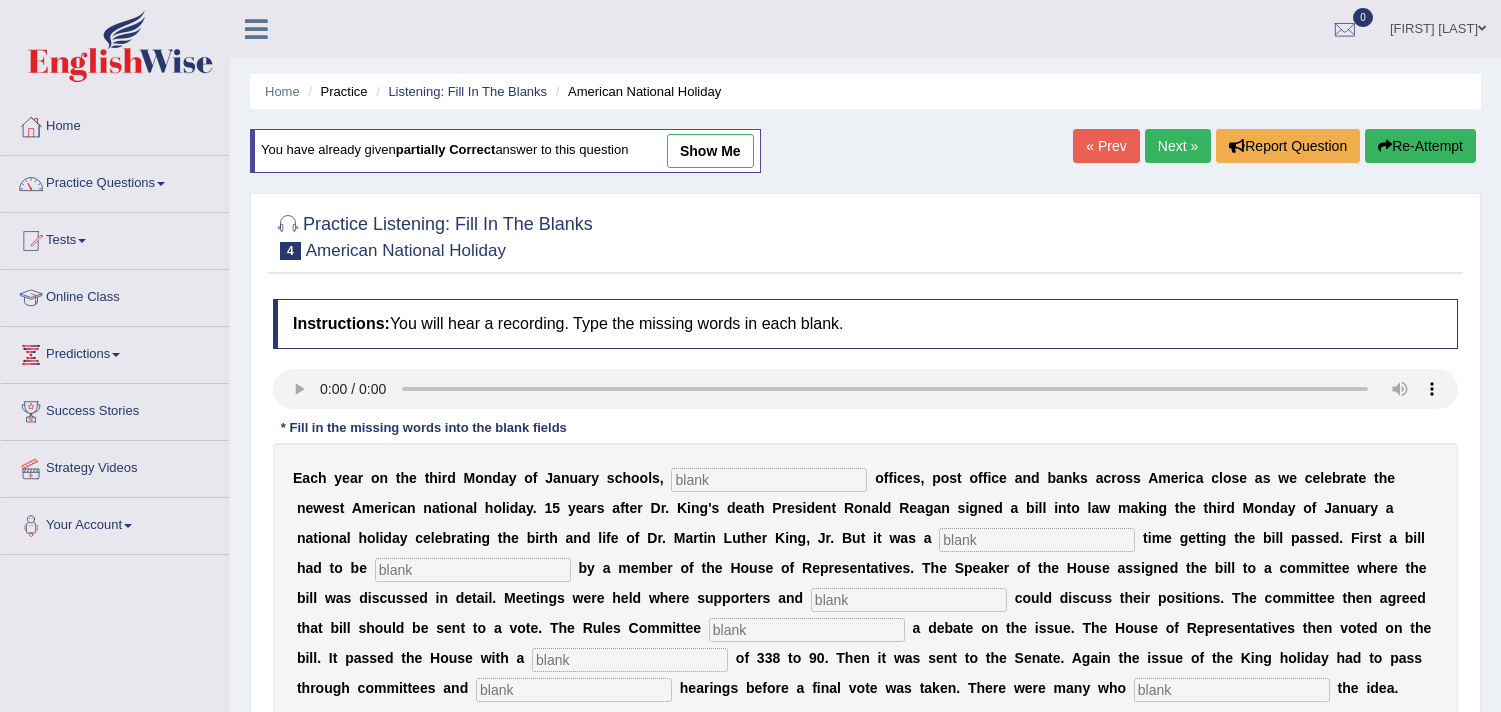 scroll, scrollTop: 0, scrollLeft: 0, axis: both 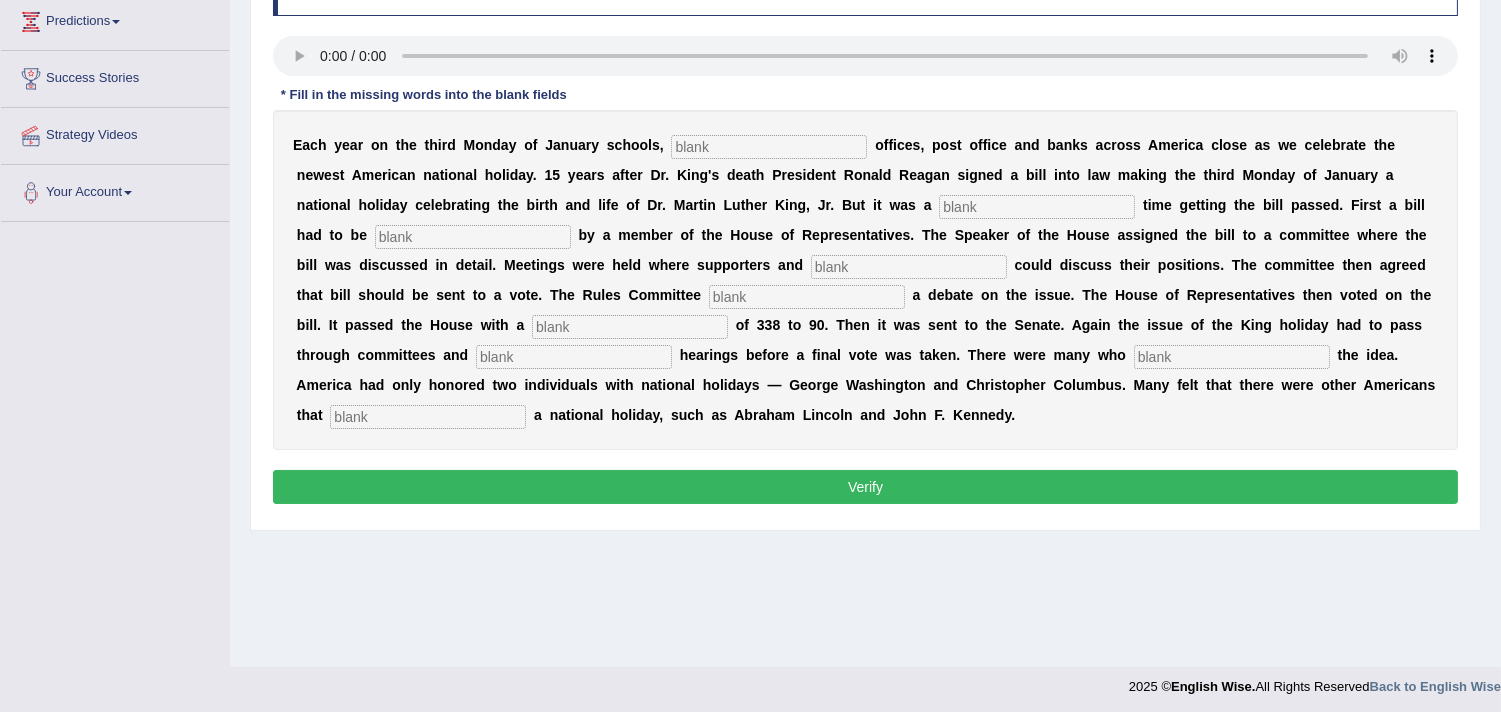click at bounding box center (769, 147) 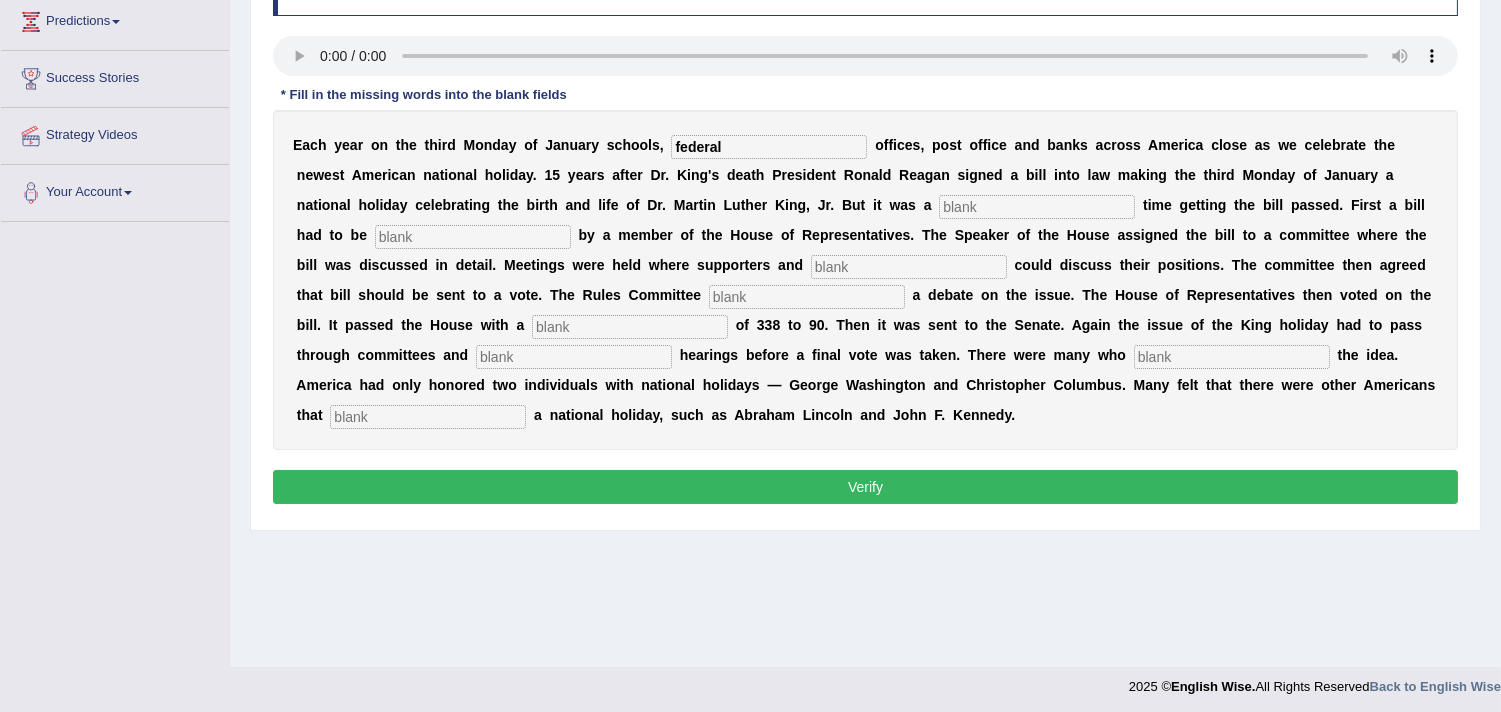 type on "federal" 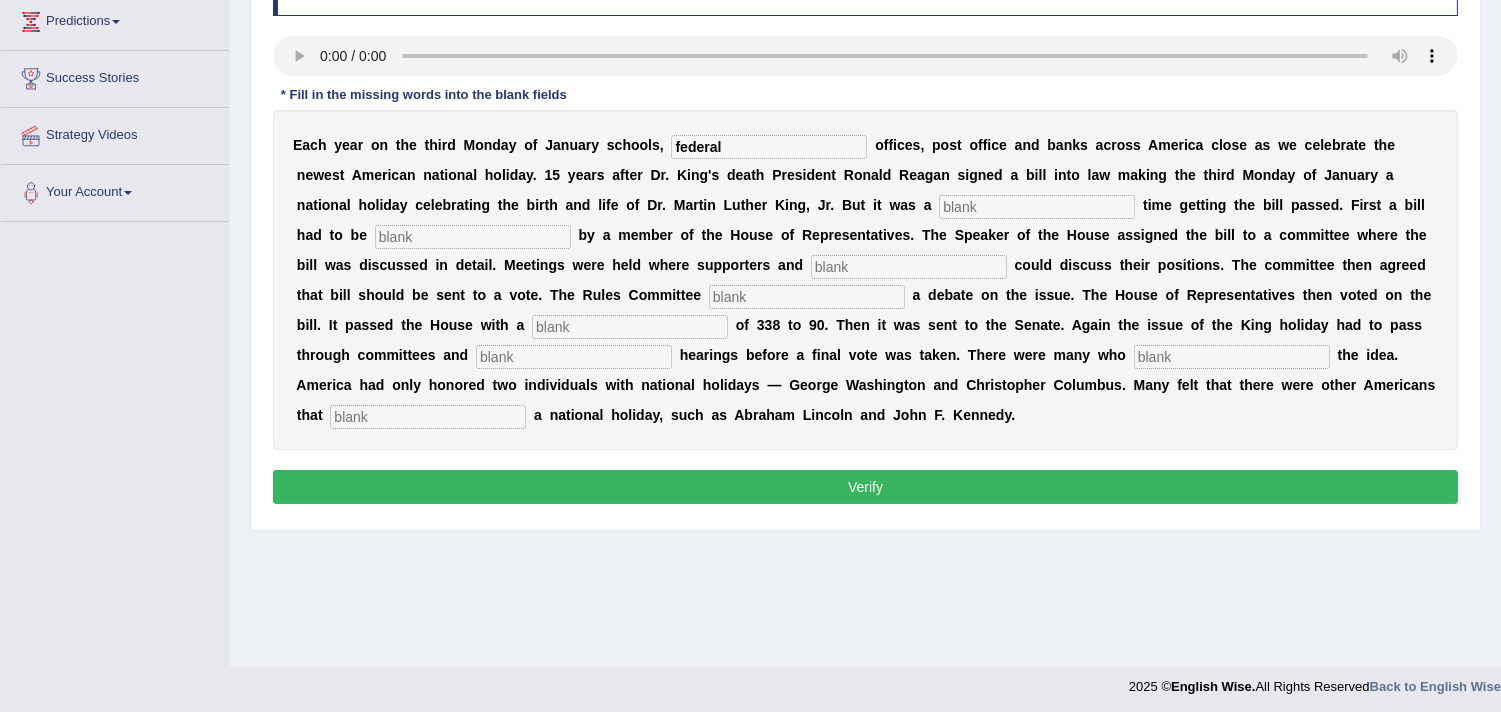 click at bounding box center [1037, 207] 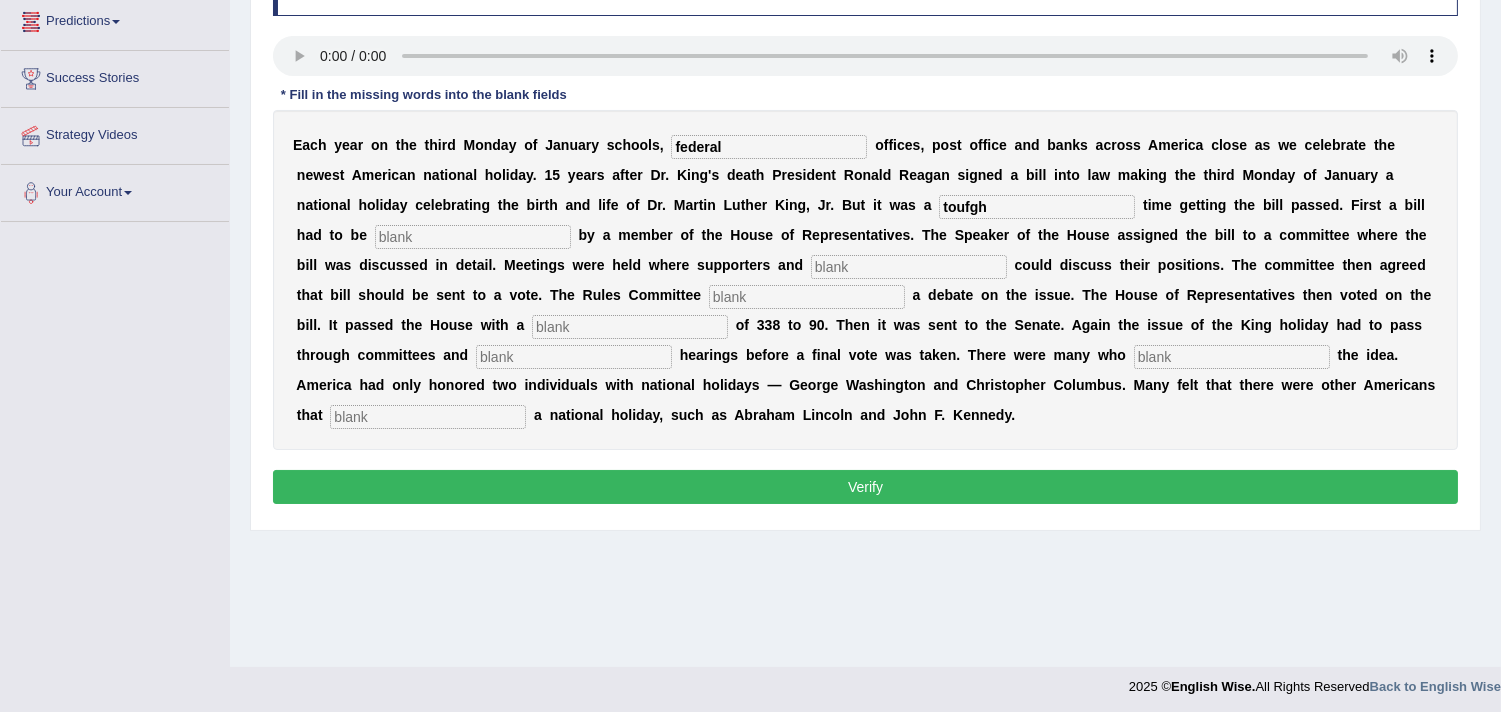type on "toufgh" 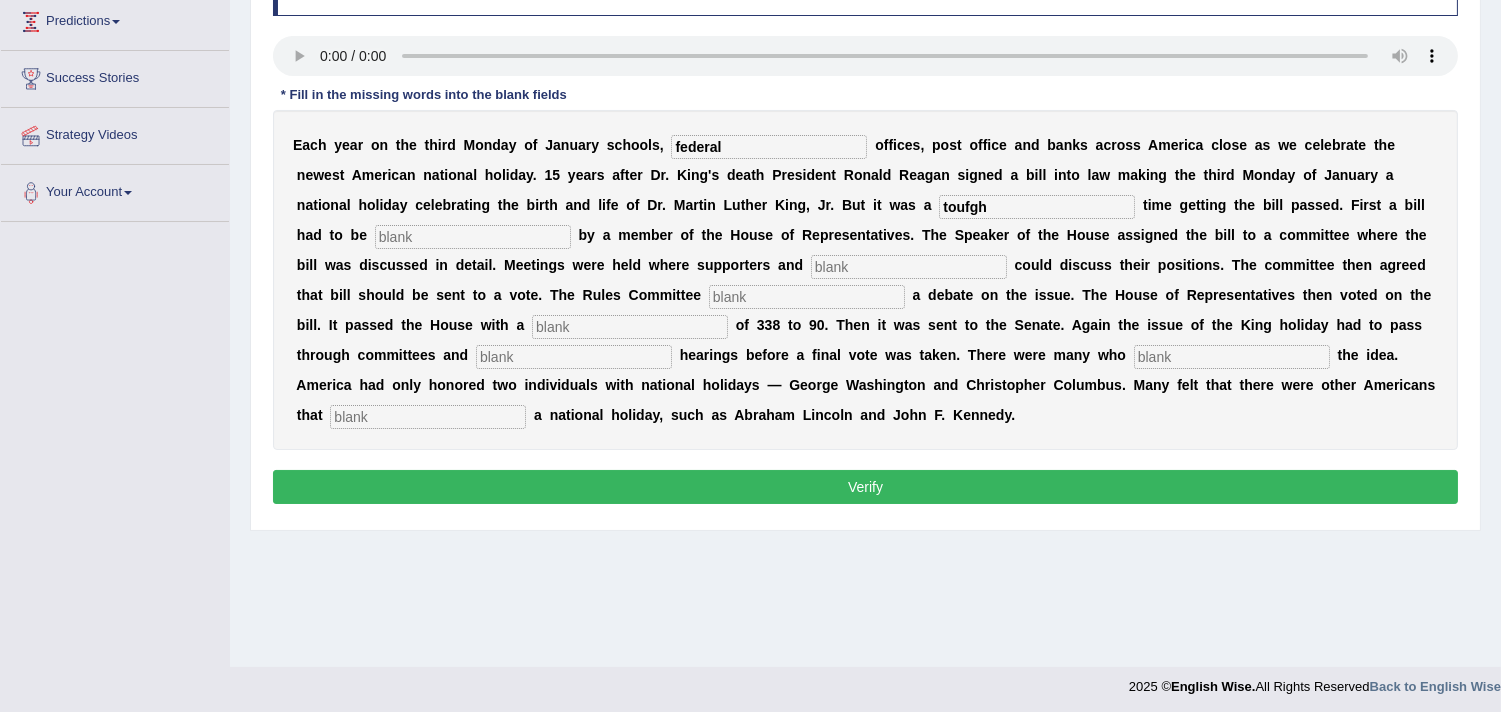 click at bounding box center [473, 237] 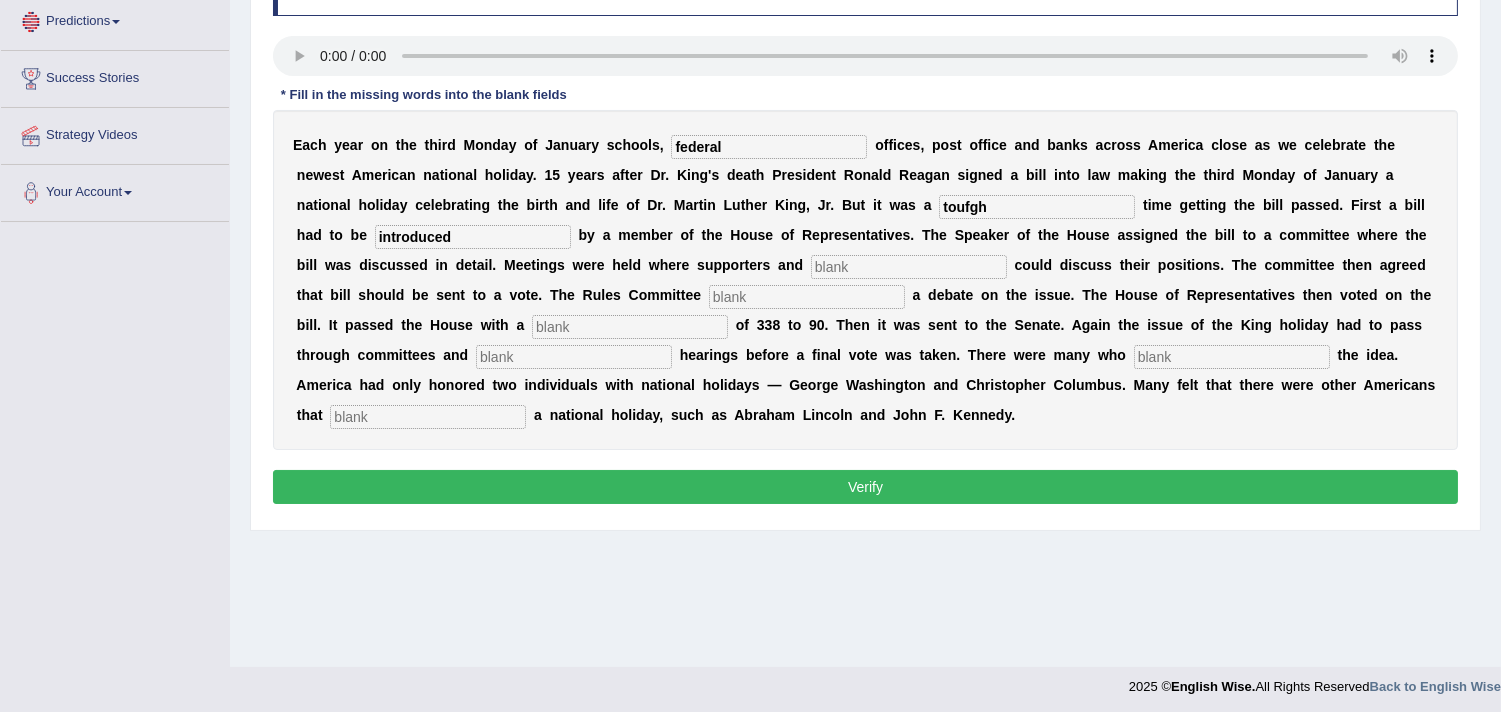 type on "introduced" 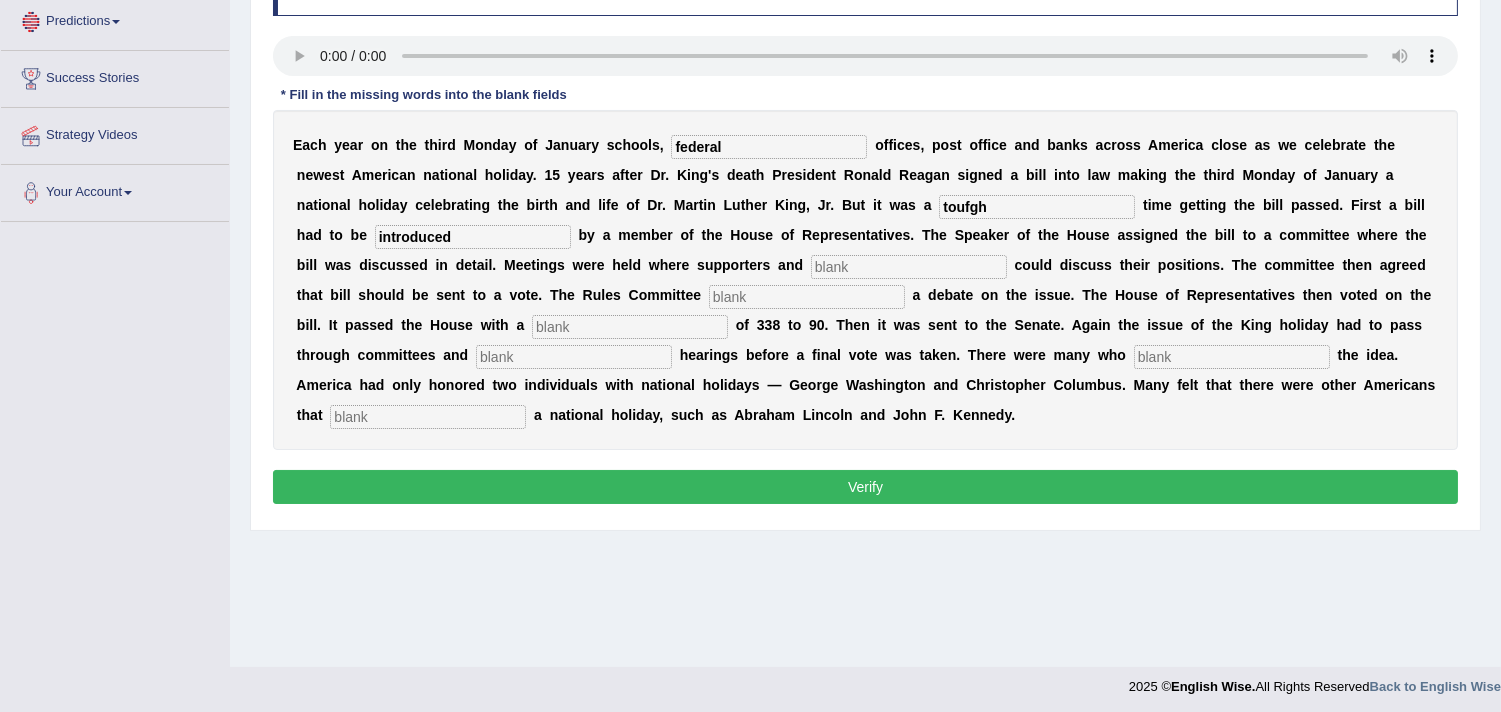click on "E a c h    y e a r    o n    t h e    t h i r d    M o n d a y    o f    J a n u a r y    s c h o o l s ,    federal    o f f i c e s ,    p o s t    o f f i c e    a n d    b a n k s    a c r o s s    A m e r i c a    c l o s e    a s    w e    c e l e b r a t e    t h e    n e w e s t    A m e r i c a n    n a t i o n a l    h o l i d a y .    1 5    y e a r s    a f t e r    D r .    K i n g ' s    d e a t h    P r e s i d e n t    R o n a l d    R e a g a n    s i g n e d    a    b i l l    i n t o    l a w    m a k i n g    t h e    t h i r d    M o n d a y    o f    J a n u a r y    a    n a t i o n a l    h o l i d a y    c e l e b r a t i n g    t h e    b i r t h    a n d    l i f e    o f    D r .    M a r t i n    L u t h e r    K i n g ,    J r .    B u t    i t    w a s    a    toufgh    t i m e    g e t t i n g    t h e    b i l l    p a s s e d .    F i r s t    a    b i l l    h a d    t o    b e    introduced    b y" at bounding box center (865, 280) 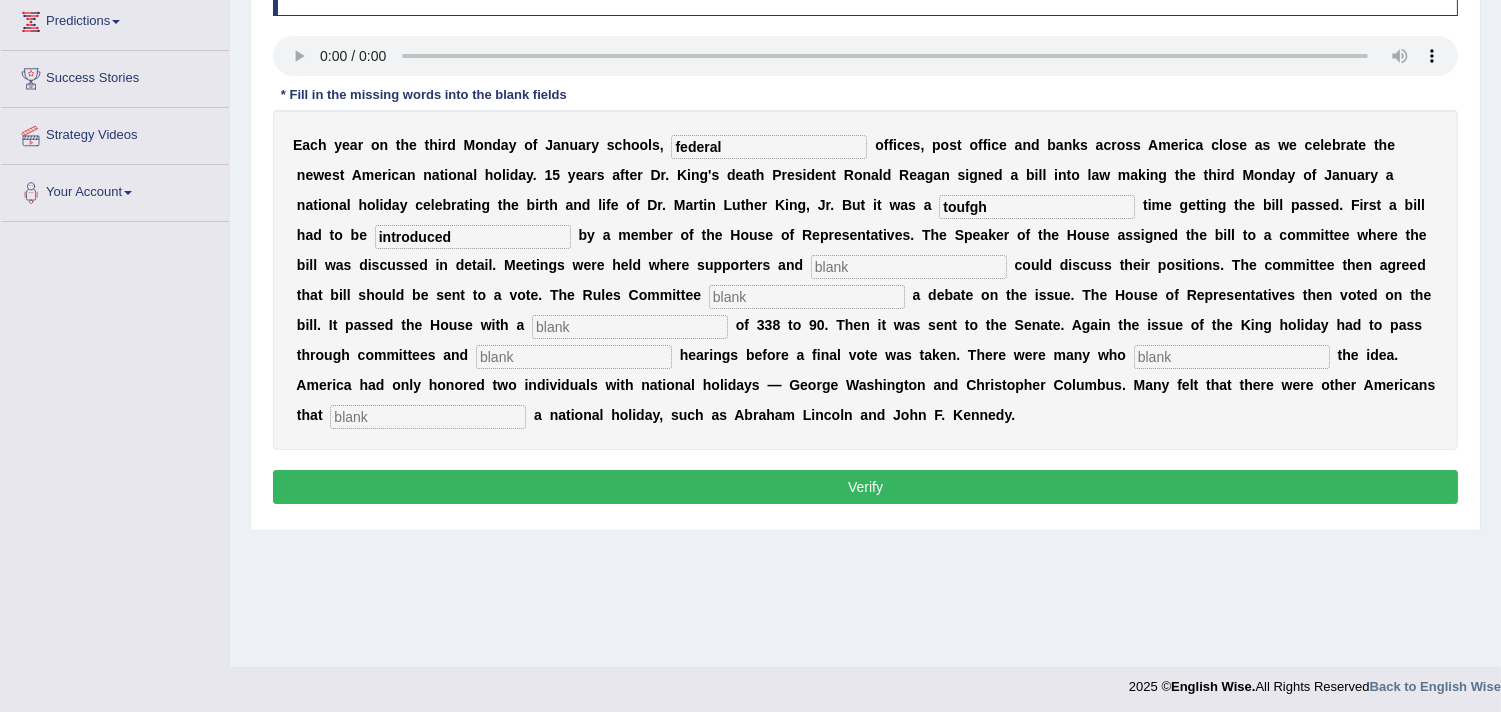 click at bounding box center [909, 267] 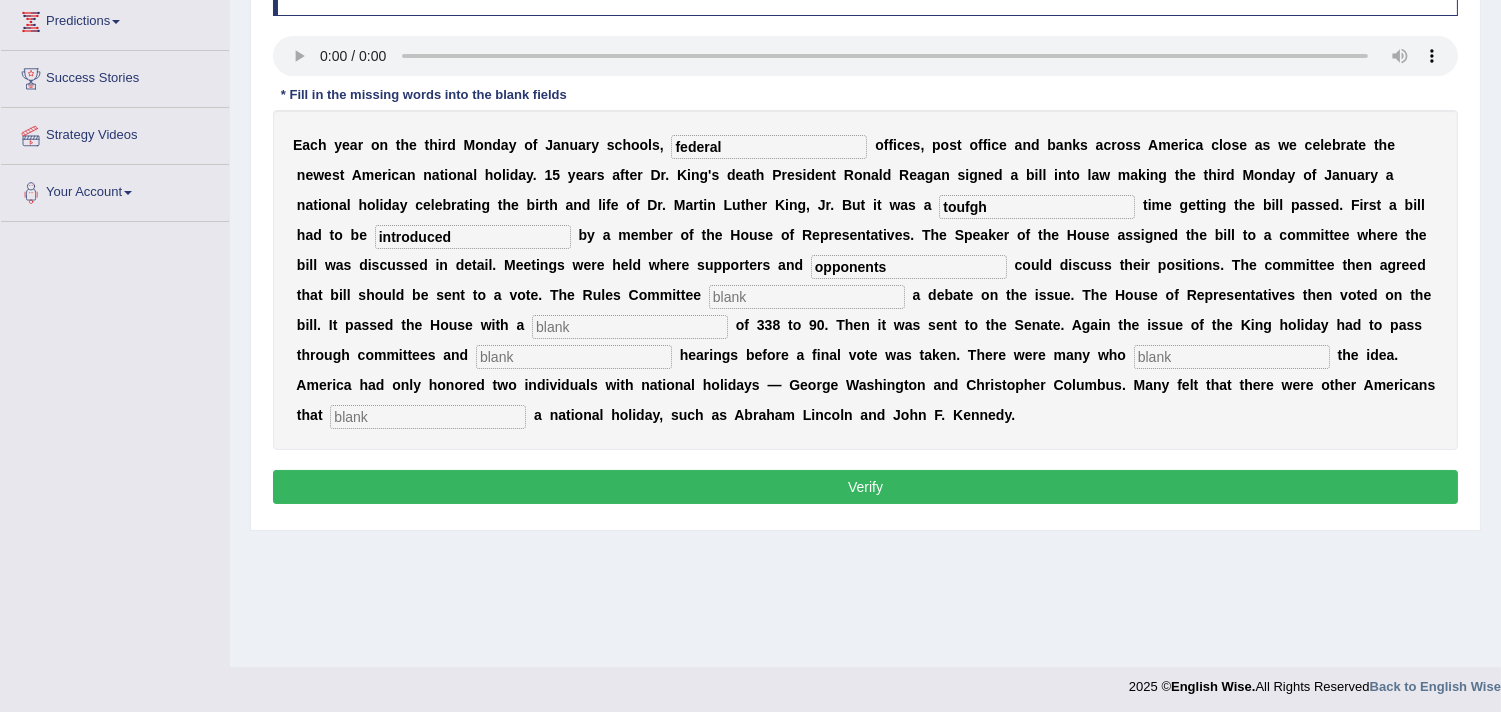 type on "opponents" 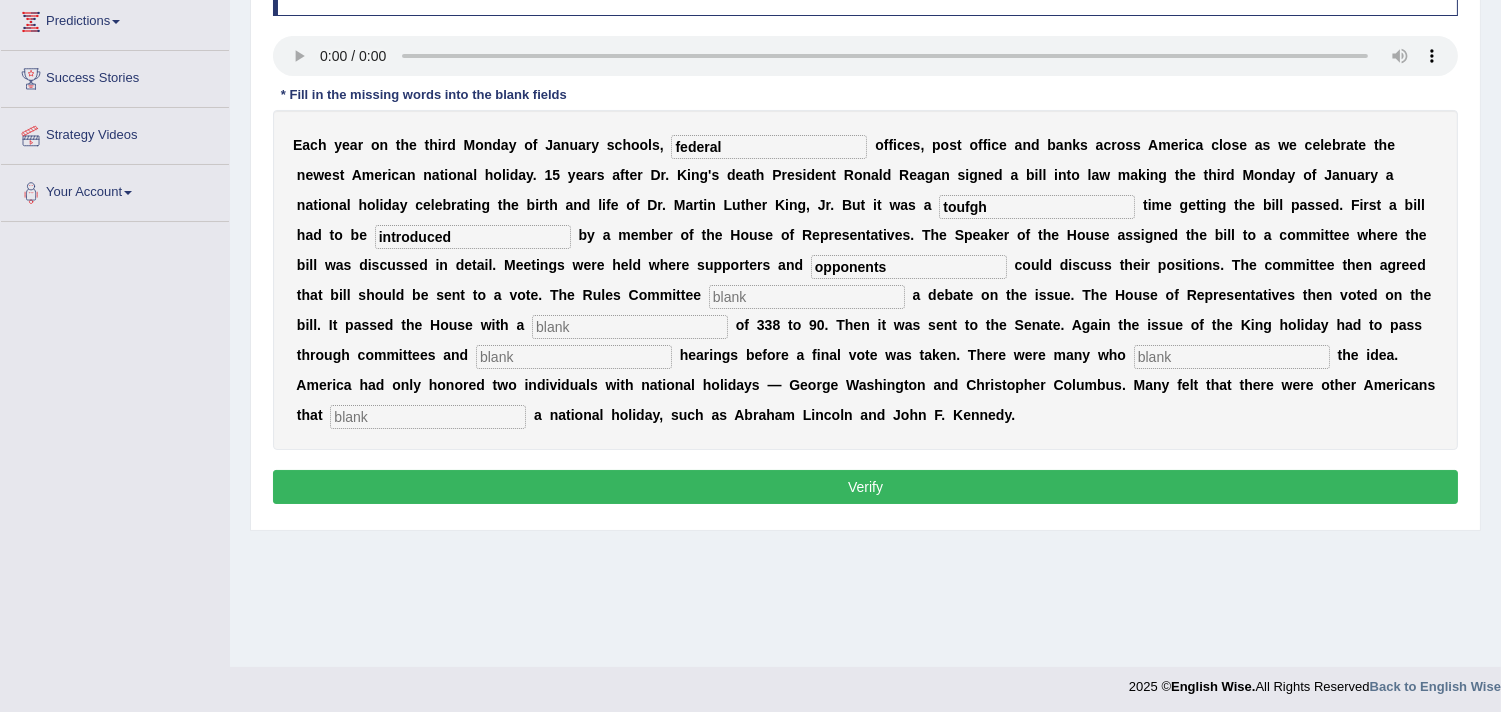 click at bounding box center (807, 297) 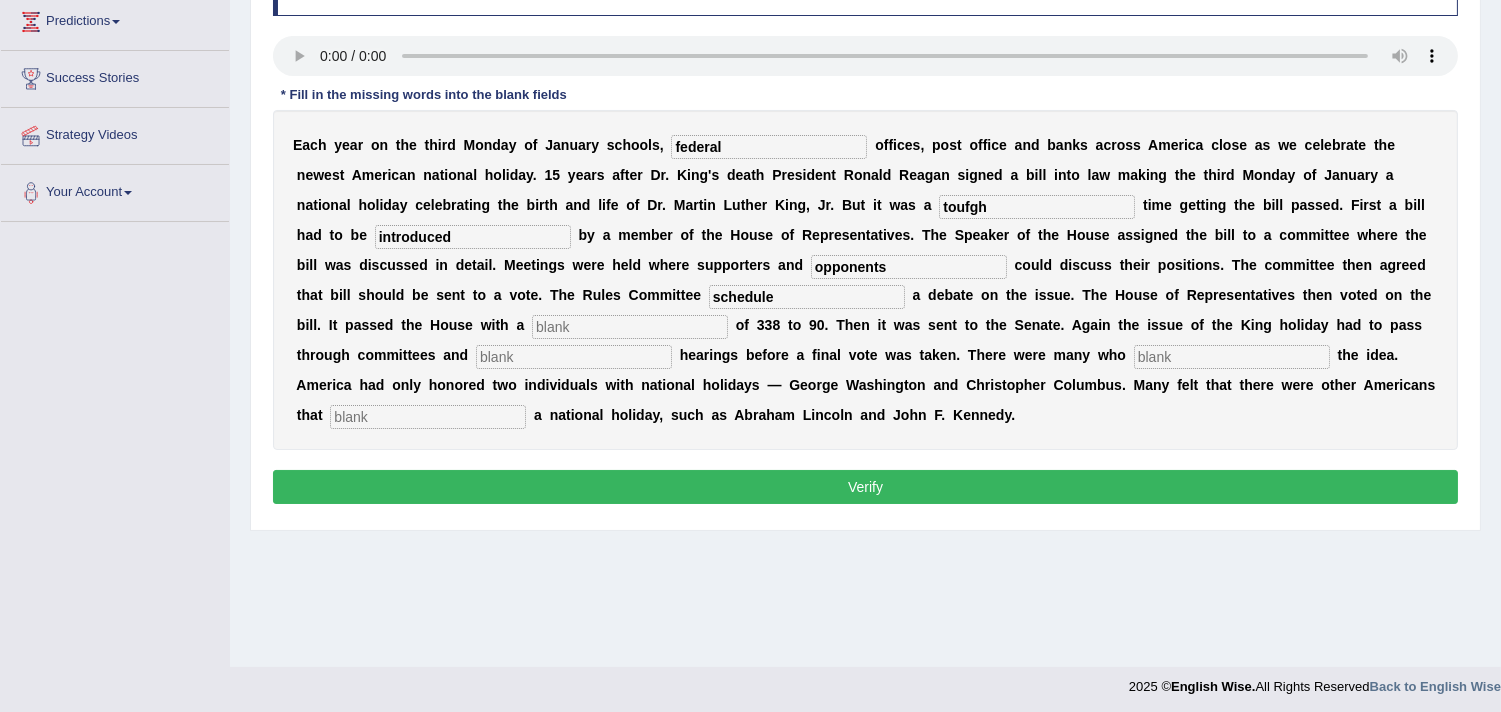 type on "schedule" 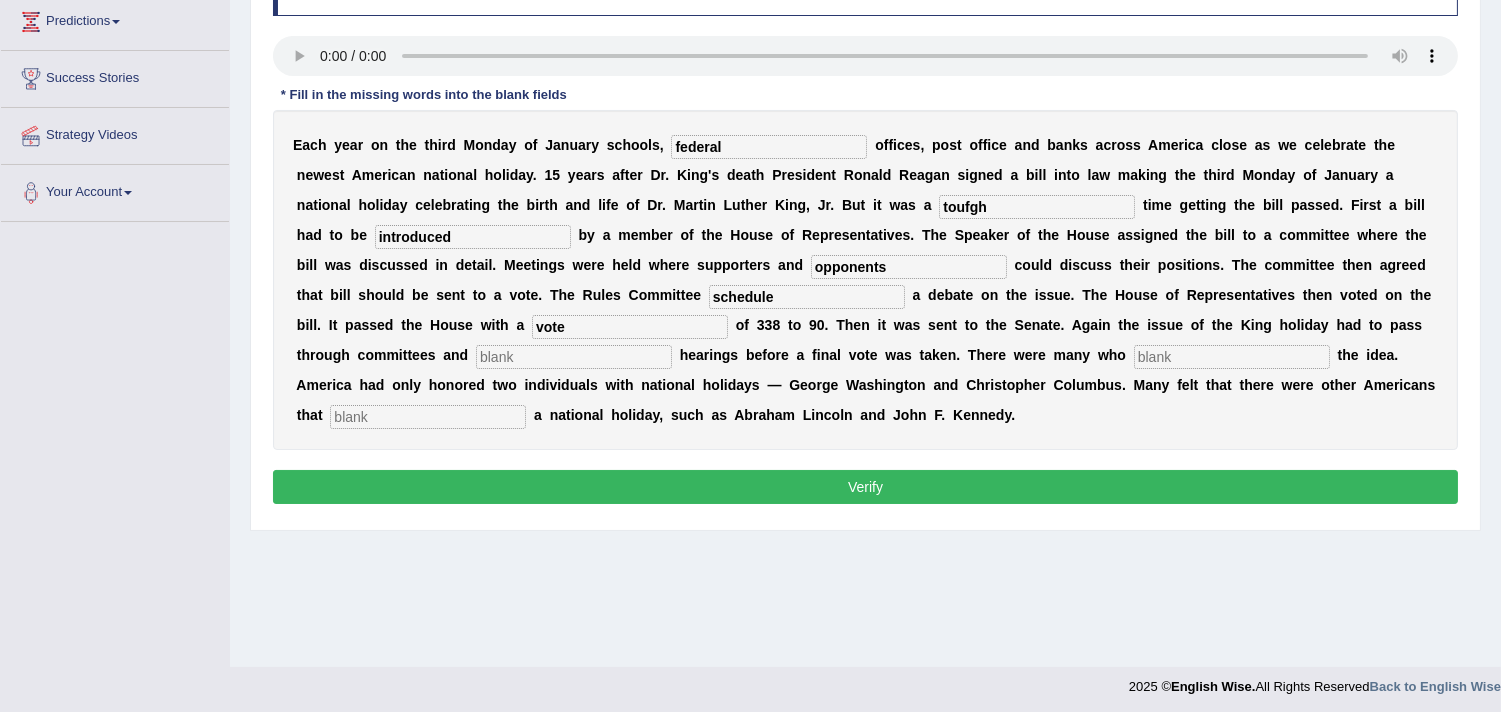 type on "vote" 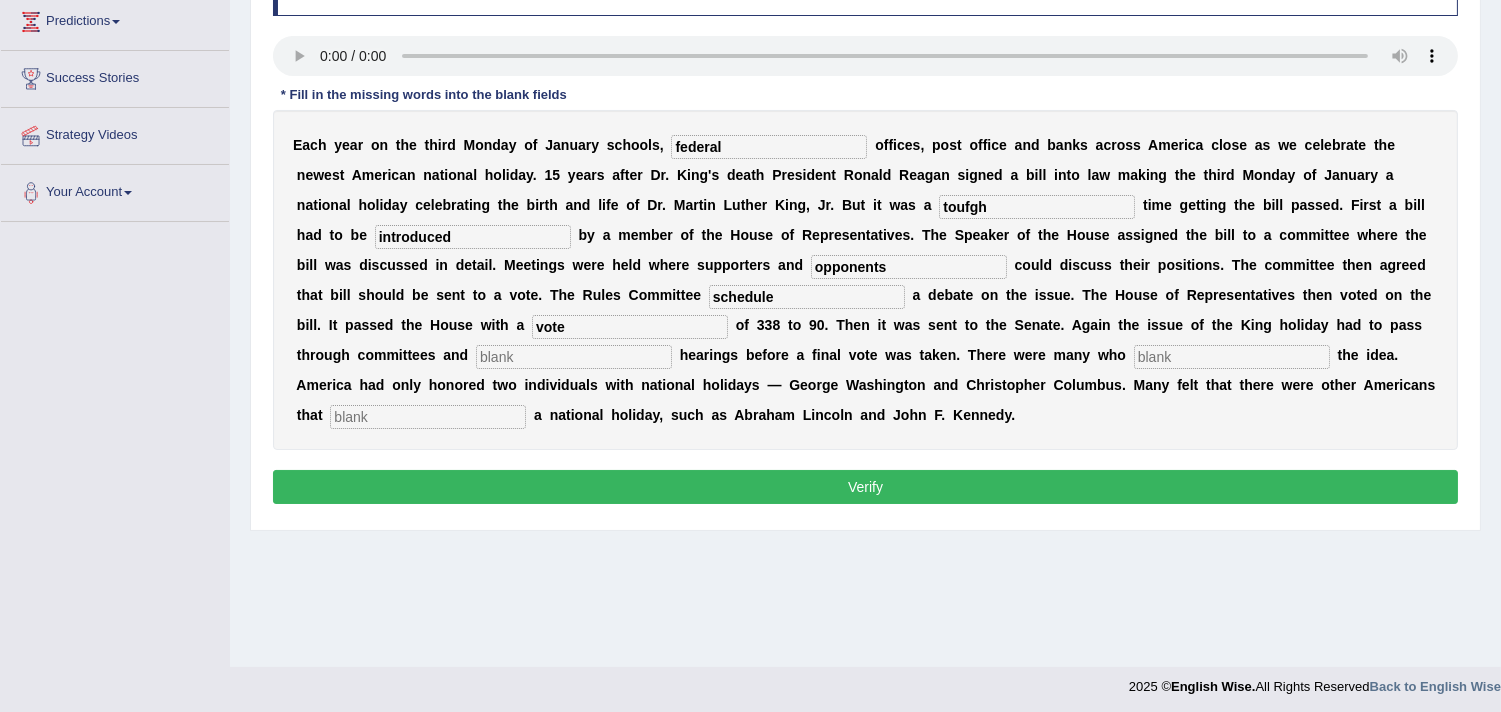 click at bounding box center (574, 357) 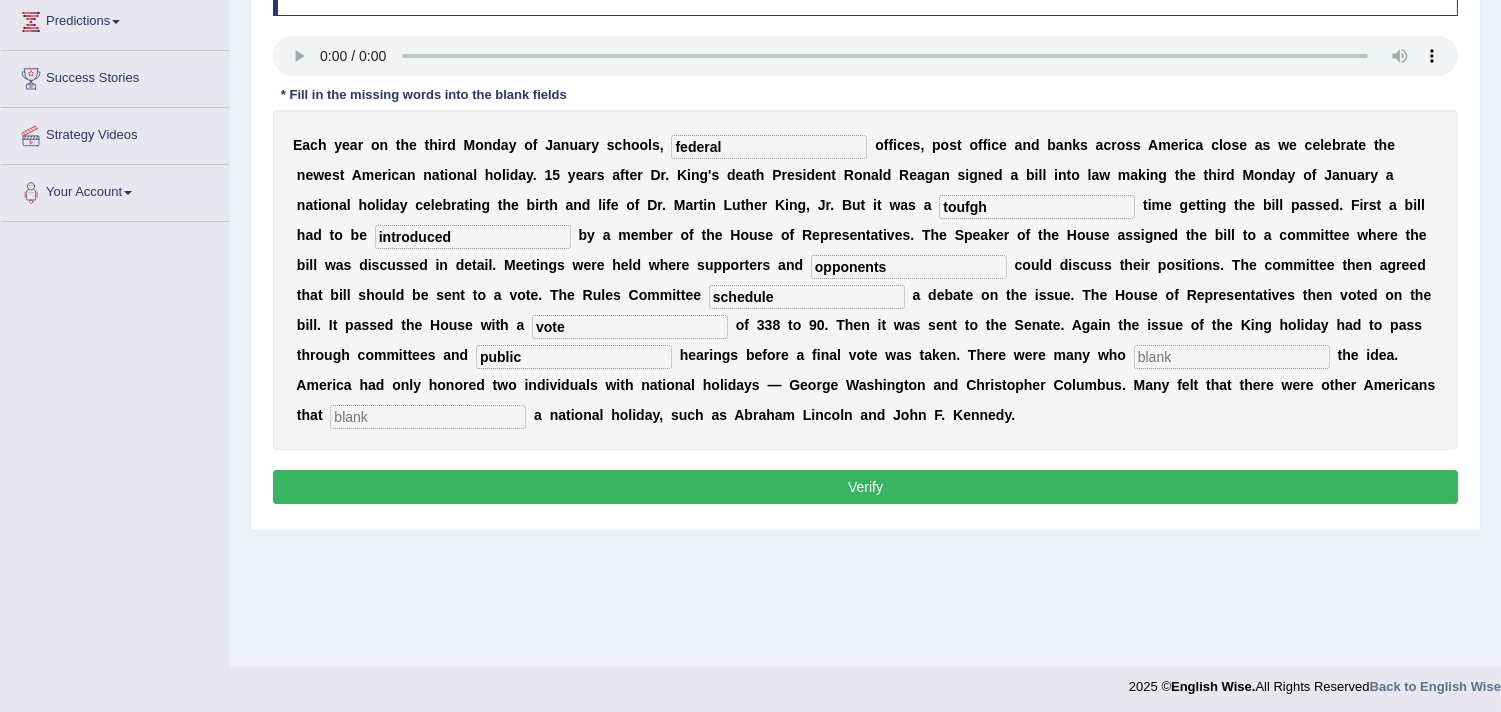 type on "public" 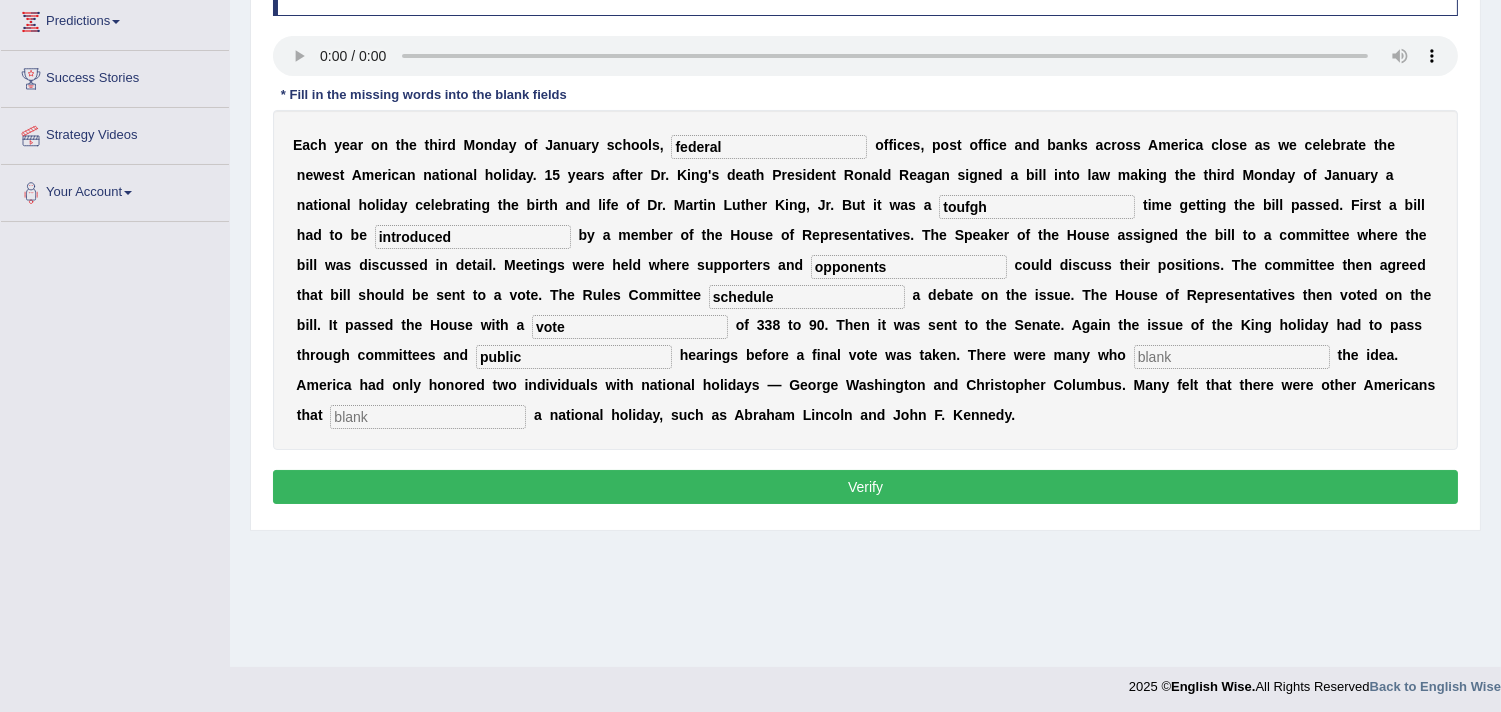 click at bounding box center (1232, 357) 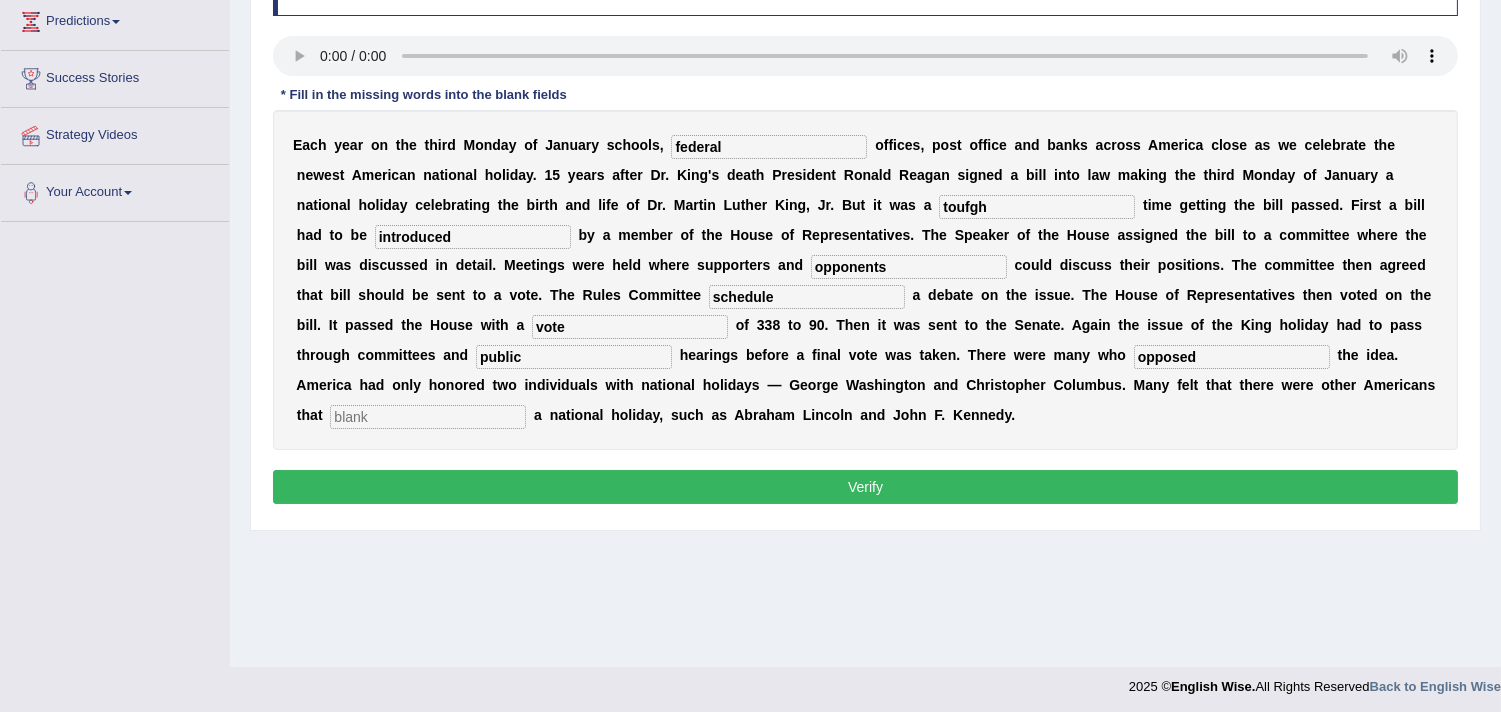 type on "opposed" 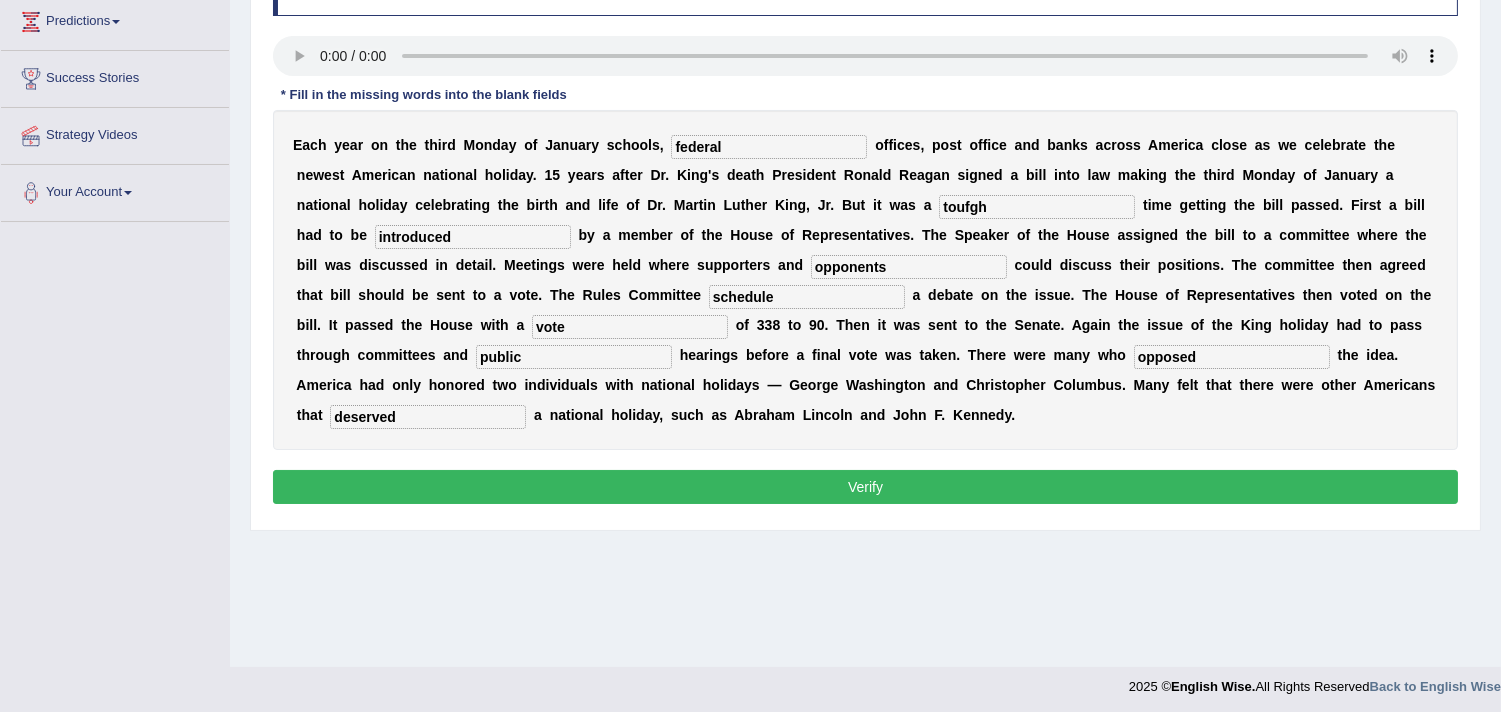 type on "deserved" 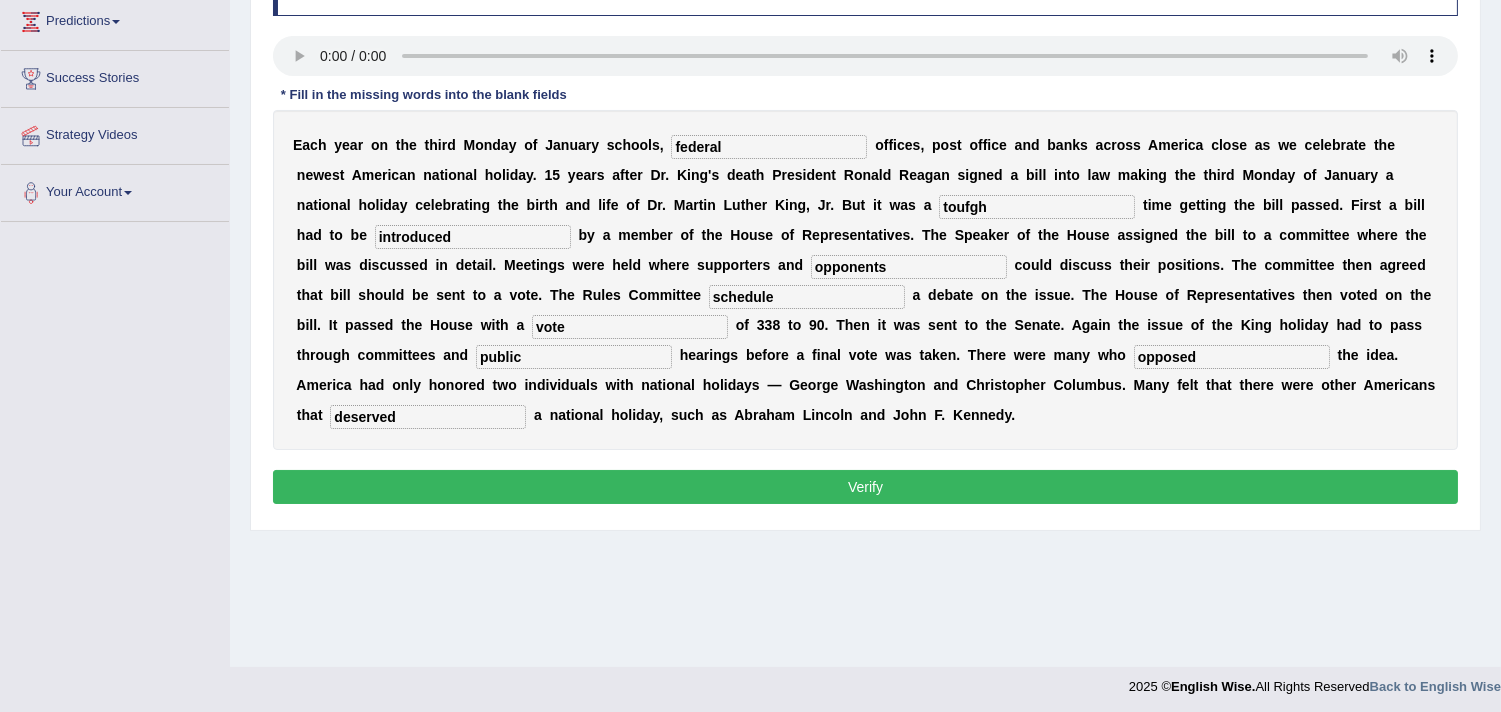 click on "toufgh" at bounding box center [1037, 207] 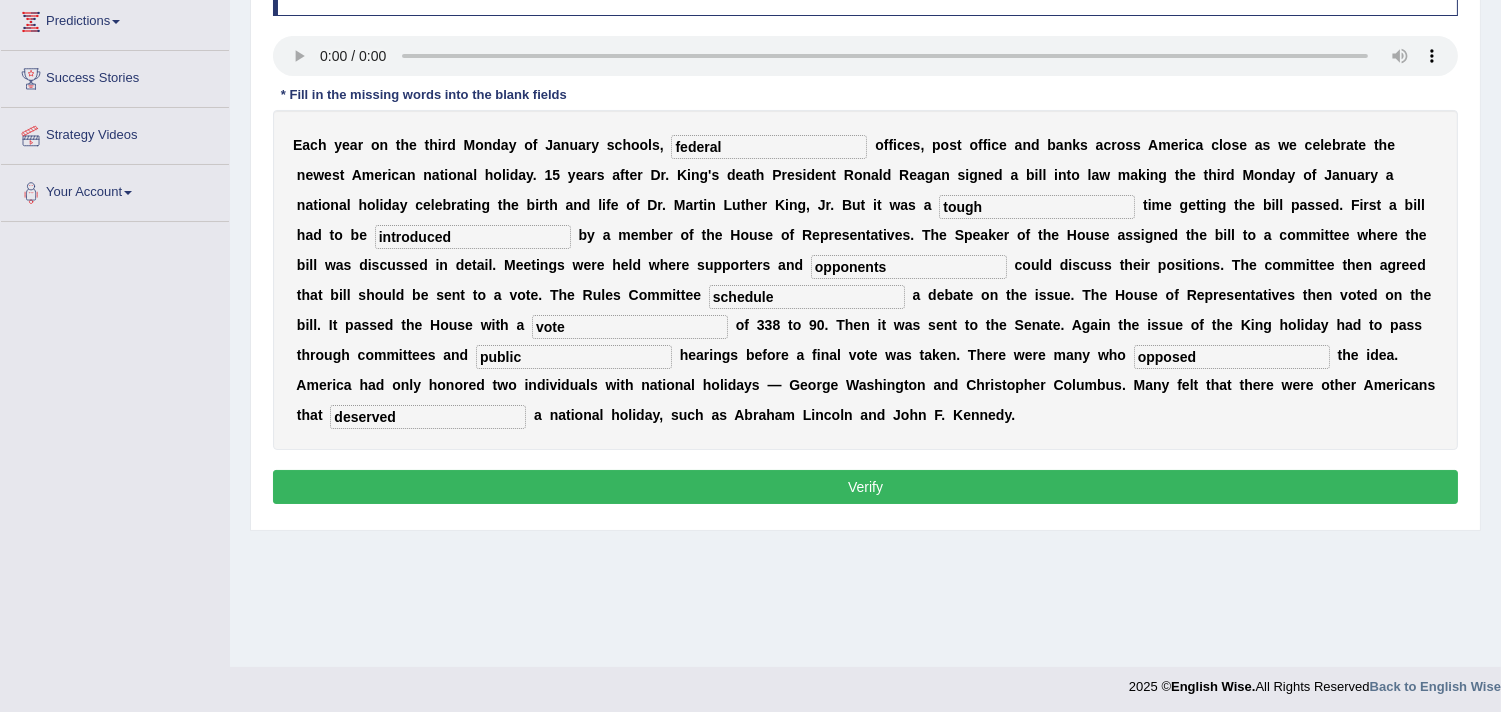 type on "tough" 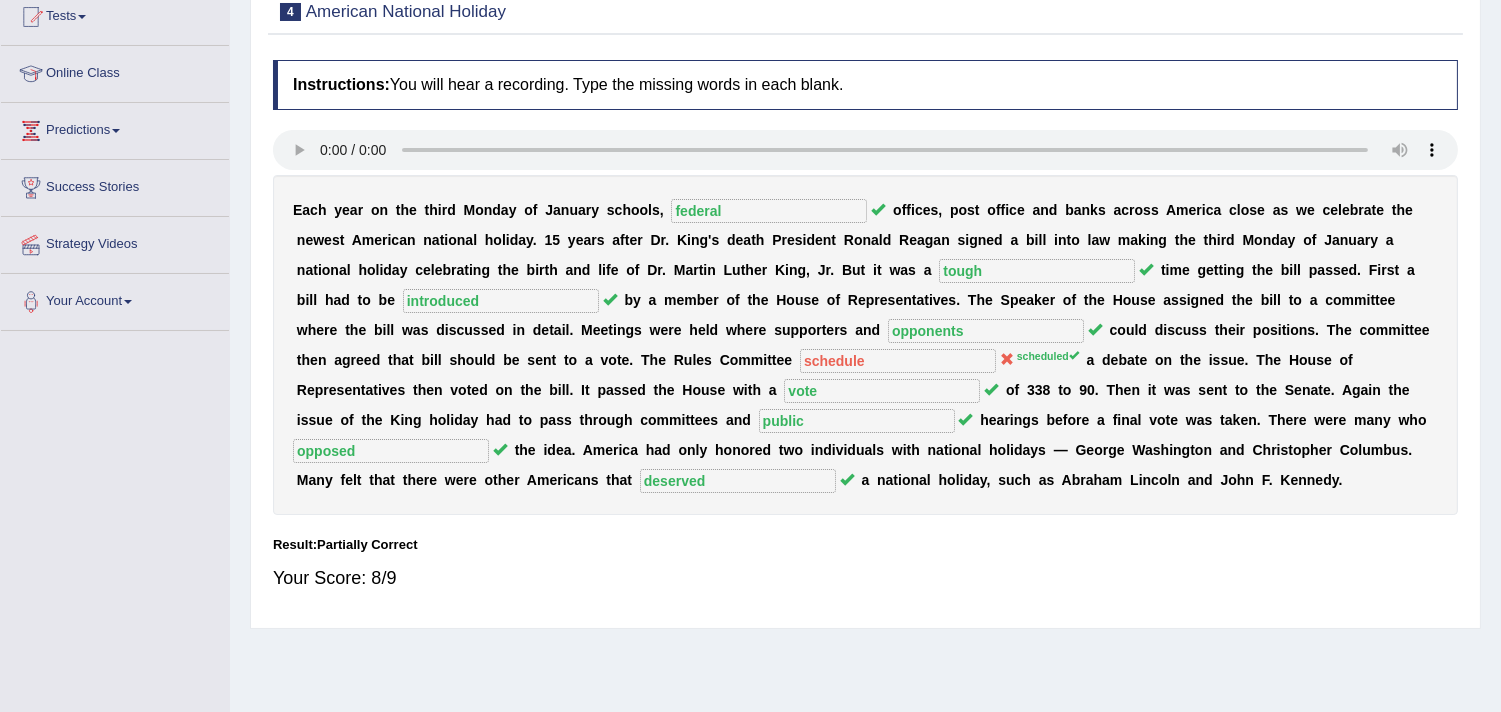 scroll, scrollTop: 0, scrollLeft: 0, axis: both 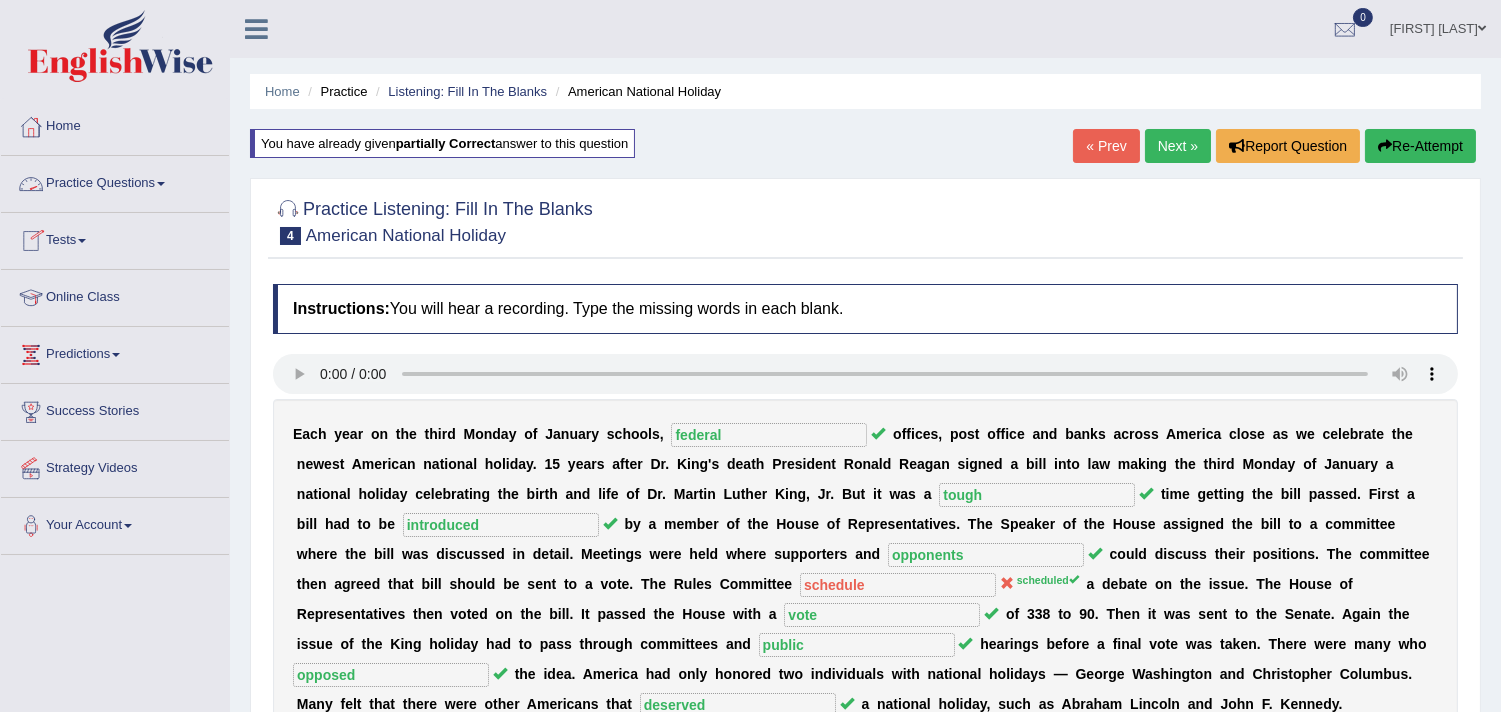 click on "Practice Questions" at bounding box center [115, 181] 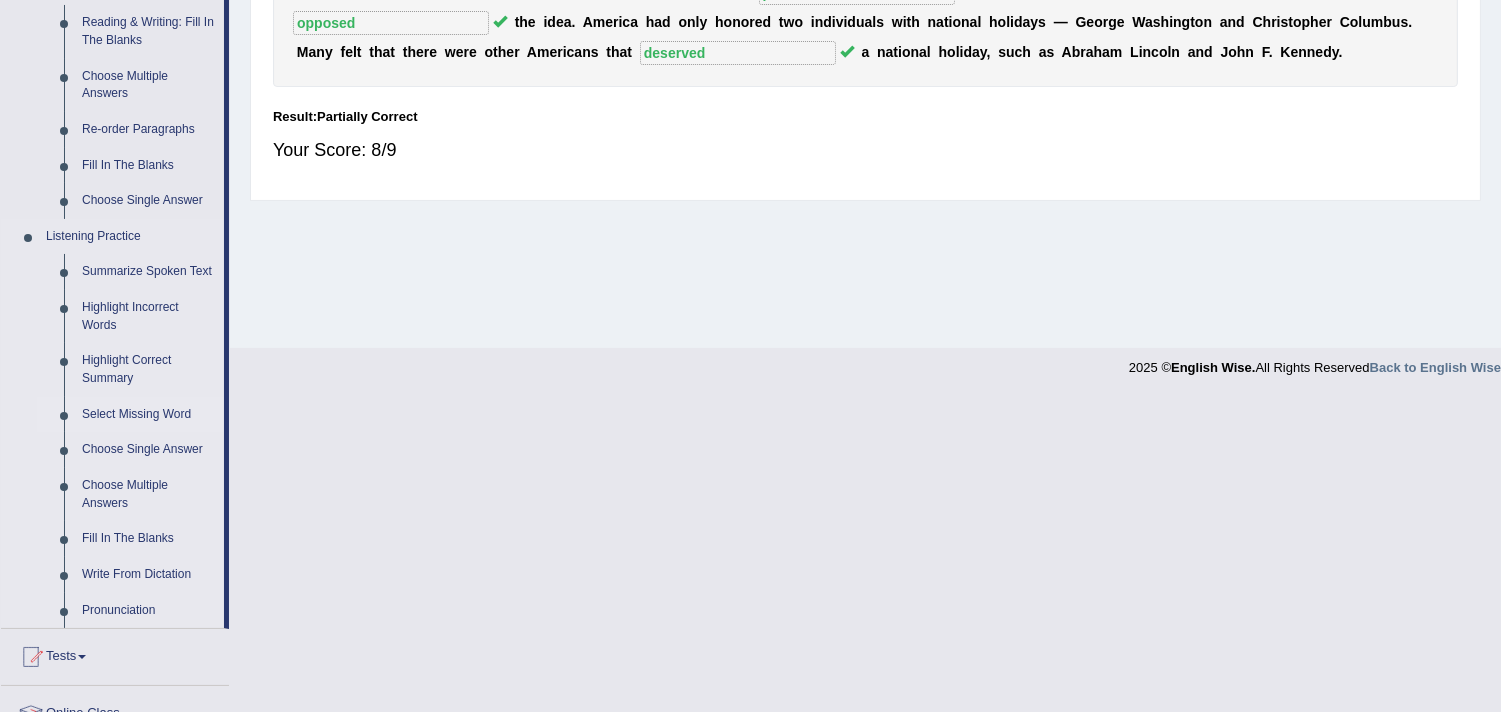 scroll, scrollTop: 777, scrollLeft: 0, axis: vertical 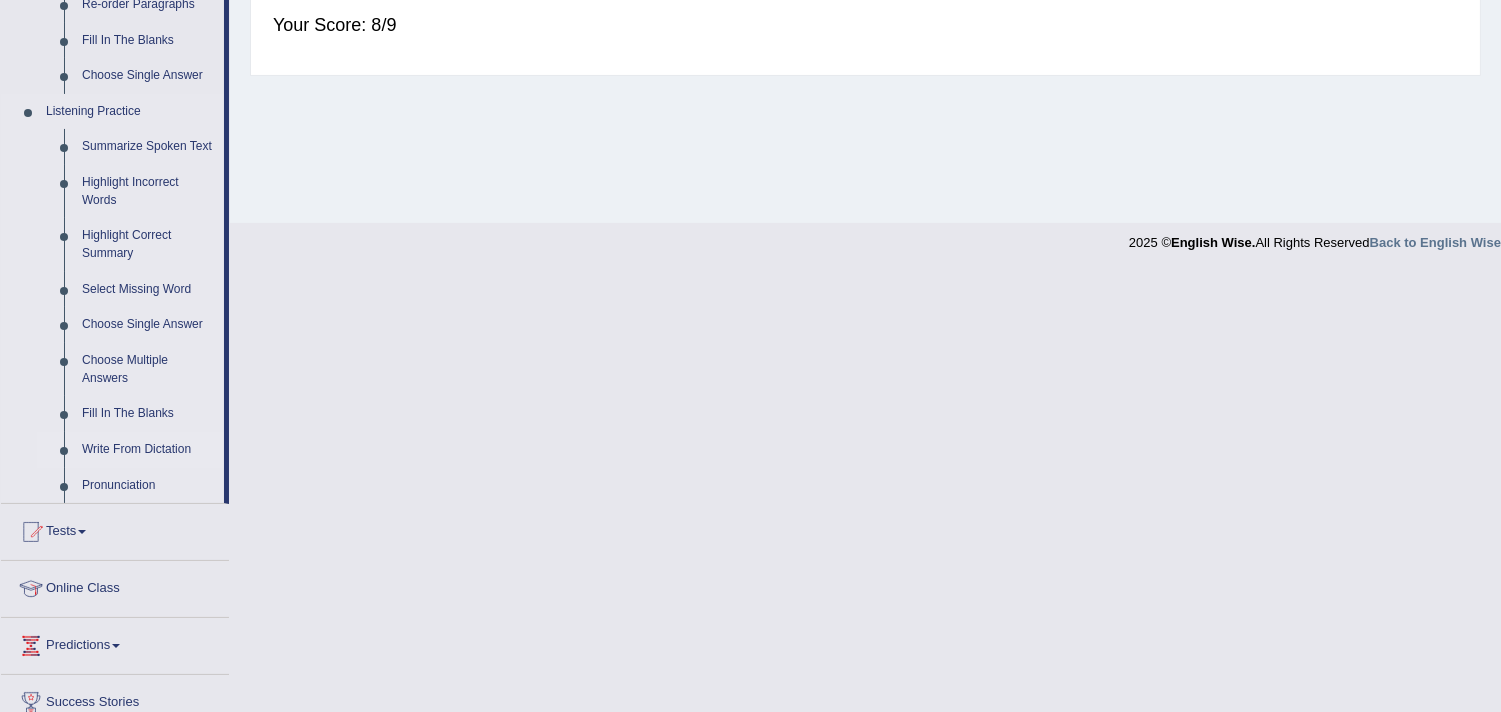 click on "Write From Dictation" at bounding box center (148, 450) 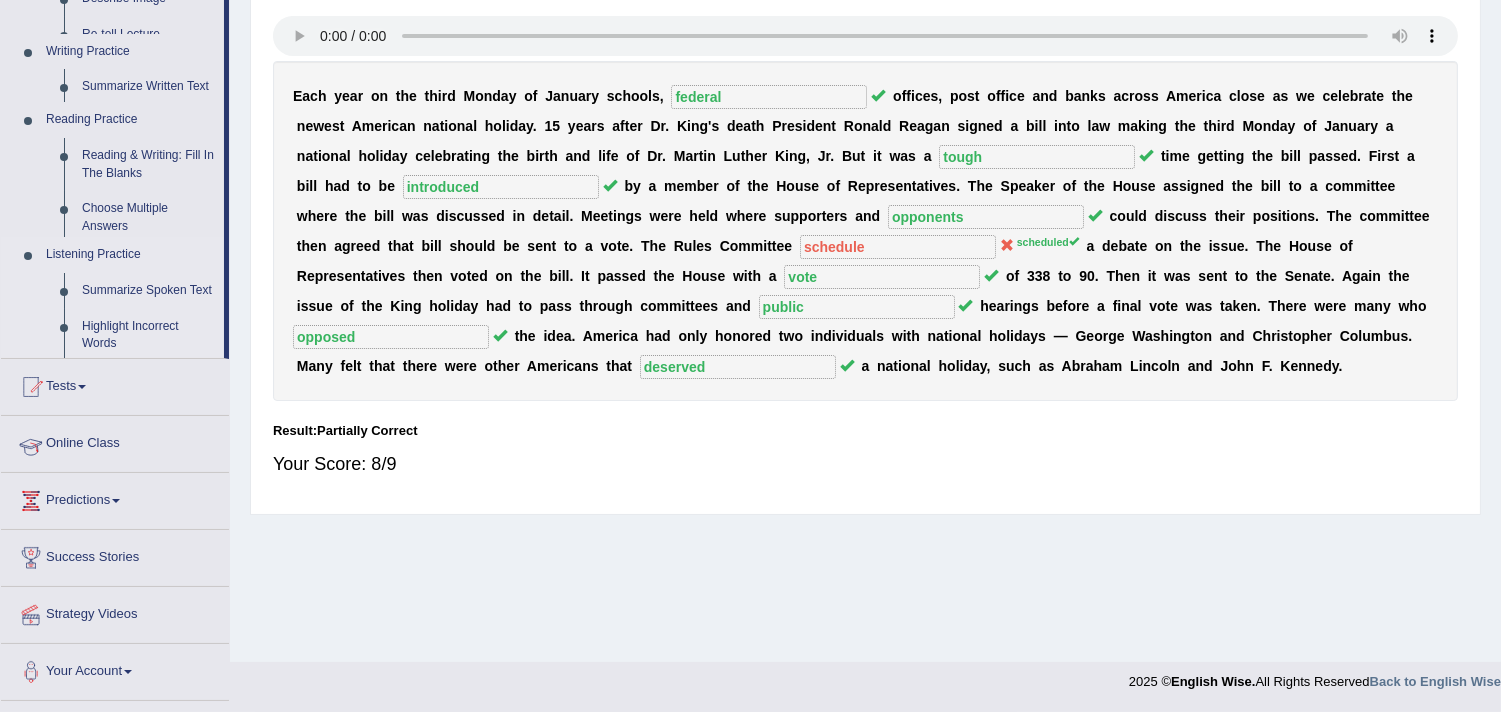scroll, scrollTop: 337, scrollLeft: 0, axis: vertical 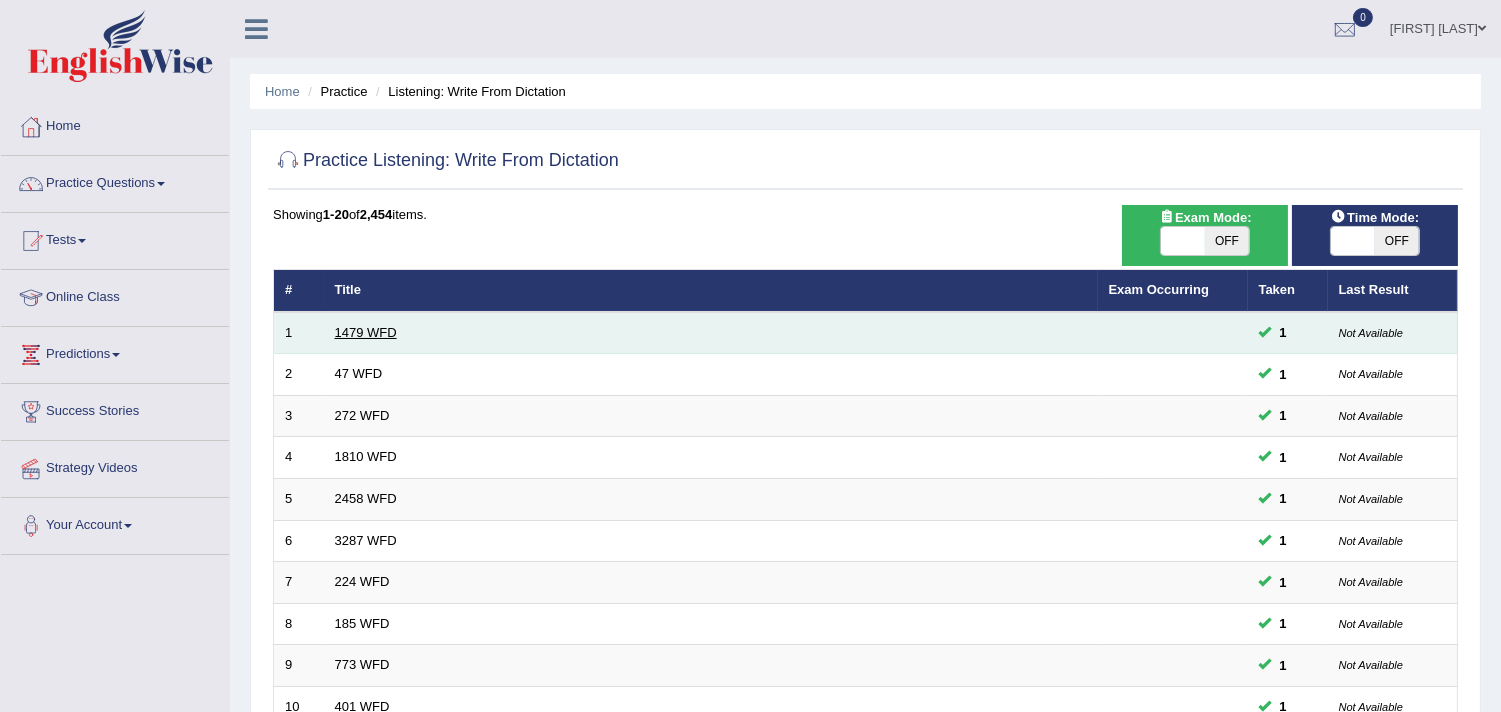 click on "1479 WFD" at bounding box center [366, 332] 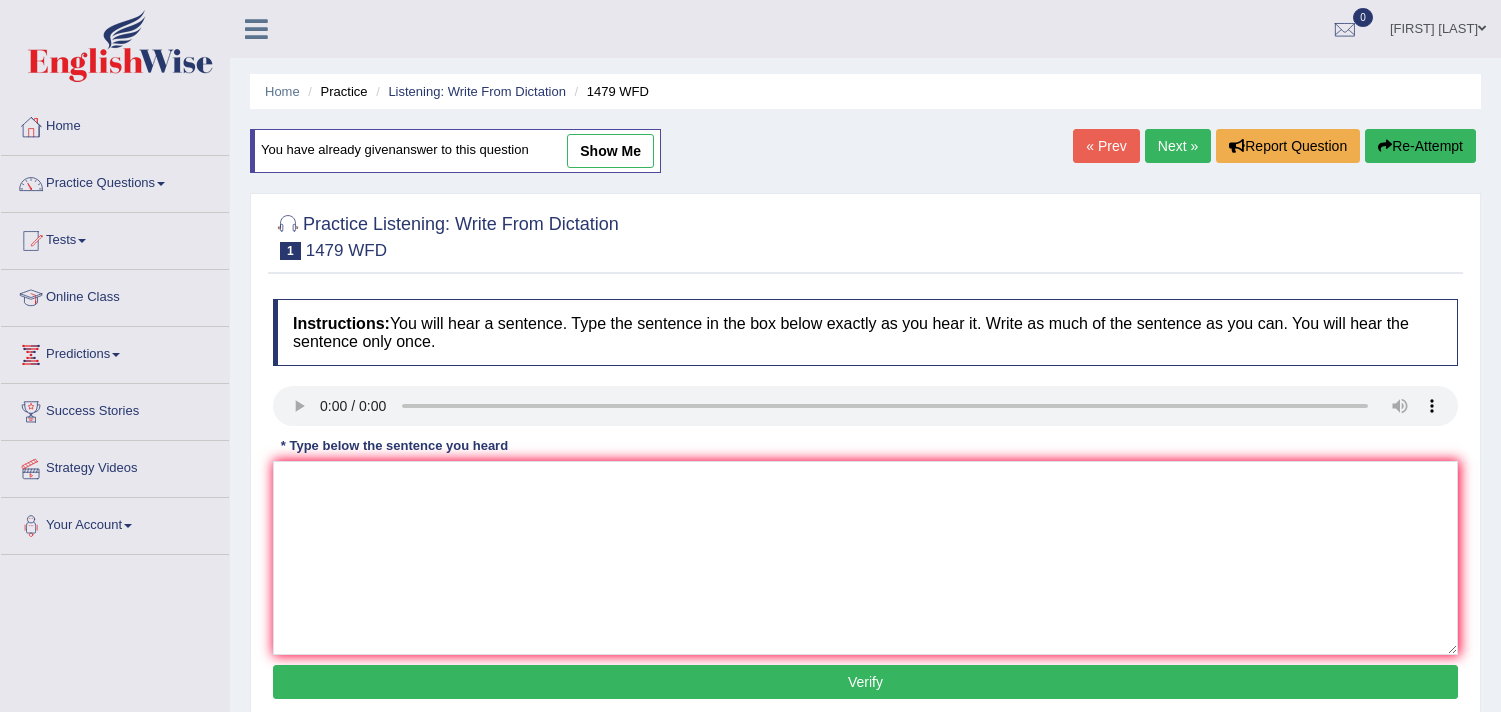scroll, scrollTop: 0, scrollLeft: 0, axis: both 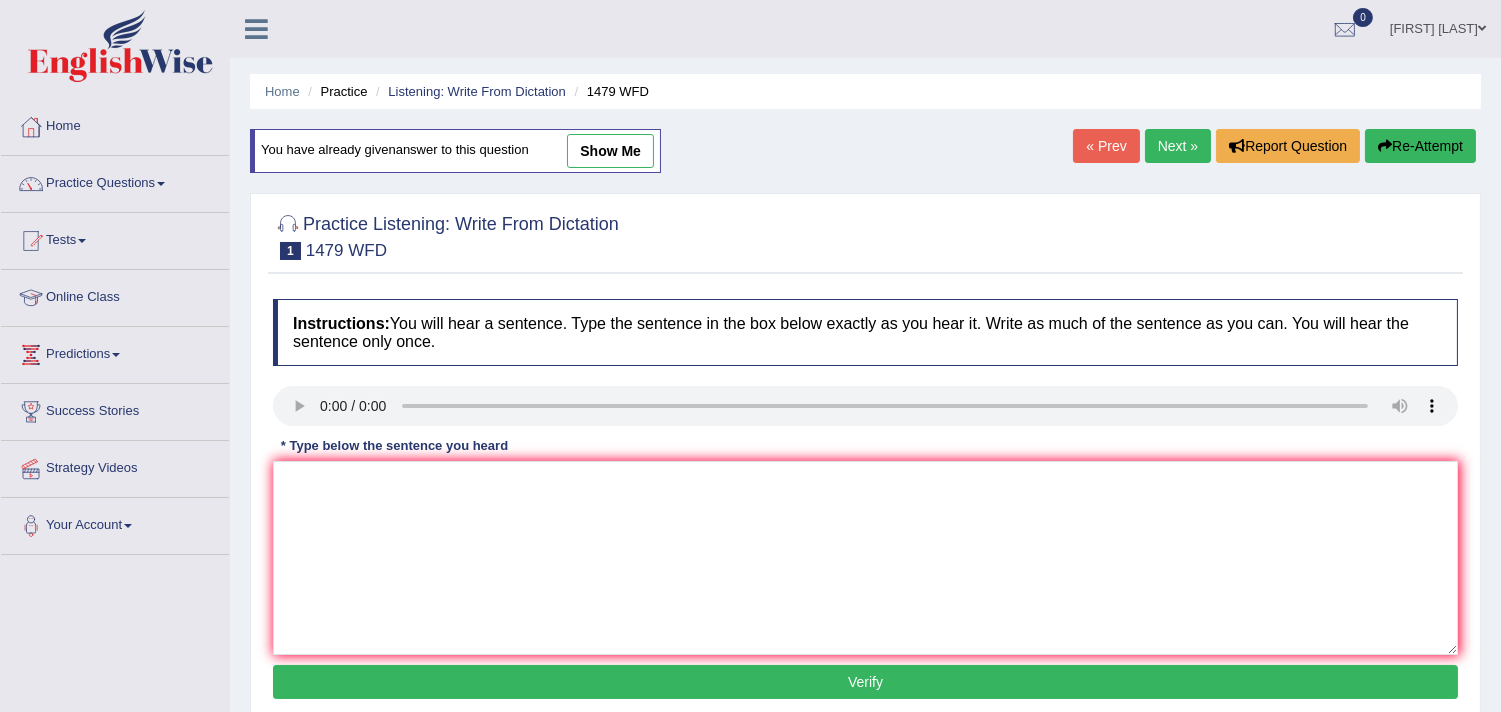 click on "show me" at bounding box center (610, 151) 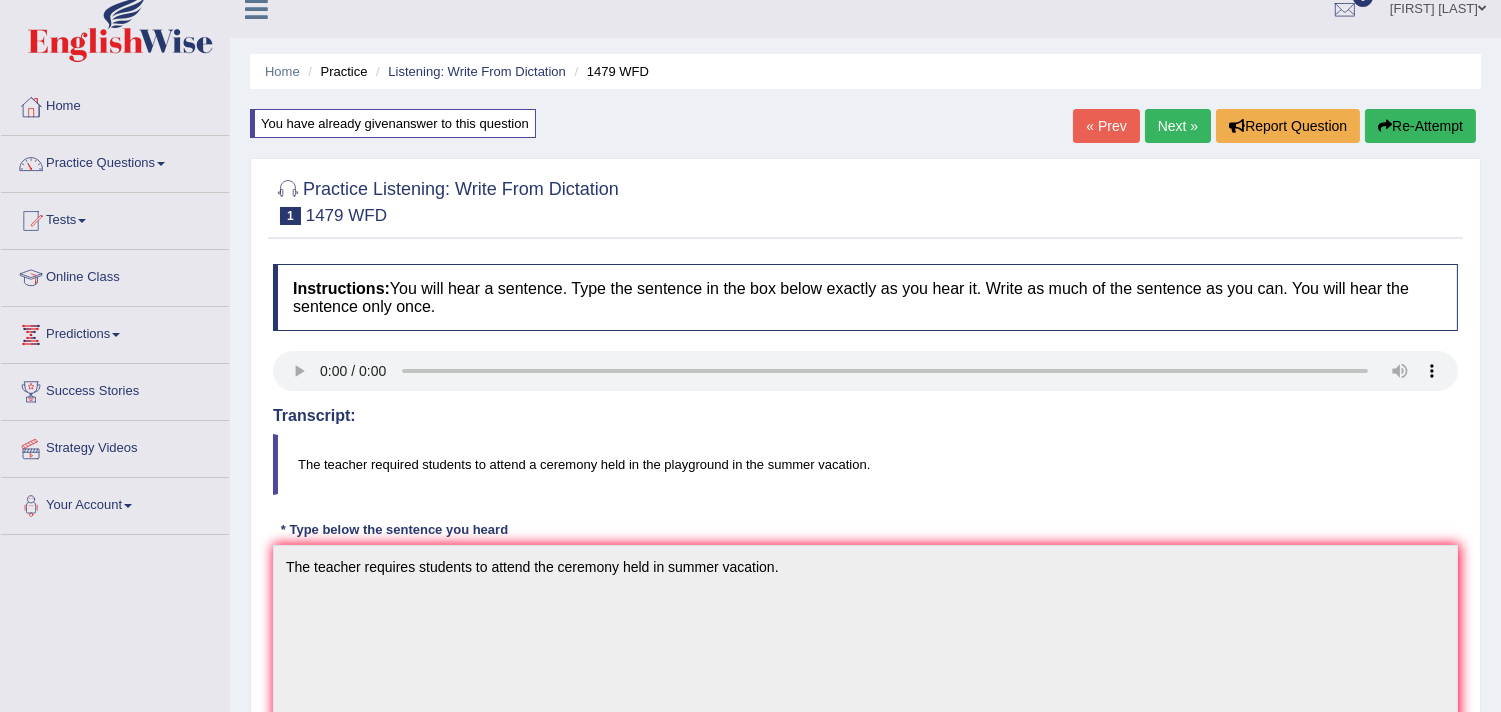 scroll, scrollTop: 0, scrollLeft: 0, axis: both 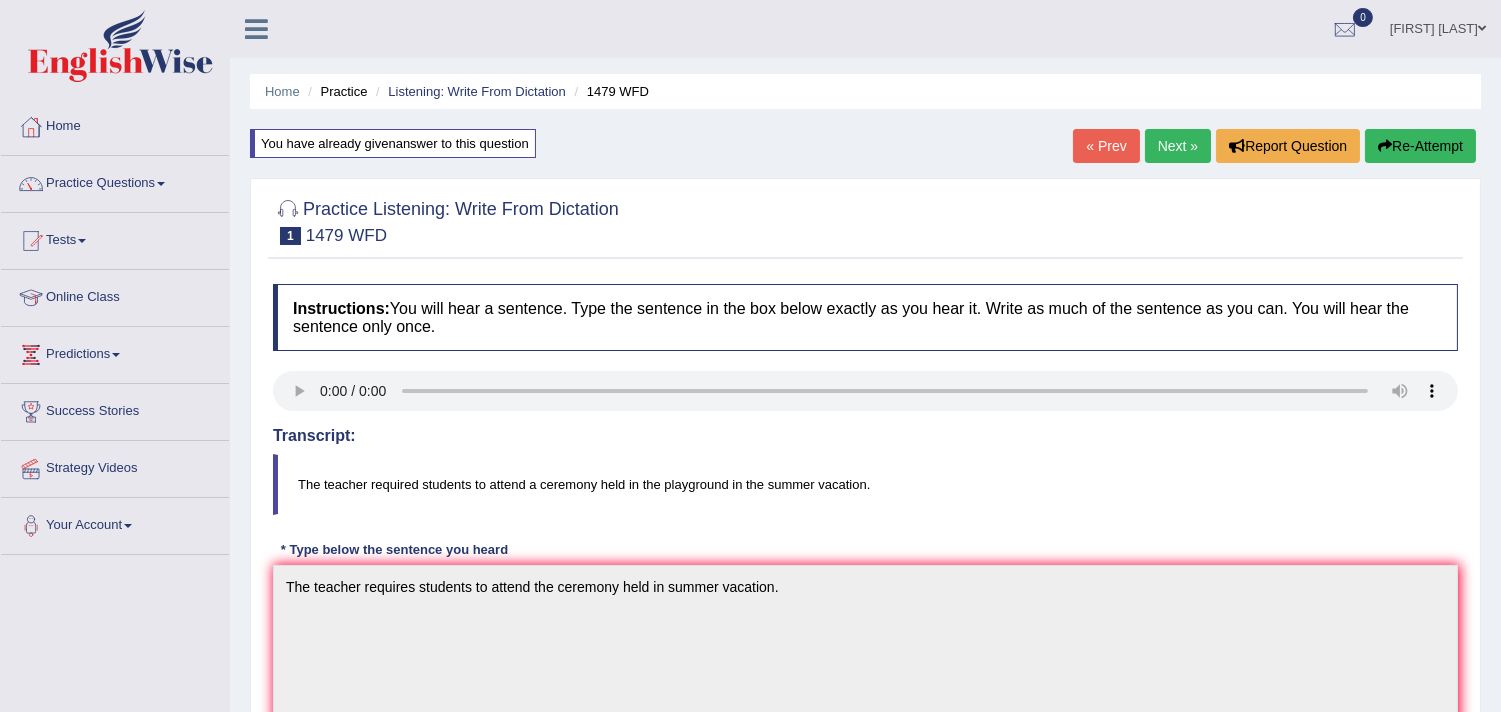 click on "Re-Attempt" at bounding box center (1420, 146) 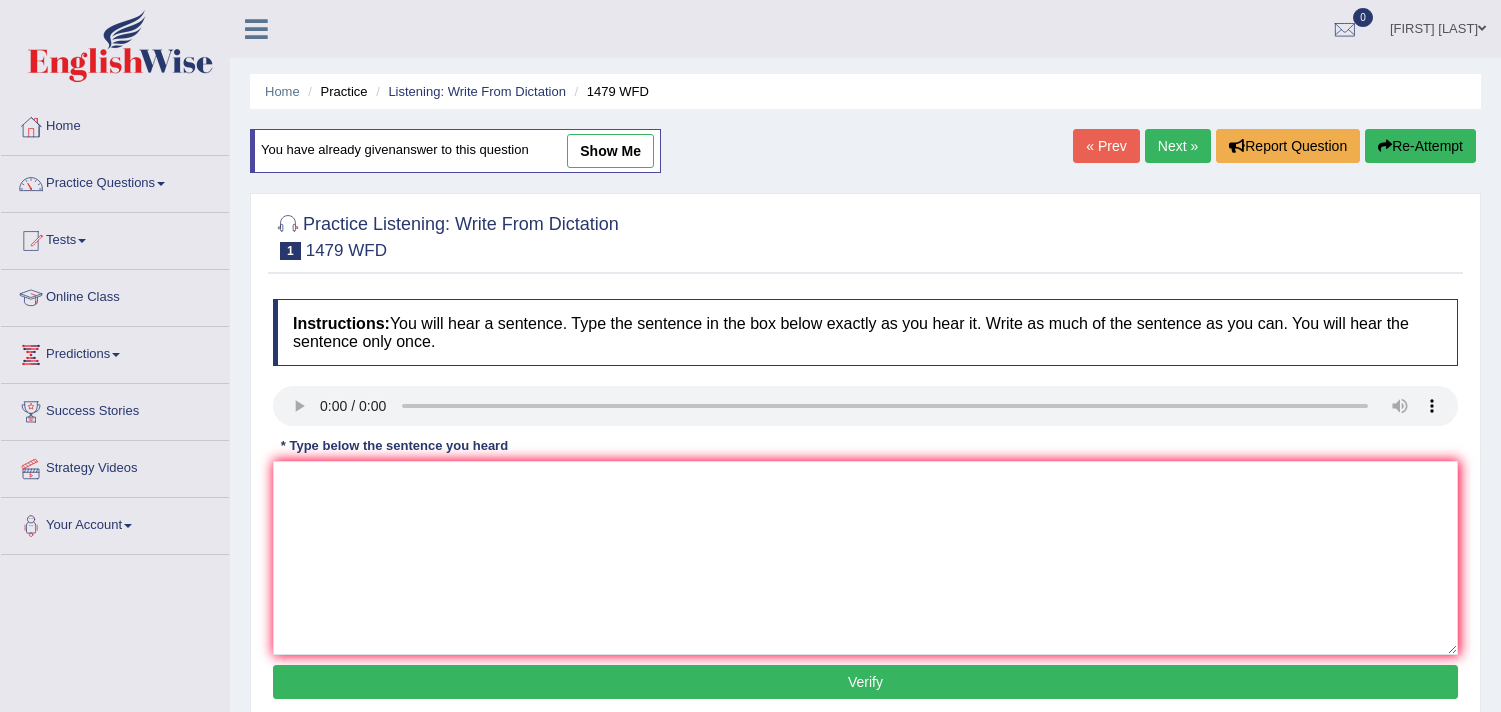 scroll, scrollTop: 0, scrollLeft: 0, axis: both 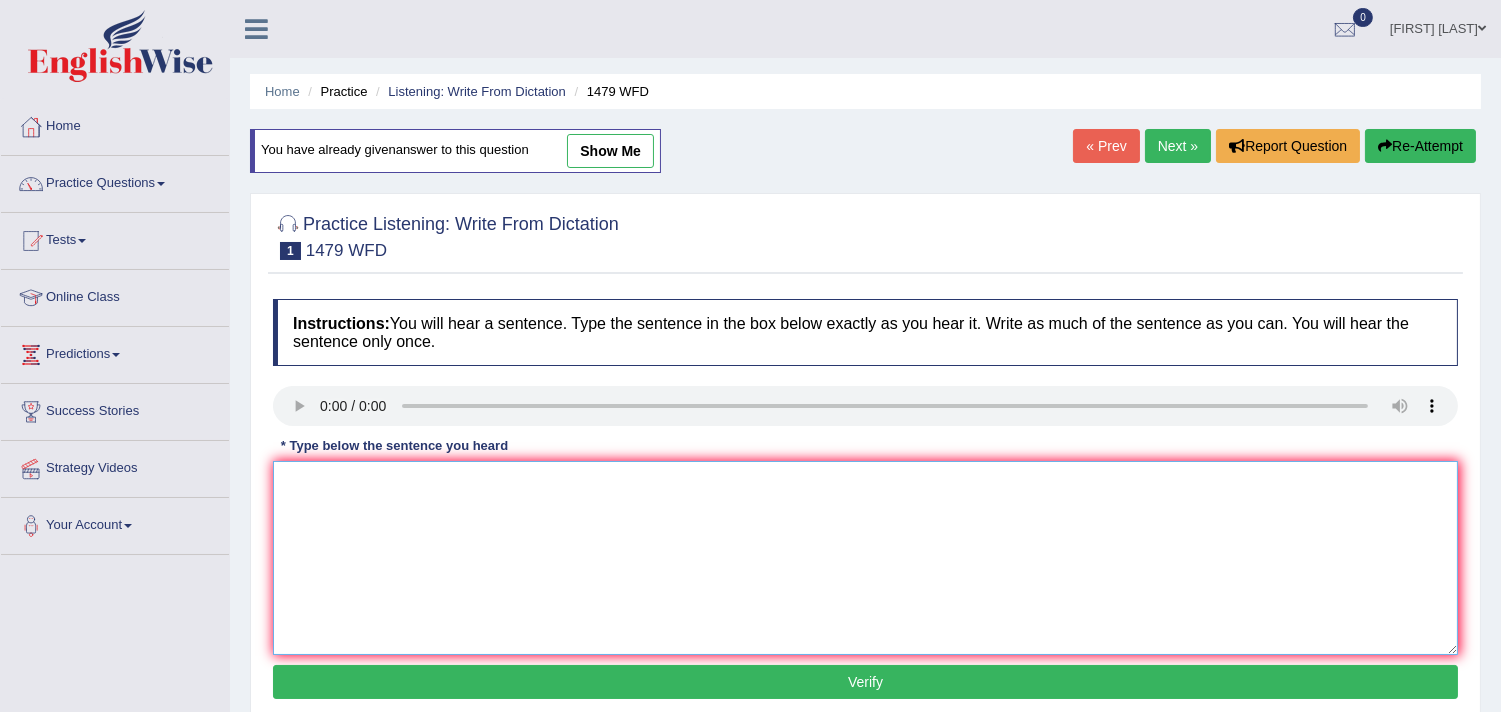 click at bounding box center [865, 558] 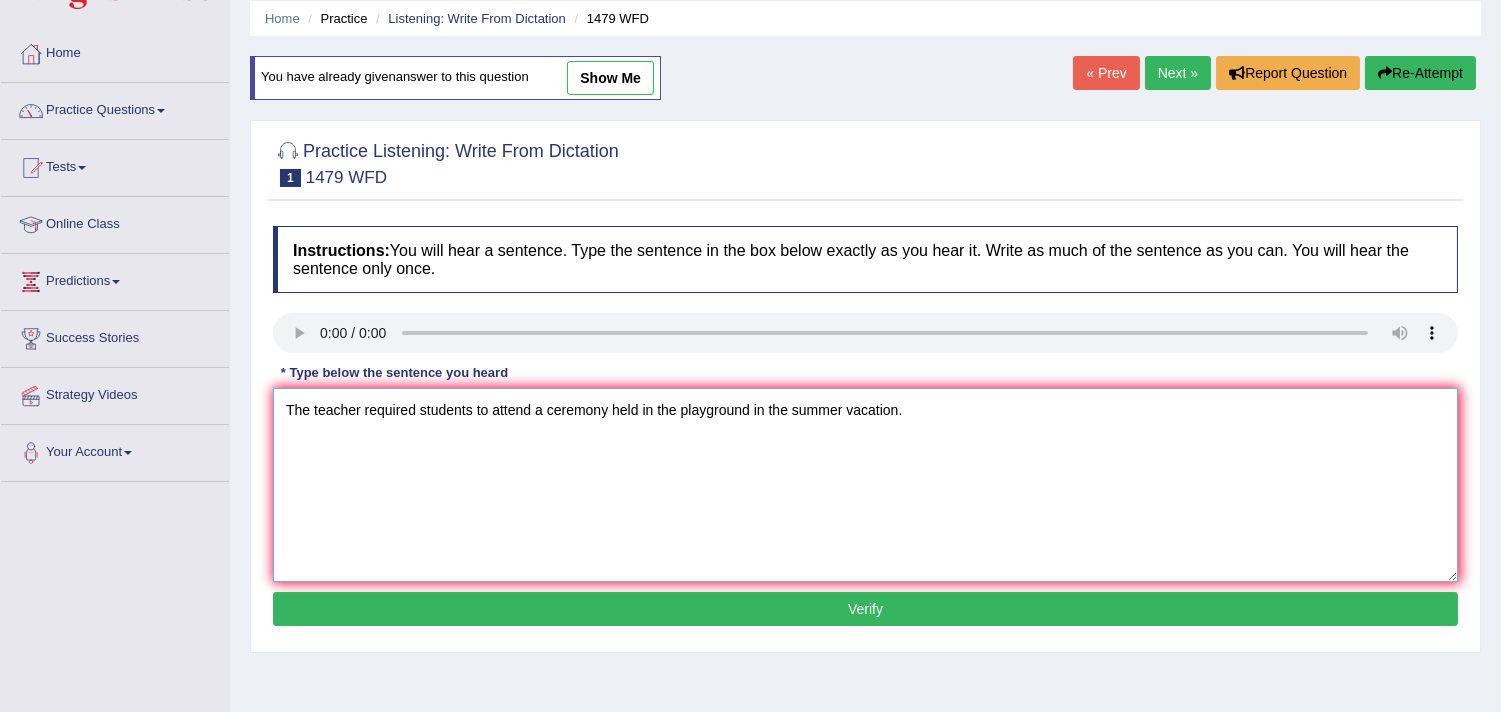 scroll, scrollTop: 111, scrollLeft: 0, axis: vertical 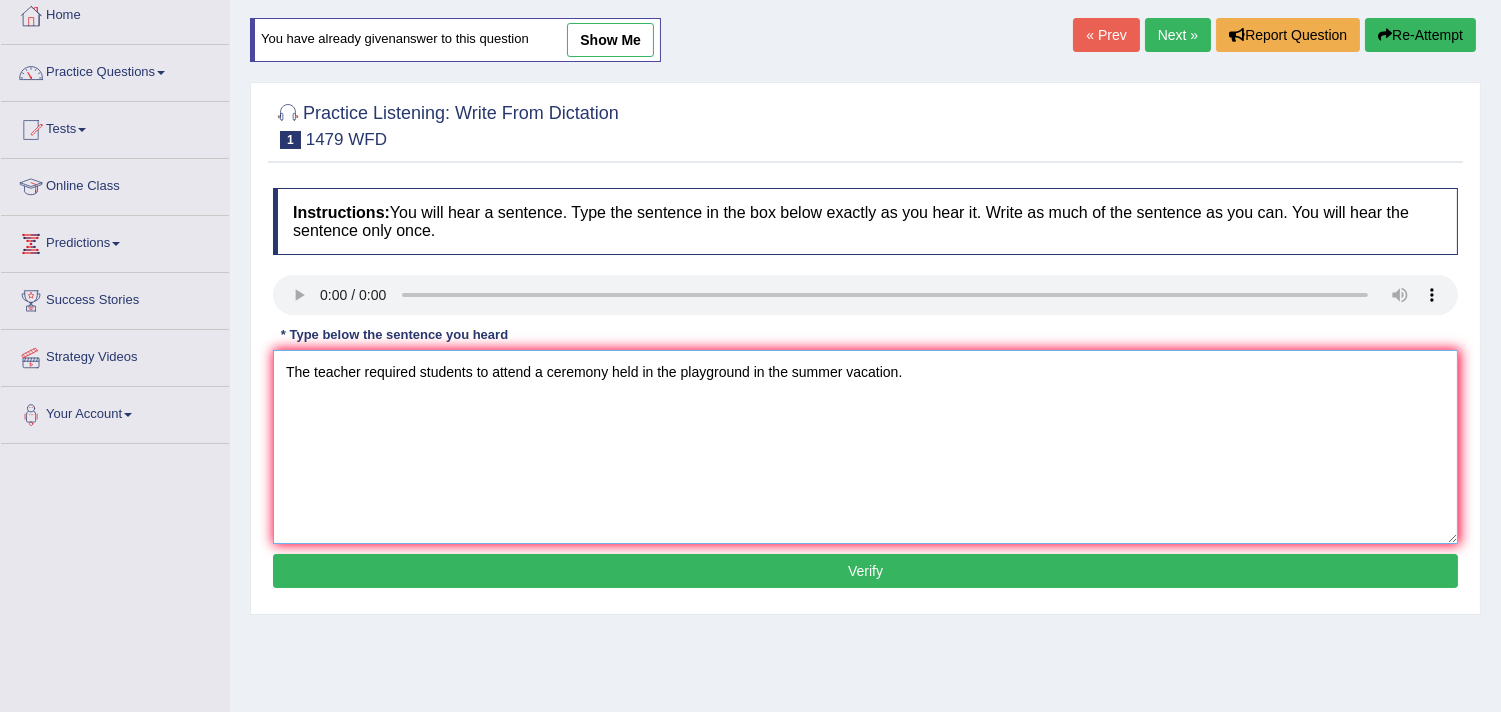 type on "The teacher  required students to attend a ceremony held in the playground in the summer vacation." 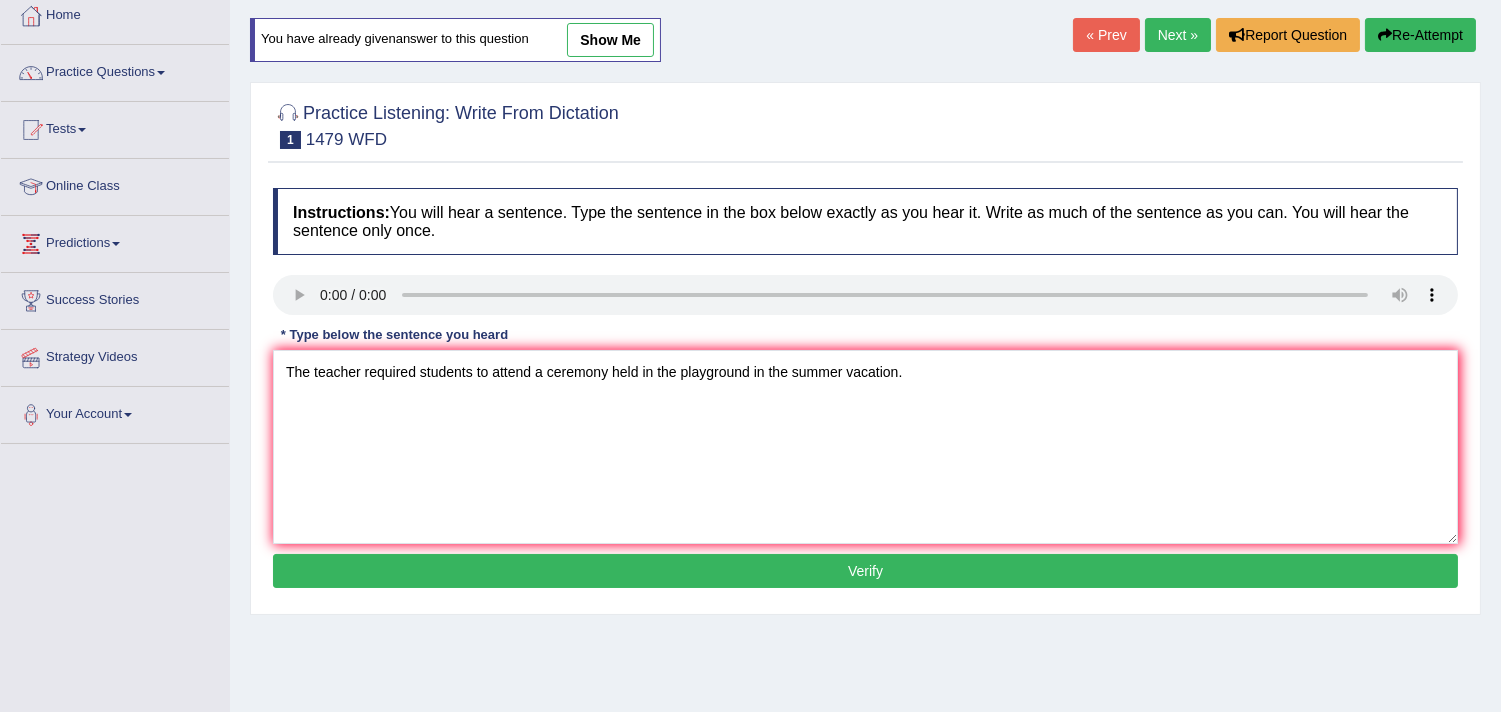 click on "Instructions:  You will hear a sentence. Type the sentence in the box below exactly as you hear it. Write as much of the sentence as you can. You will hear the sentence only once.
Transcript: The teacher required students to attend a ceremony held in the playground in the summer vacation. * Type below the sentence you heard The teacher  required students to attend a ceremony held in the playground in the summer vacation. Accuracy Comparison for Writing Scores:
Red:  Missed Words
Green:  Correct Words
Blue:  Added/Mistyped Words
Accuracy:   Punctuation at the end  You wrote first capital letter A.I. Engine Result:  Processing... Verify" at bounding box center (865, 391) 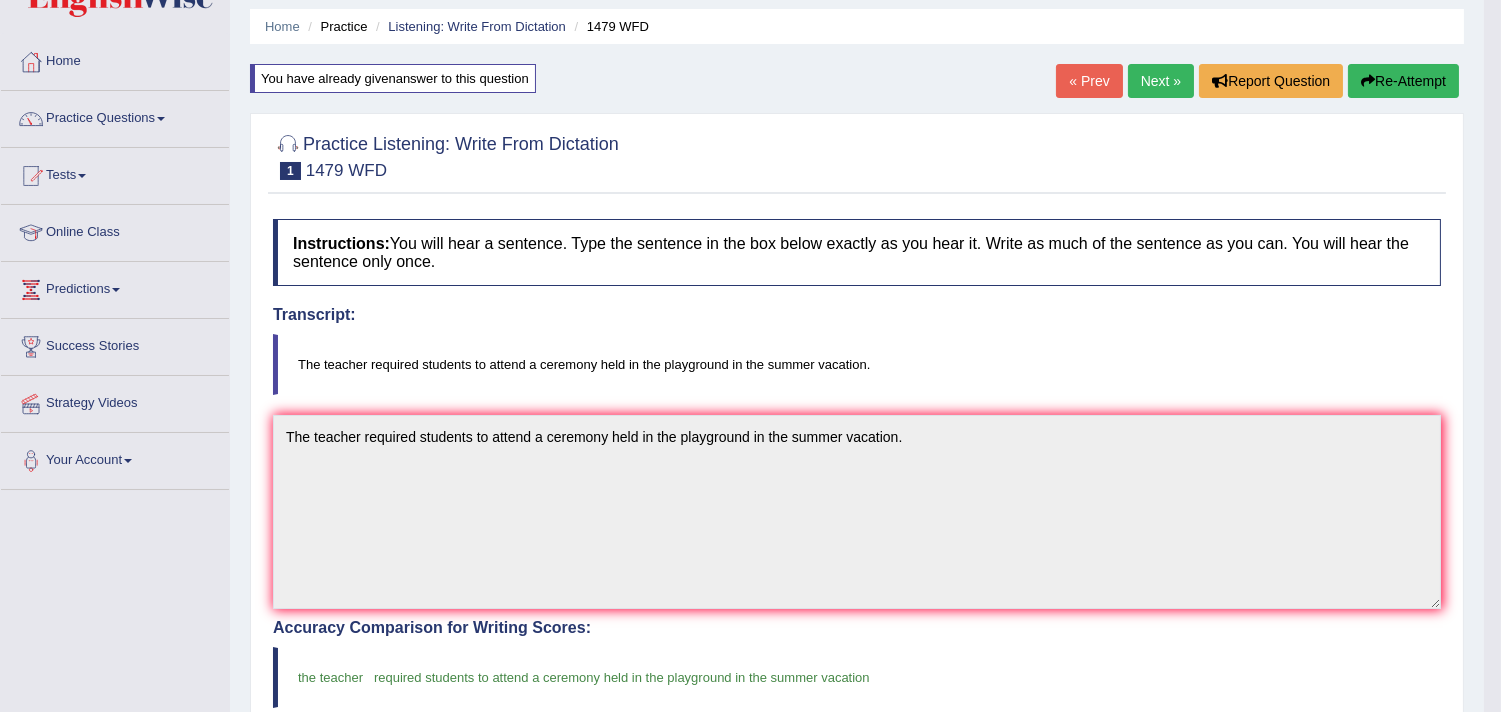 scroll, scrollTop: 0, scrollLeft: 0, axis: both 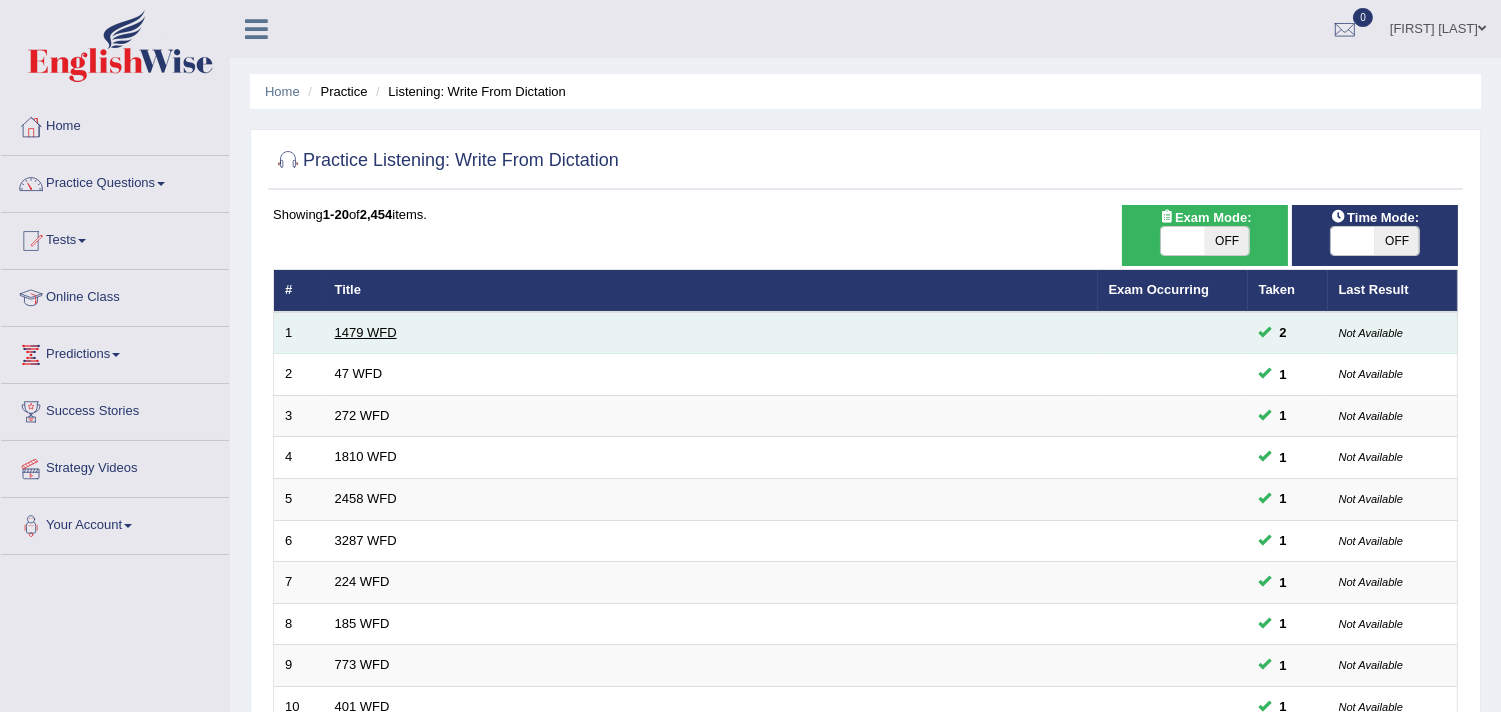 click on "1479 WFD" at bounding box center (366, 332) 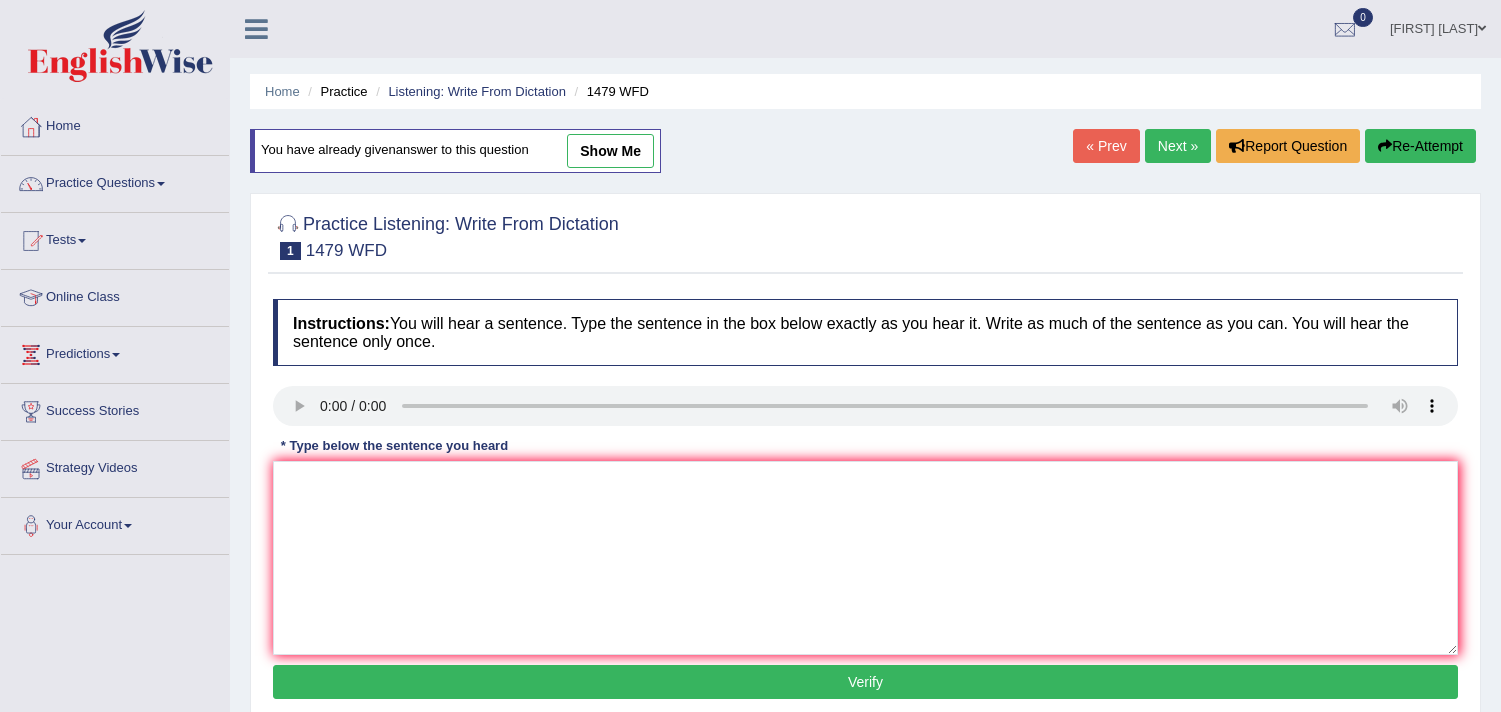 scroll, scrollTop: 111, scrollLeft: 0, axis: vertical 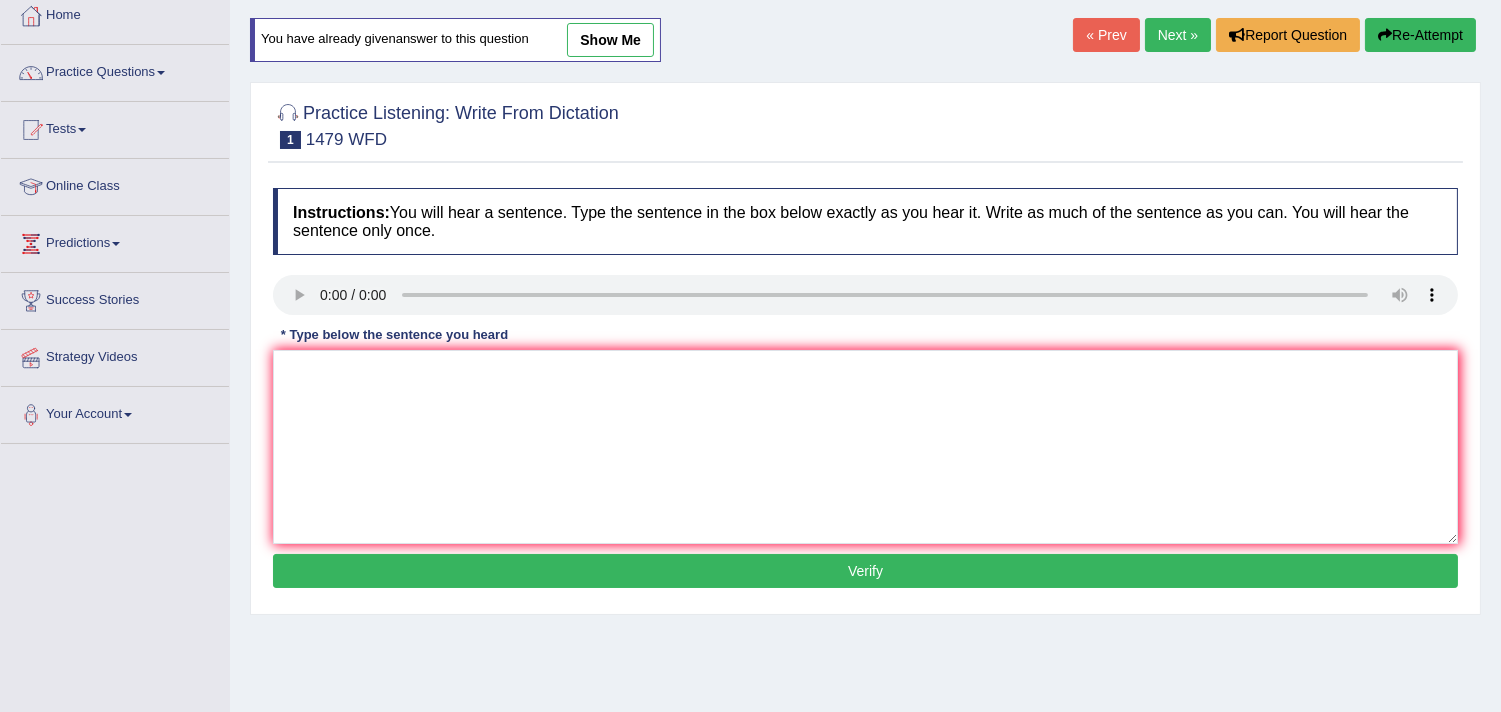 click on "show me" at bounding box center [610, 40] 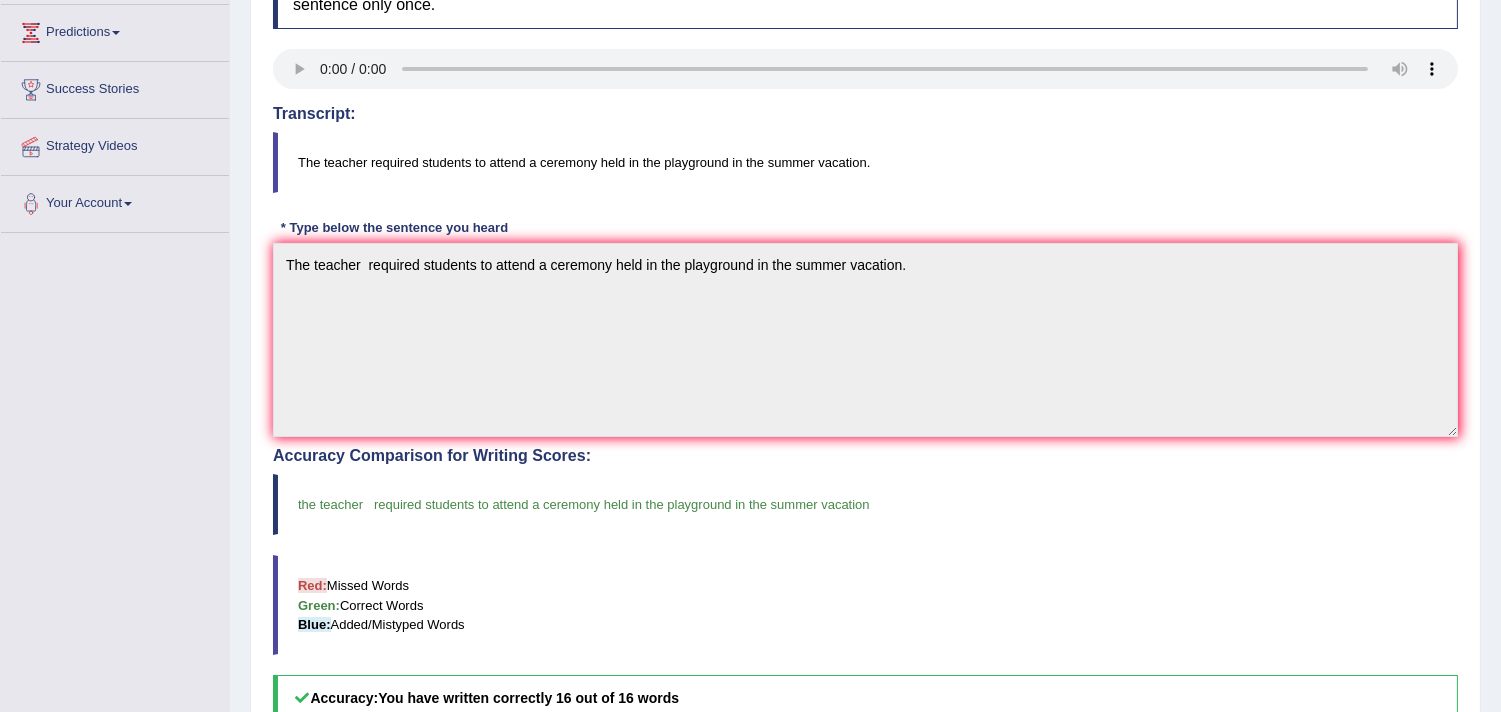 scroll, scrollTop: 333, scrollLeft: 0, axis: vertical 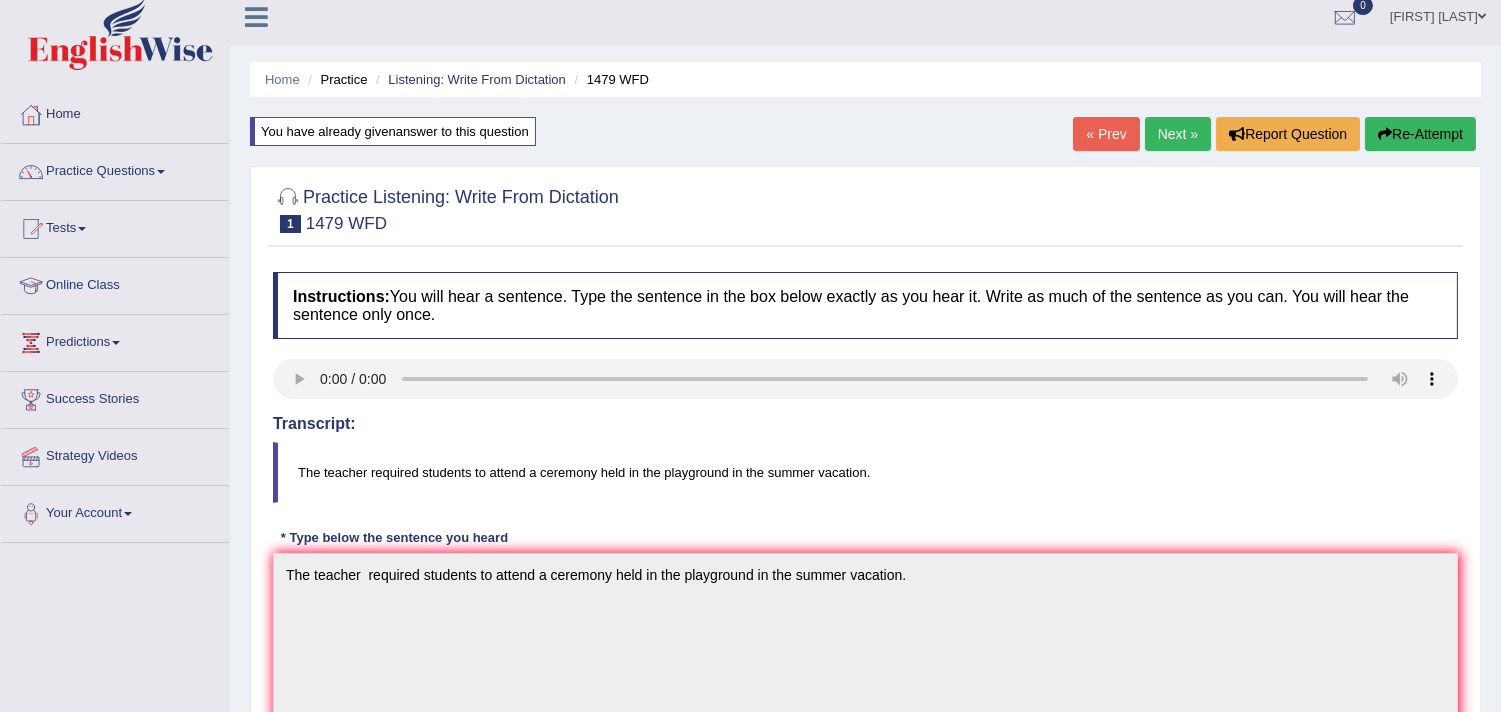 click on "Next »" at bounding box center [1178, 134] 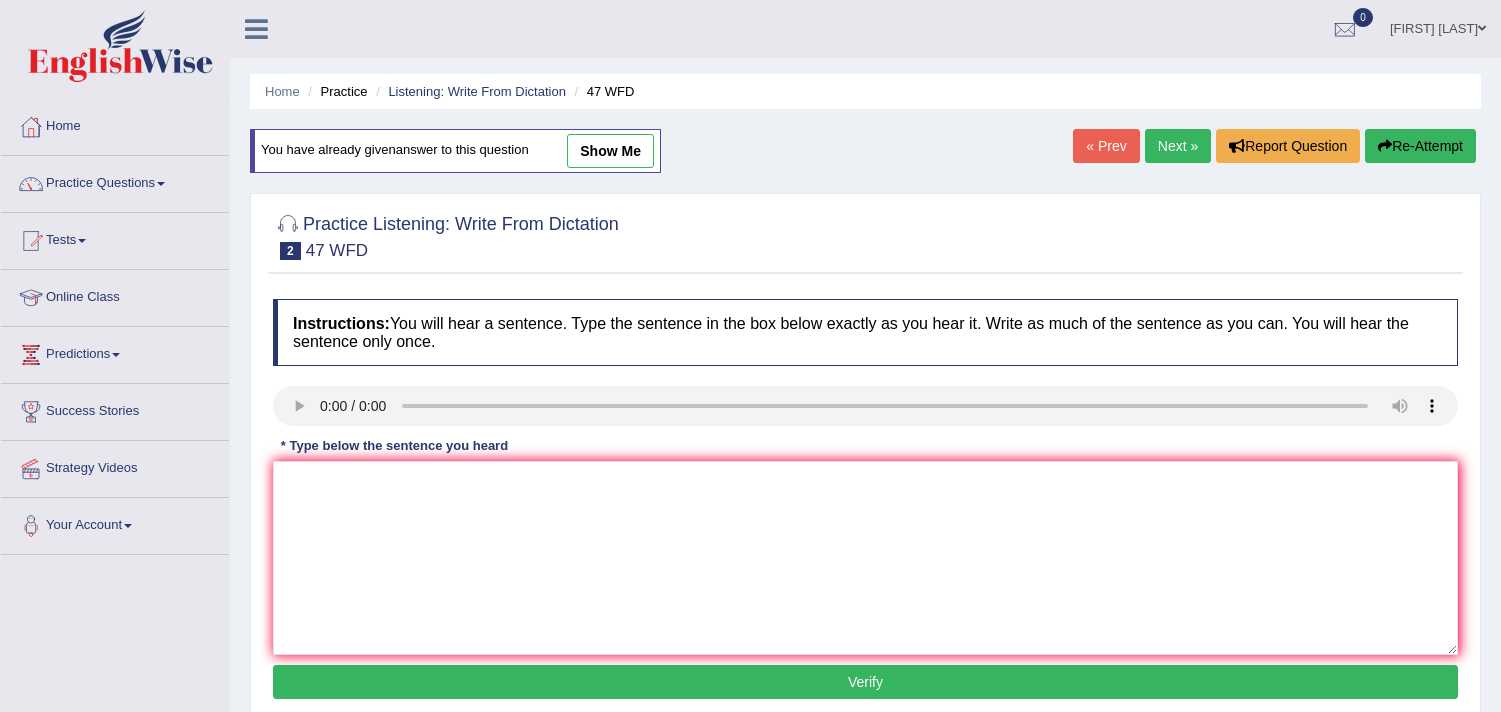 scroll, scrollTop: 111, scrollLeft: 0, axis: vertical 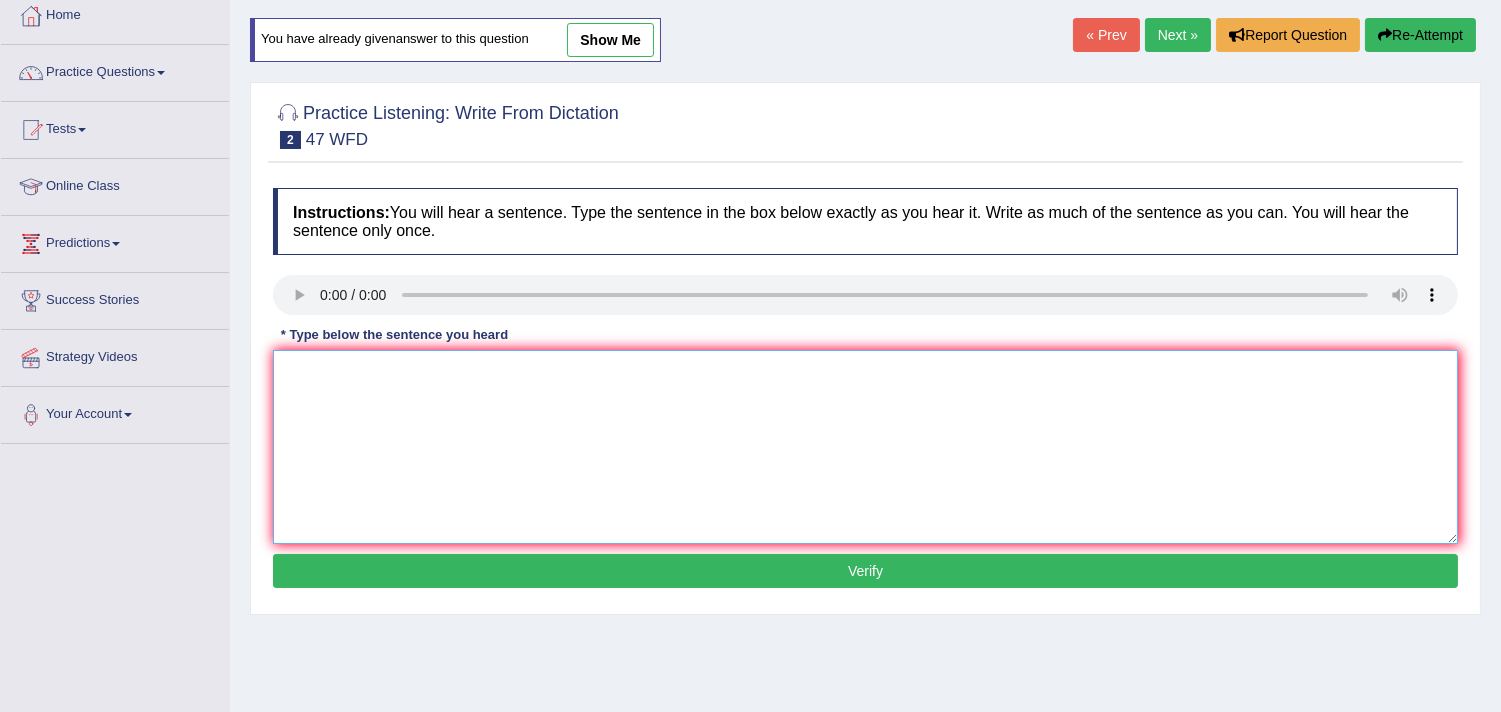 click at bounding box center [865, 447] 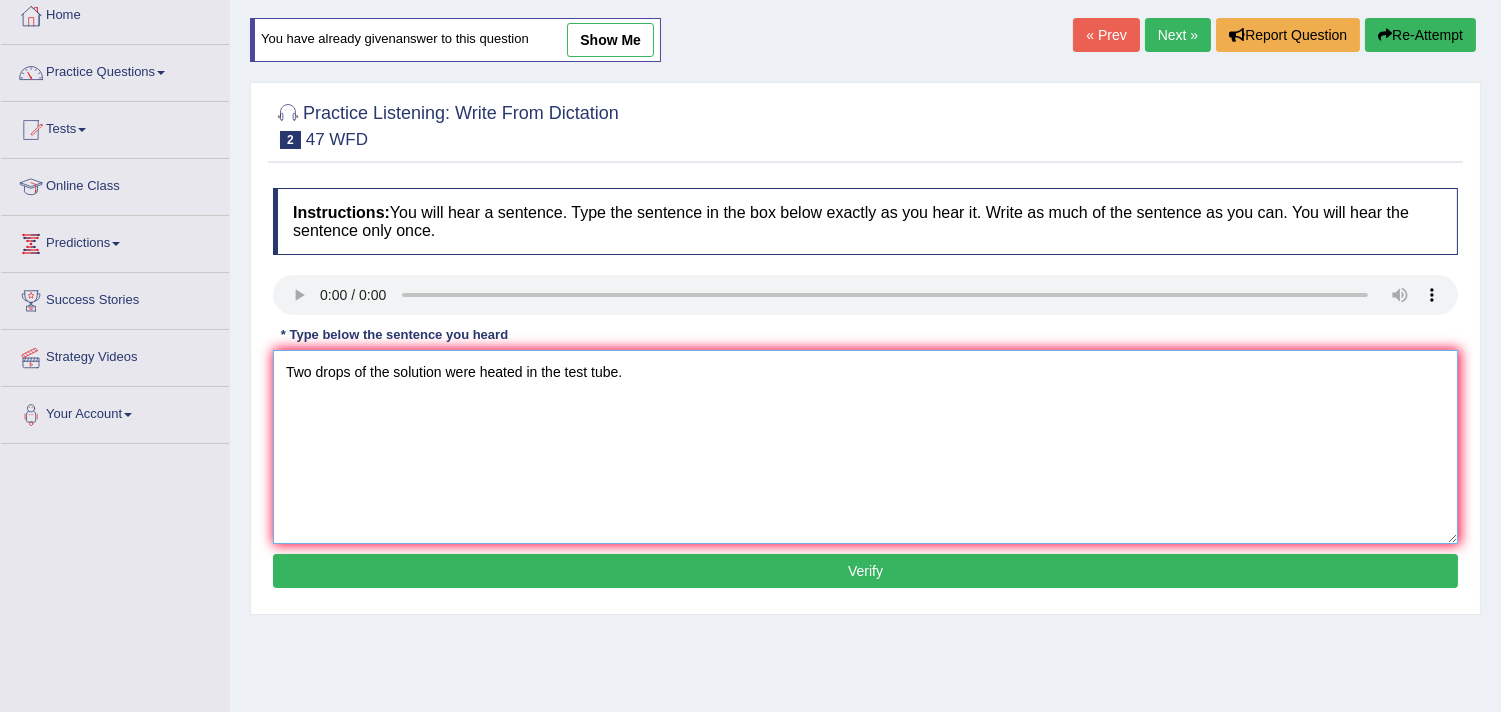 type on "Two drops of the solution were heated in the test tube." 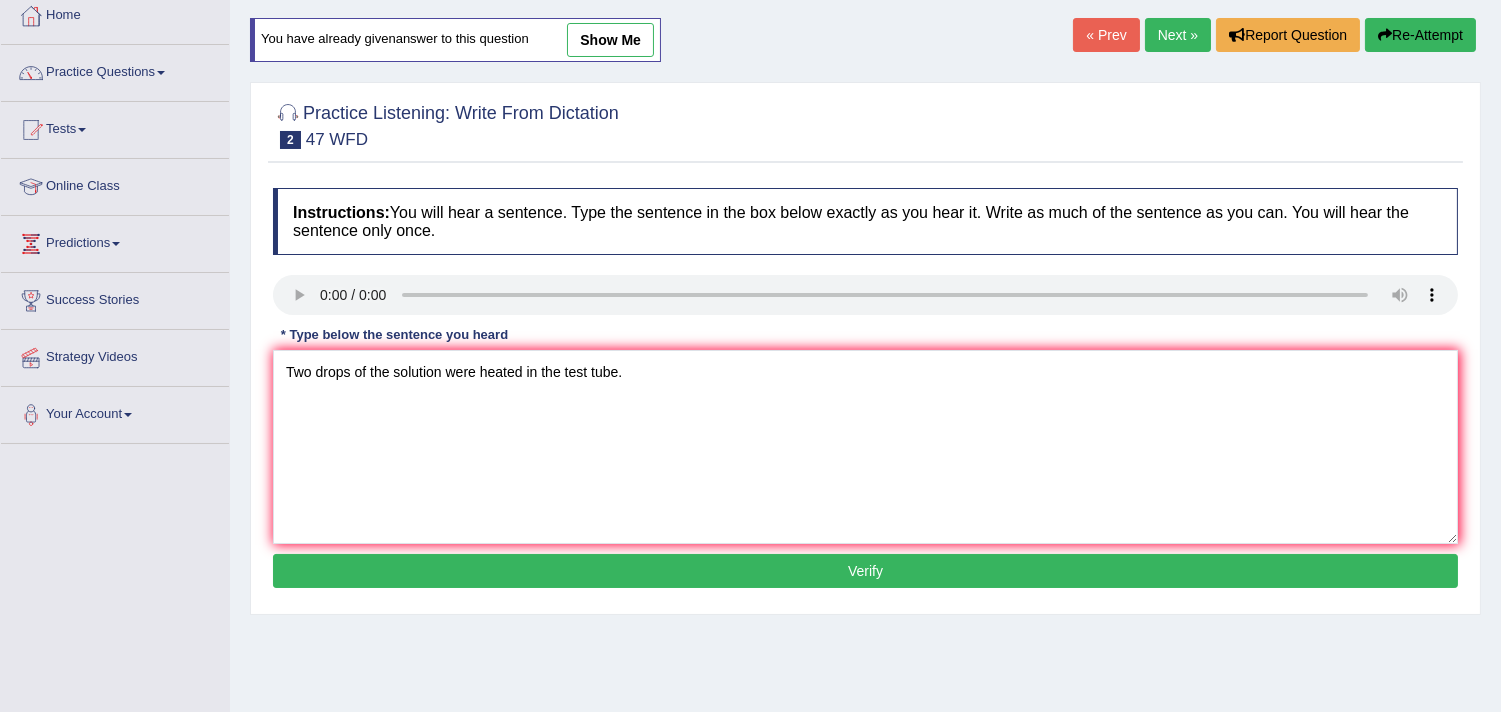 click on "Instructions:  You will hear a sentence. Type the sentence in the box below exactly as you hear it. Write as much of the sentence as you can. You will hear the sentence only once.
Transcript: Two drops of the solution were heated in a test tube. * Type below the sentence you heard Two drops of the solution were heated in the test tube. Accuracy Comparison for Writing Scores:
Red:  Missed Words
Green:  Correct Words
Blue:  Added/Mistyped Words
Accuracy:   Punctuation at the end  You wrote first capital letter A.I. Engine Result:  Processing... Verify" at bounding box center [865, 391] 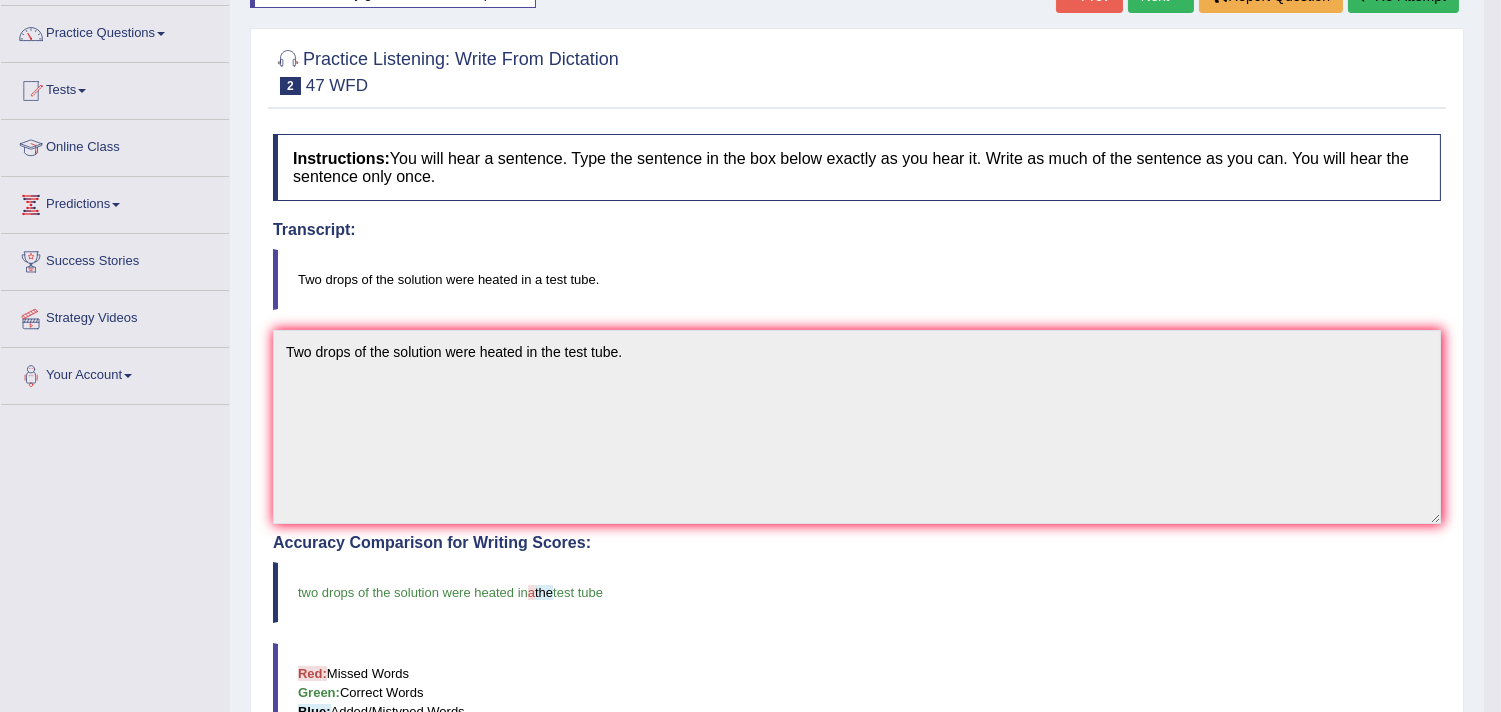 scroll, scrollTop: 111, scrollLeft: 0, axis: vertical 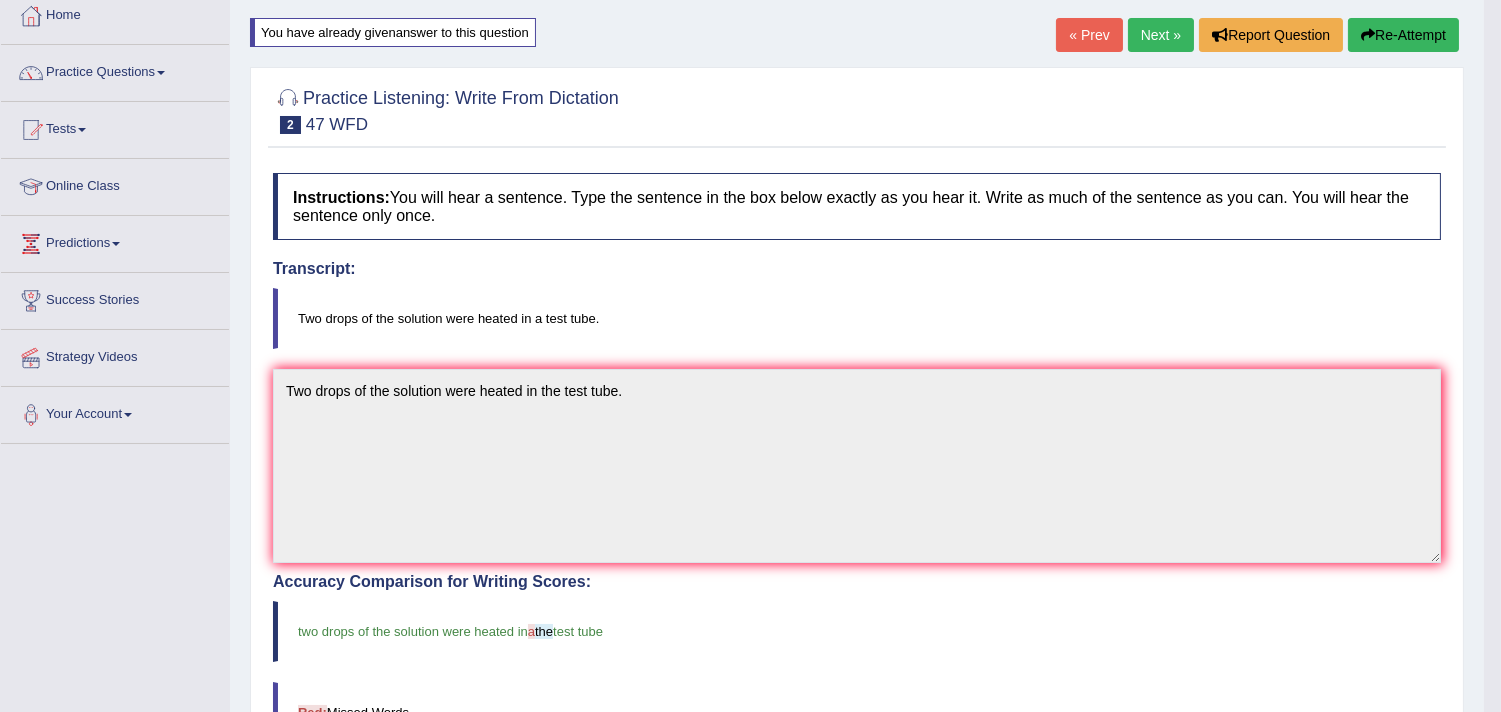 click at bounding box center (1368, 35) 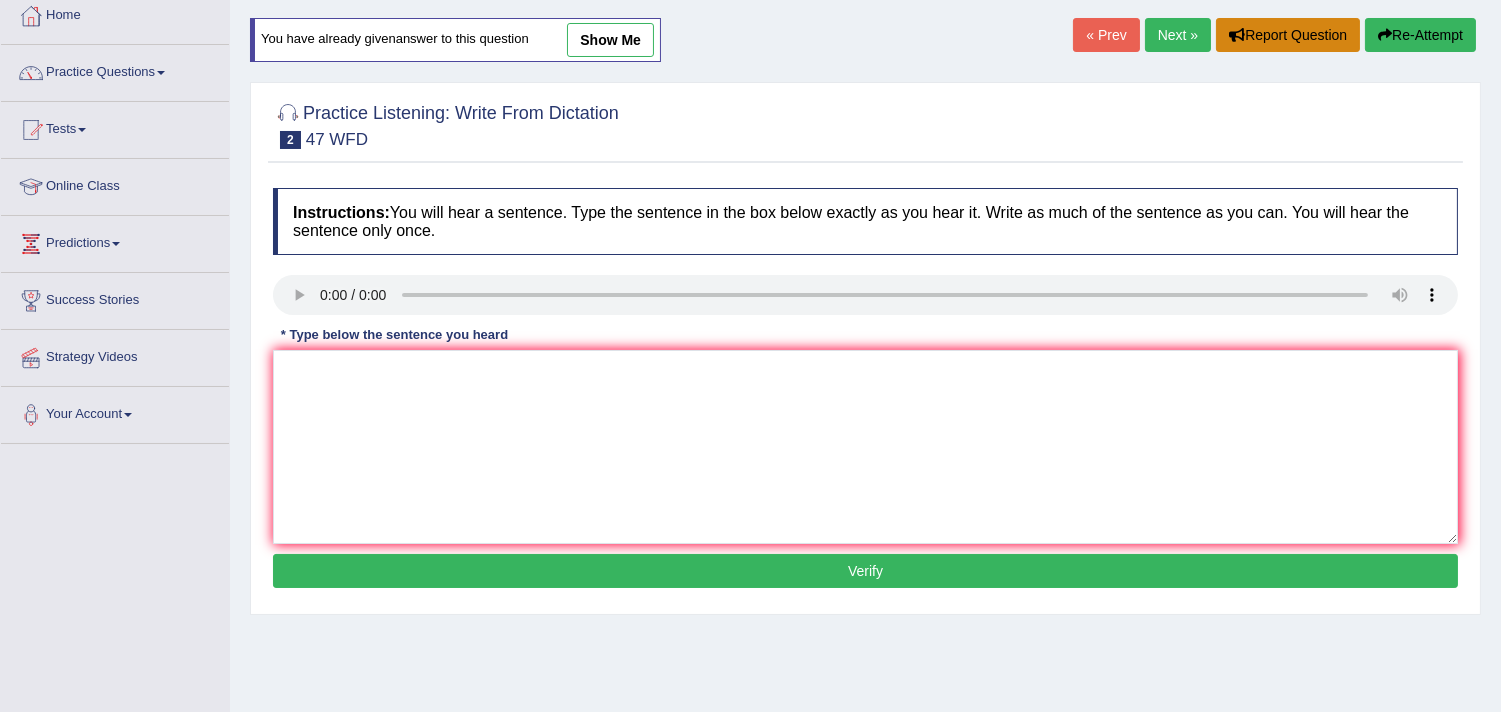 scroll, scrollTop: 111, scrollLeft: 0, axis: vertical 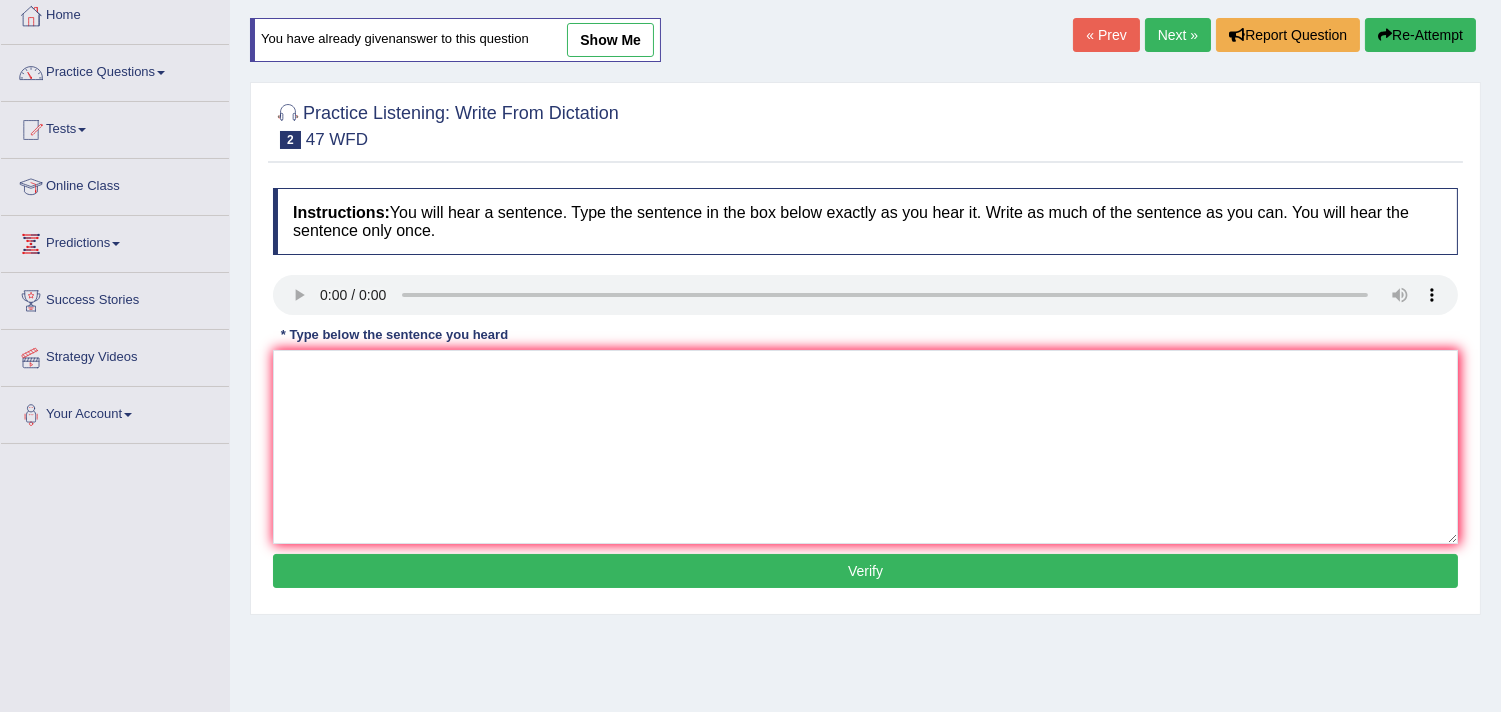 drag, startPoint x: 775, startPoint y: 343, endPoint x: 750, endPoint y: 371, distance: 37.536648 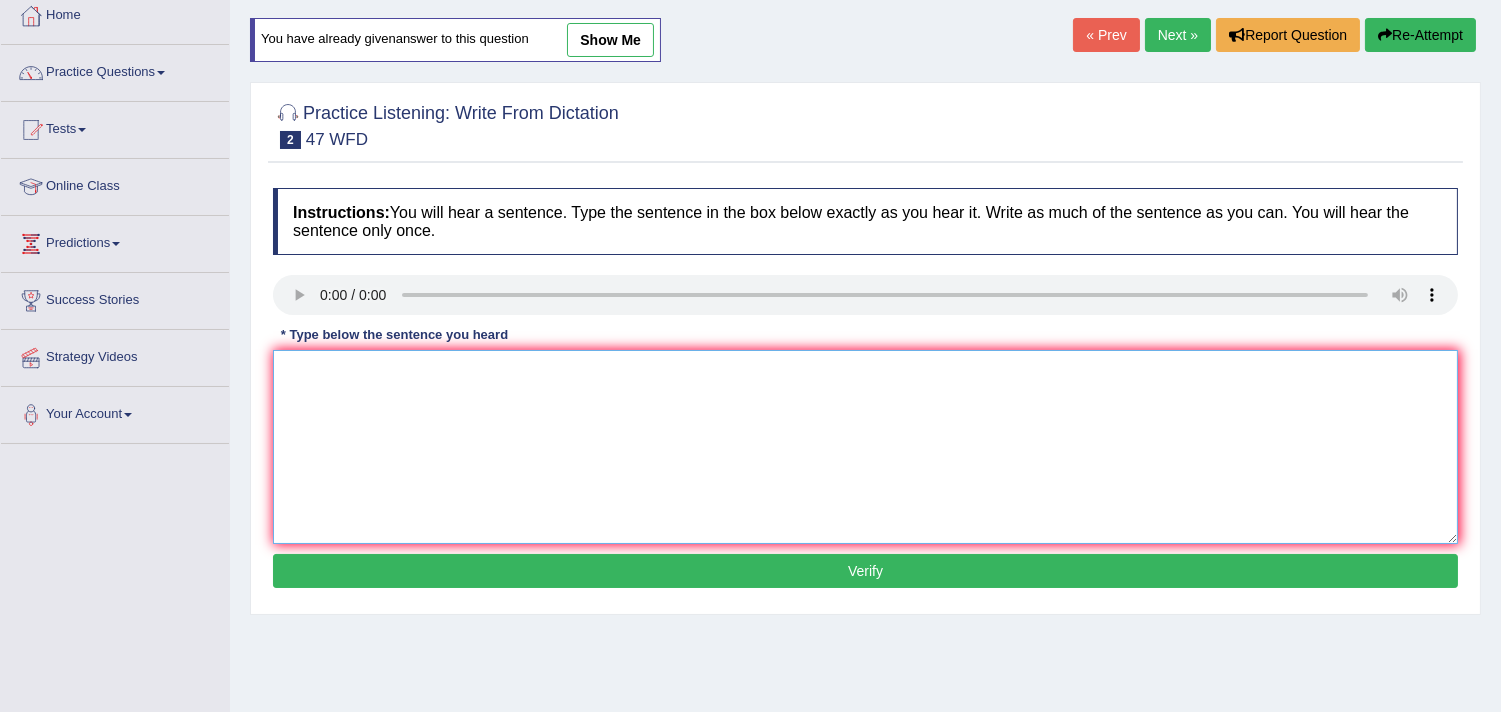 click at bounding box center (865, 447) 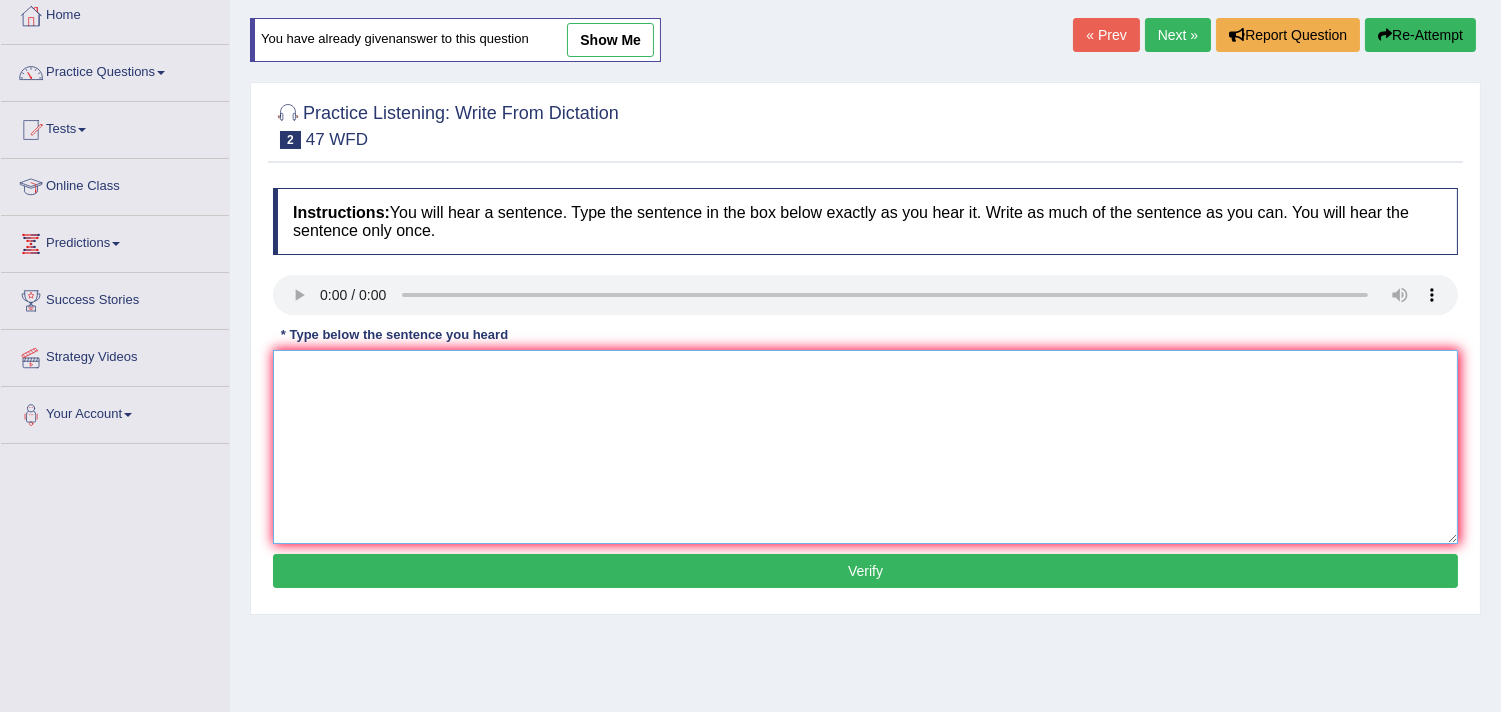 type on "t" 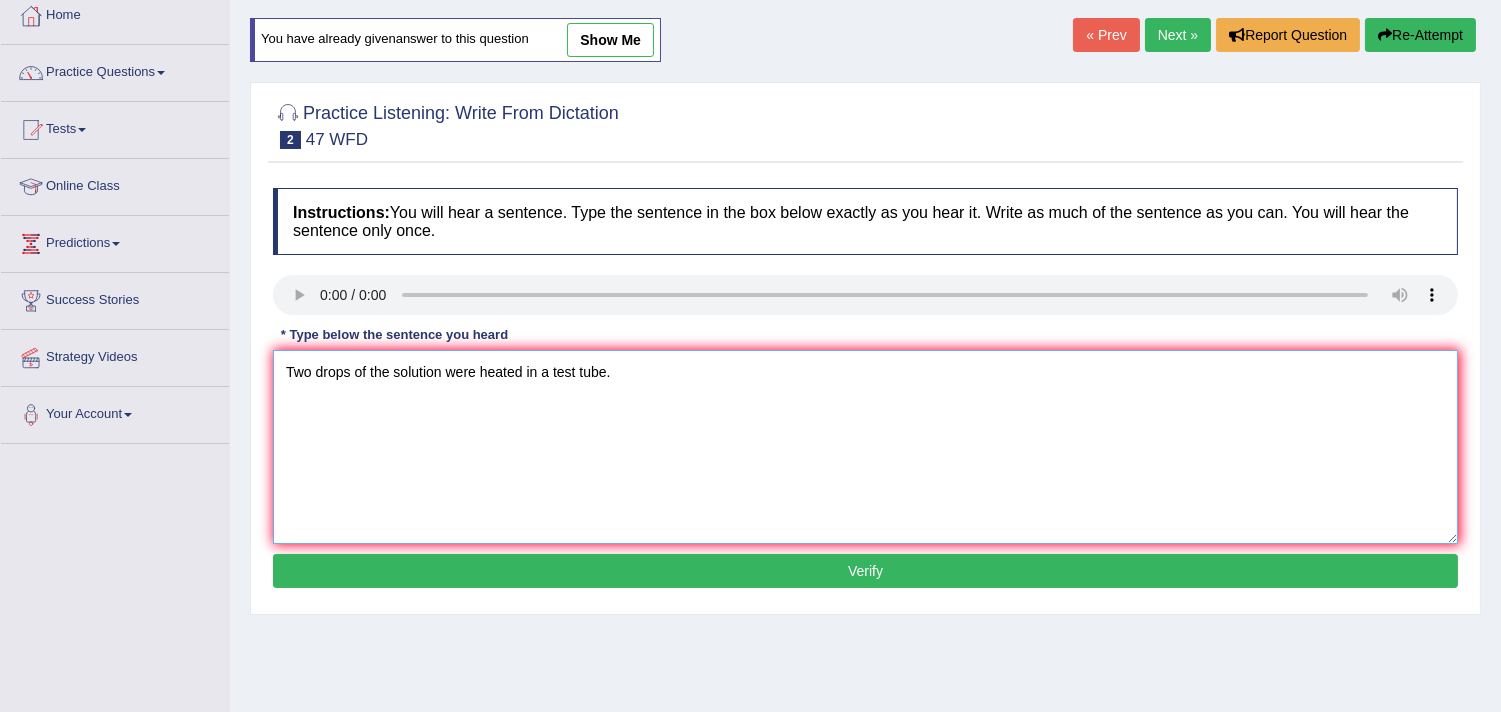 type on "Two drops of the solution were heated in a test tube." 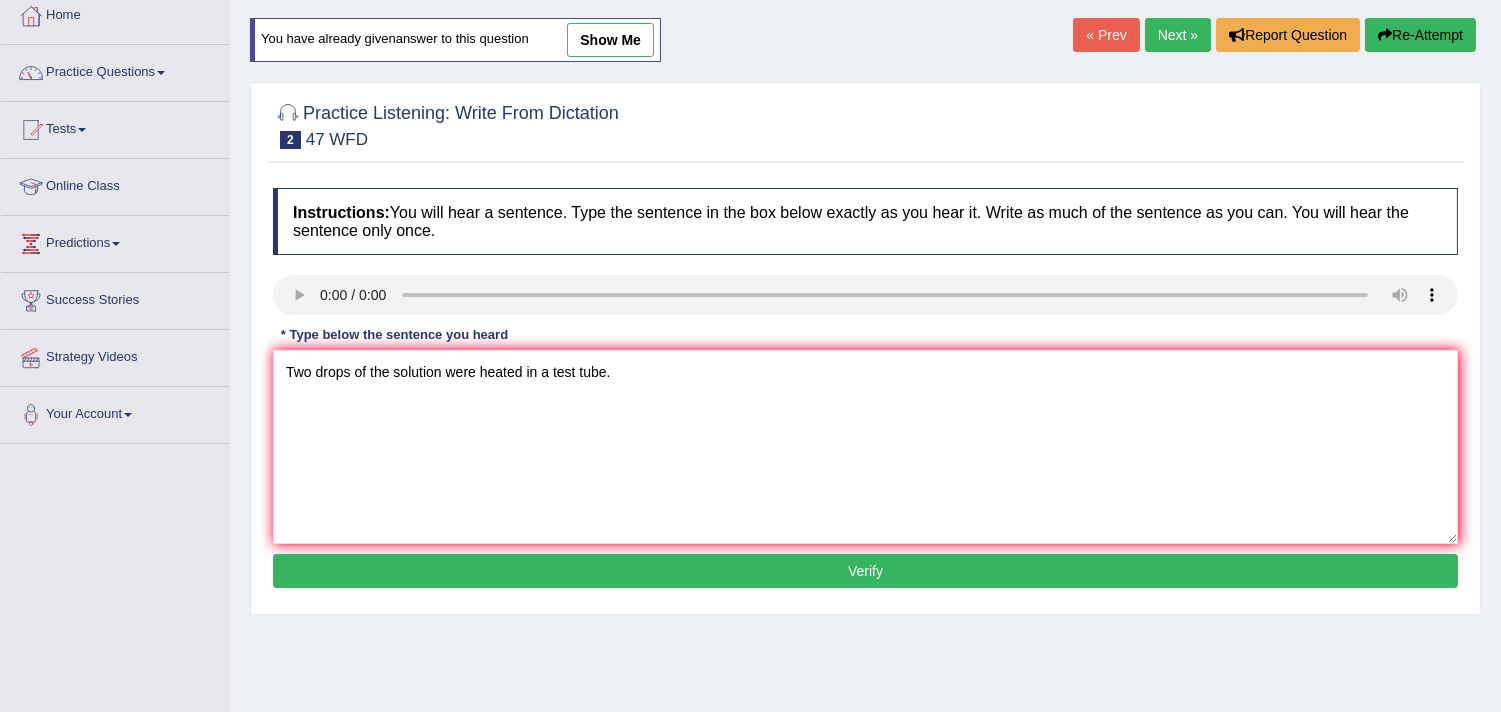 click on "Verify" at bounding box center (865, 571) 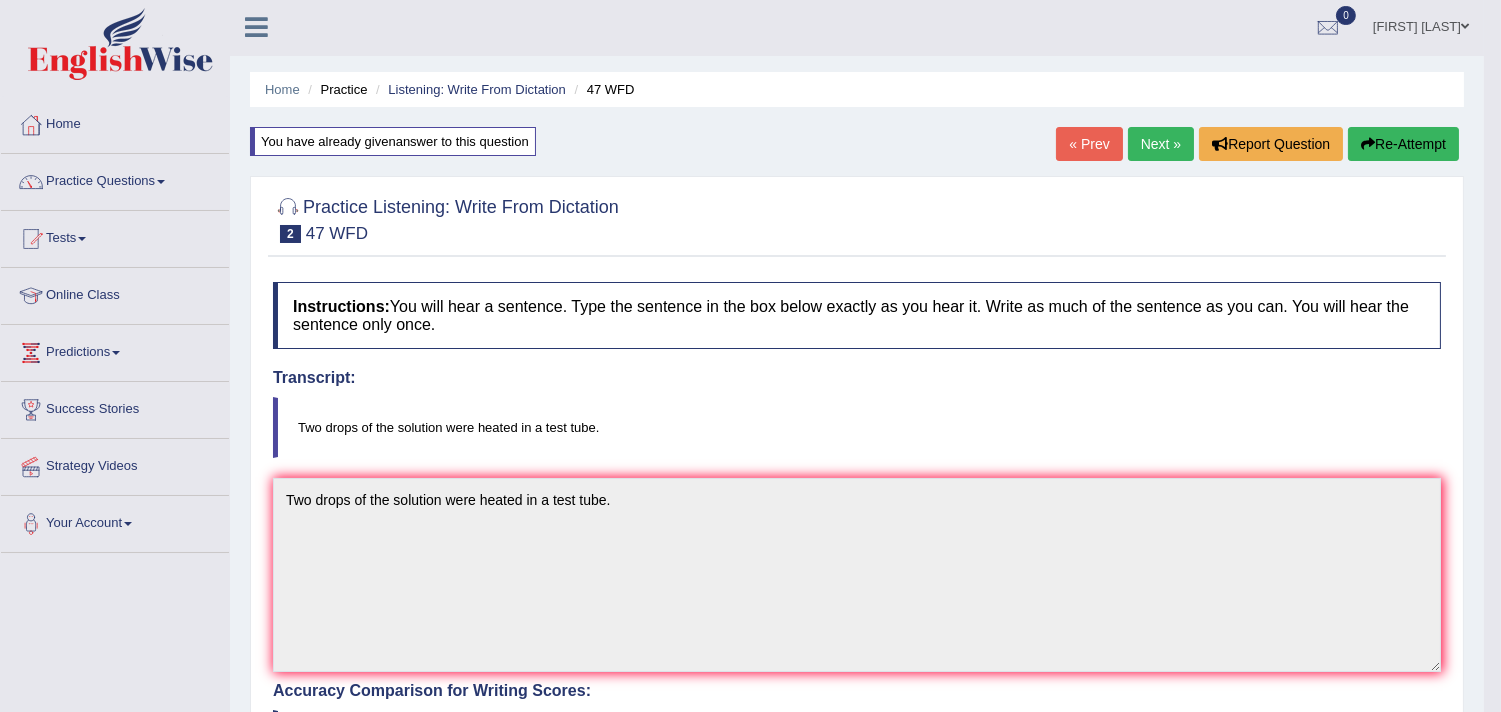 scroll, scrollTop: 0, scrollLeft: 0, axis: both 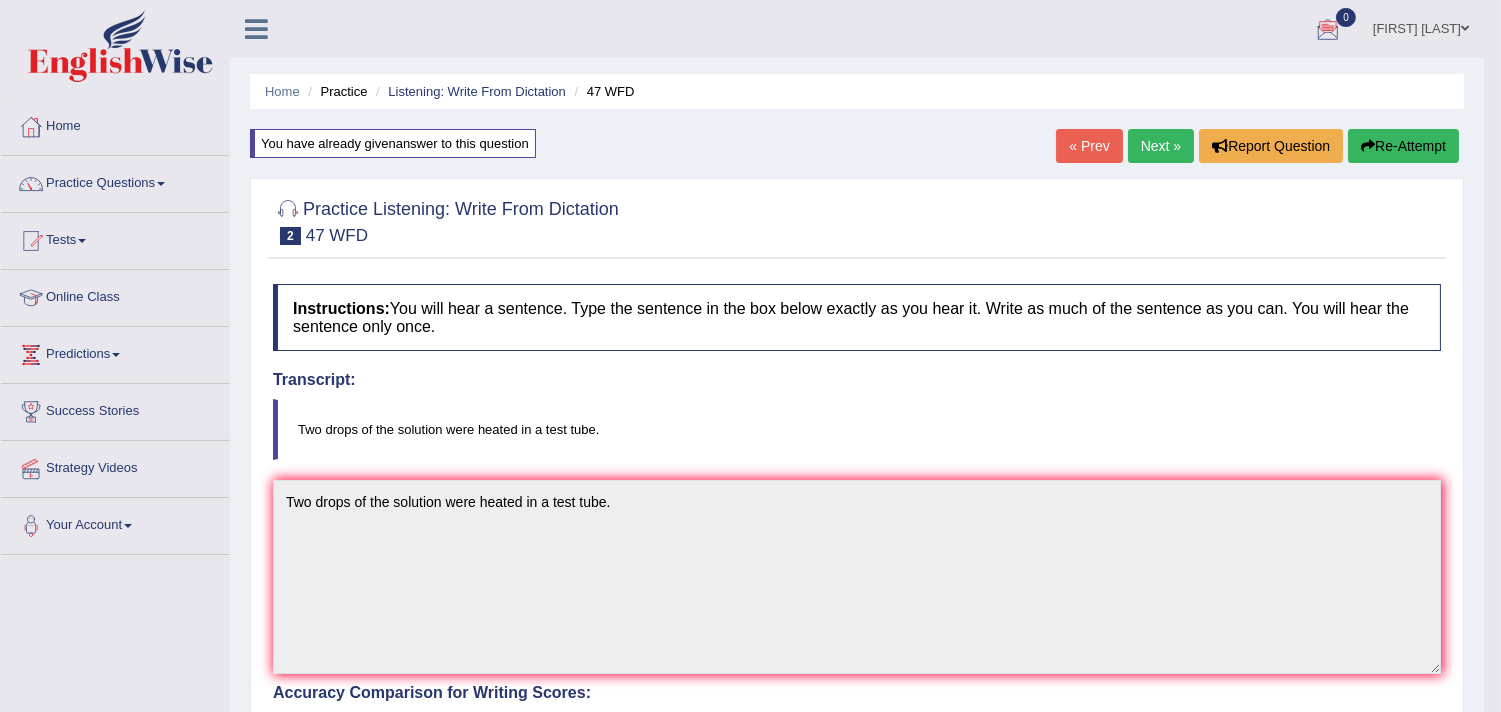 click on "Next »" at bounding box center (1161, 146) 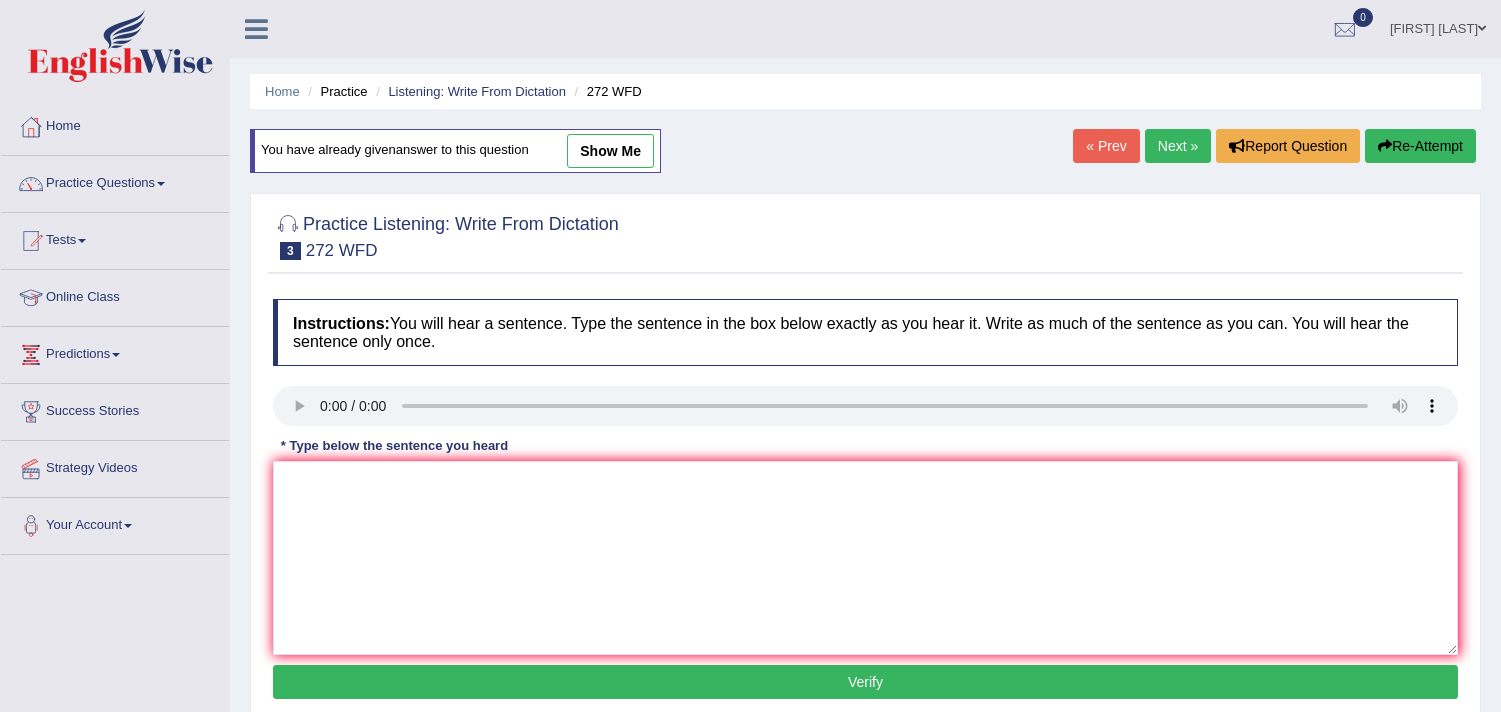 scroll, scrollTop: 111, scrollLeft: 0, axis: vertical 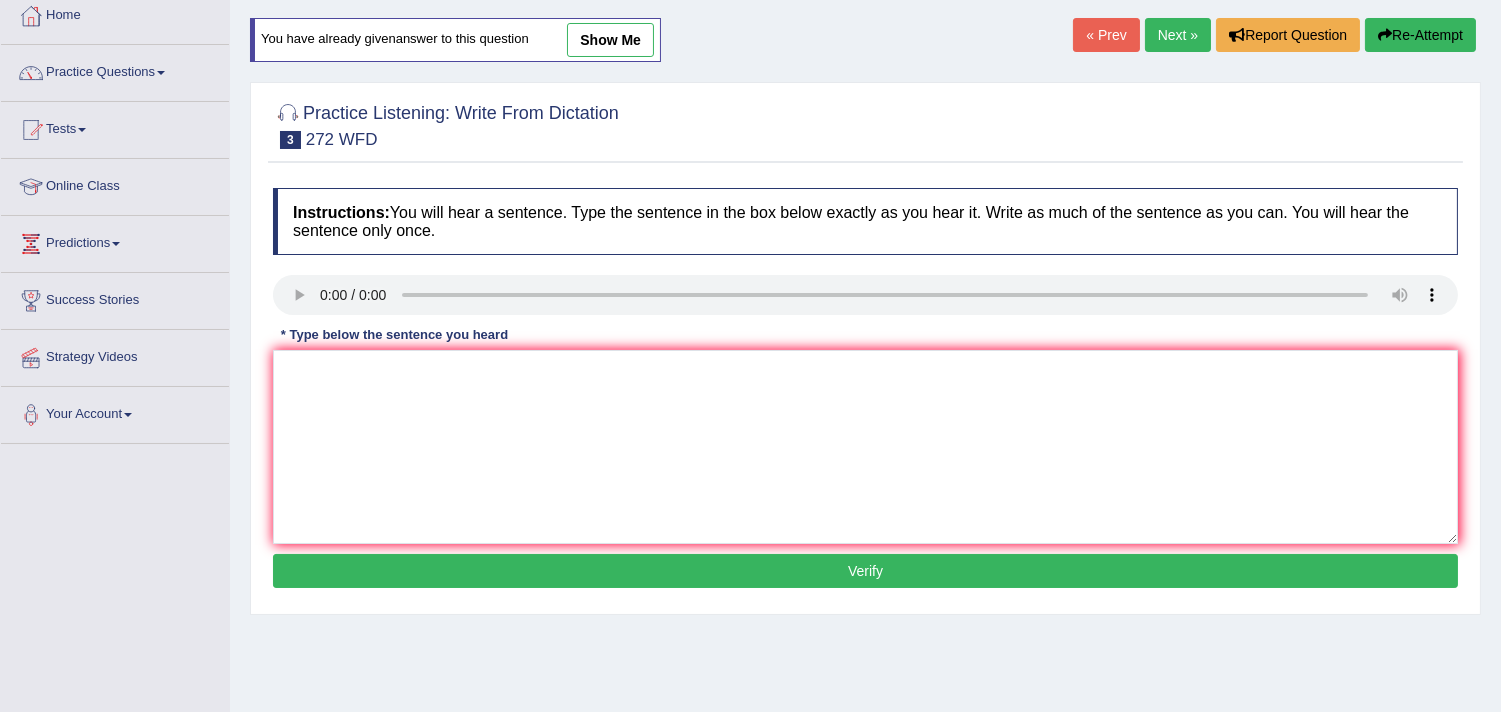 click on "show me" at bounding box center [610, 40] 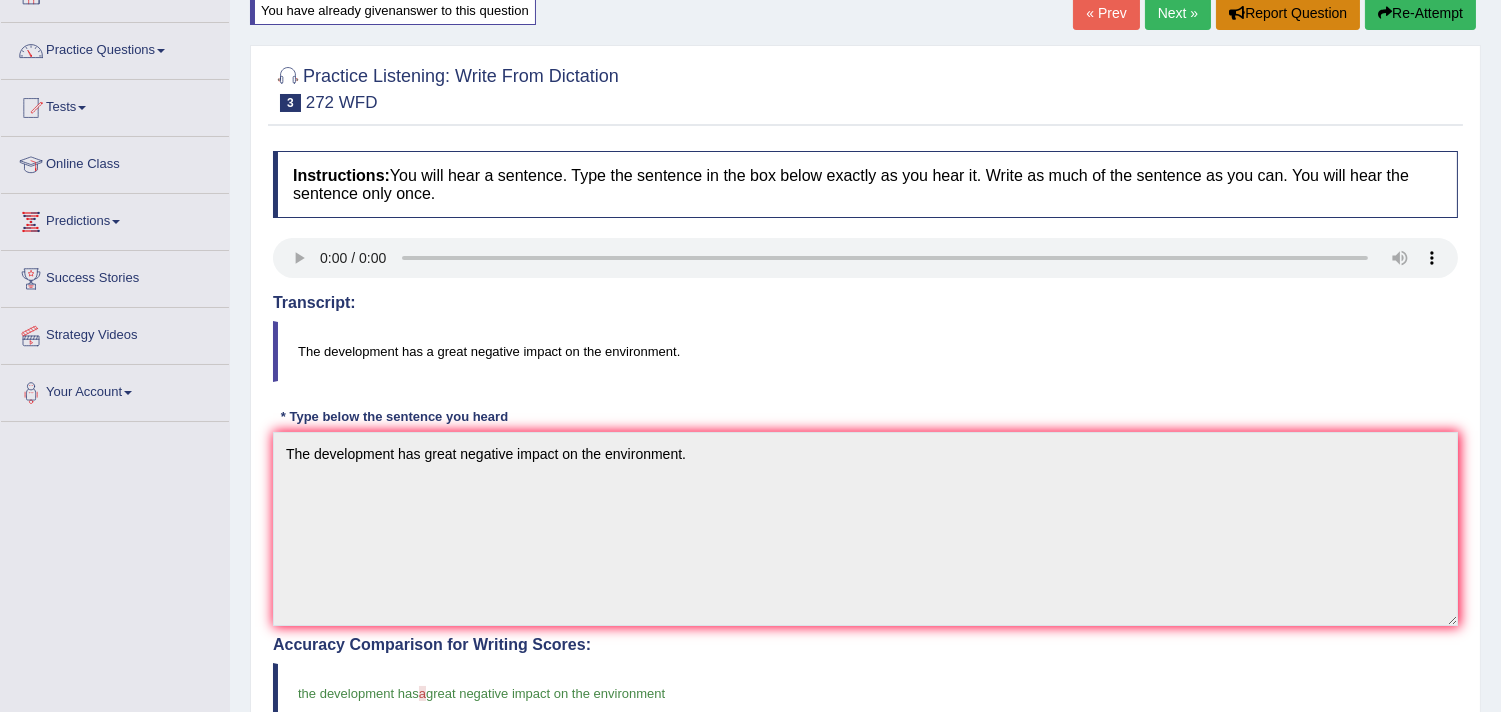 scroll, scrollTop: 0, scrollLeft: 0, axis: both 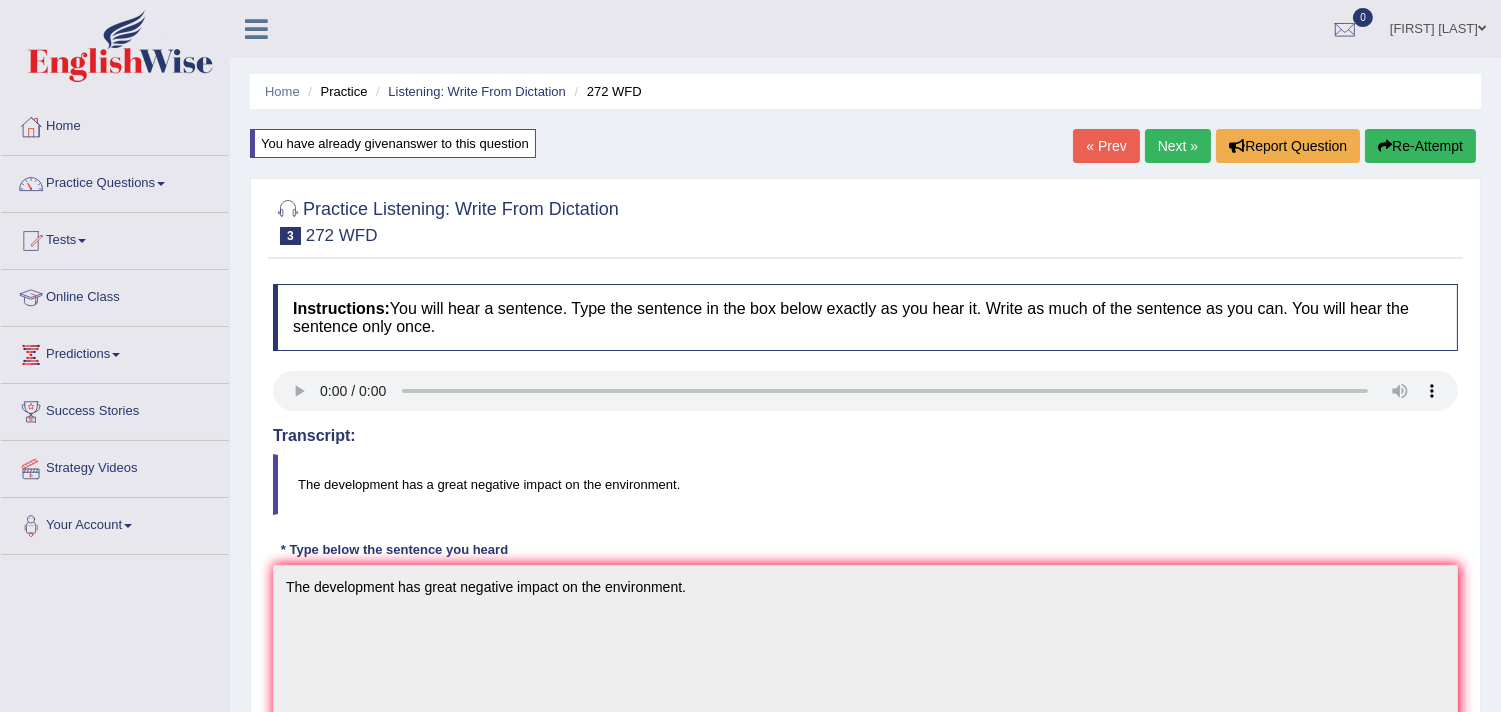 click on "Re-Attempt" at bounding box center (1420, 146) 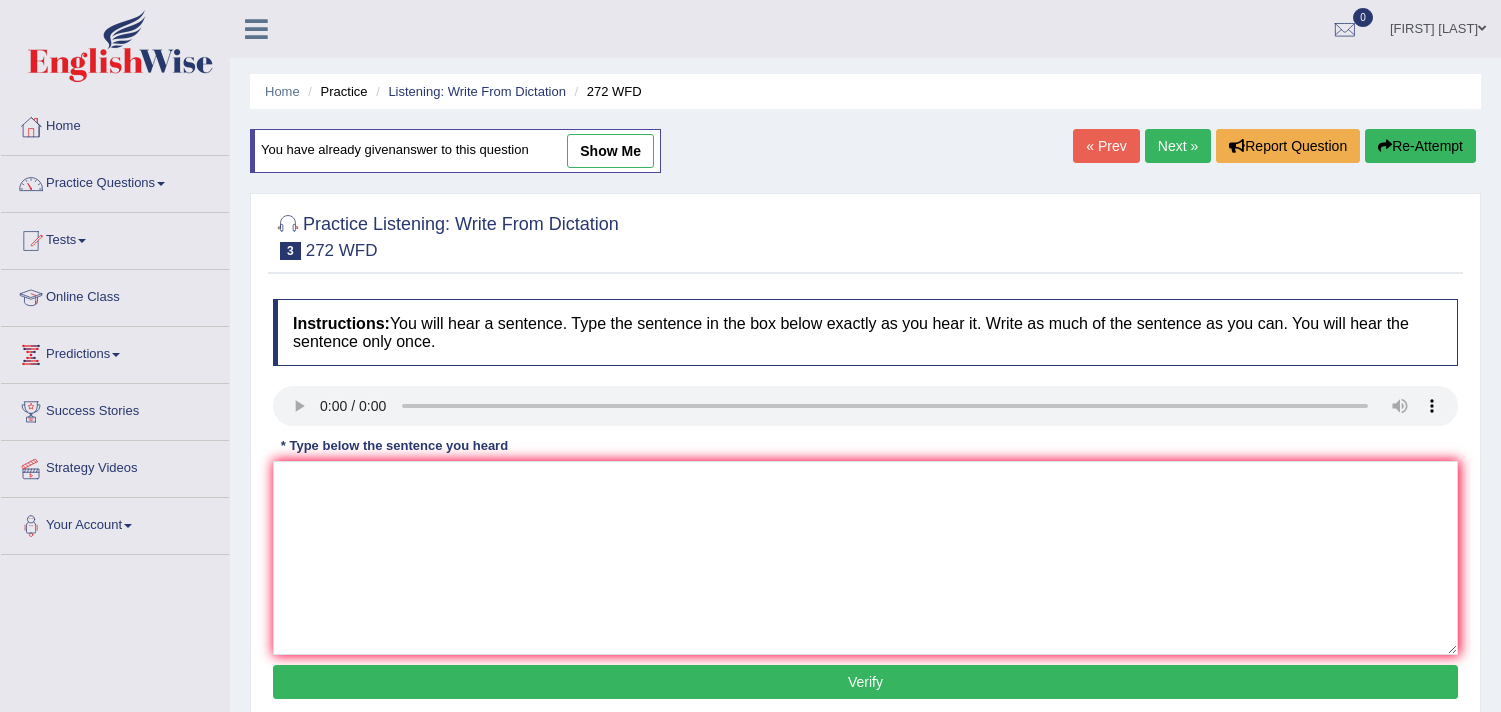 scroll, scrollTop: 0, scrollLeft: 0, axis: both 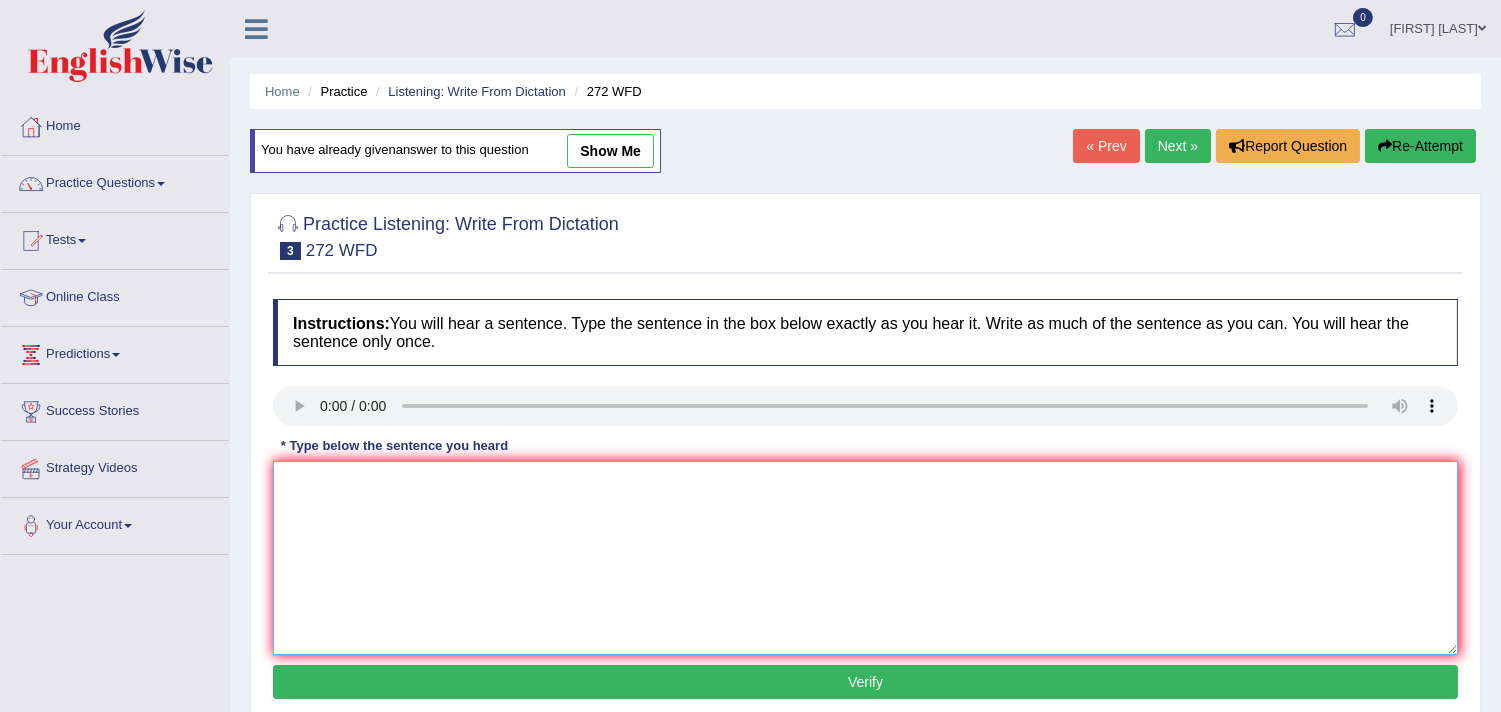 click at bounding box center (865, 558) 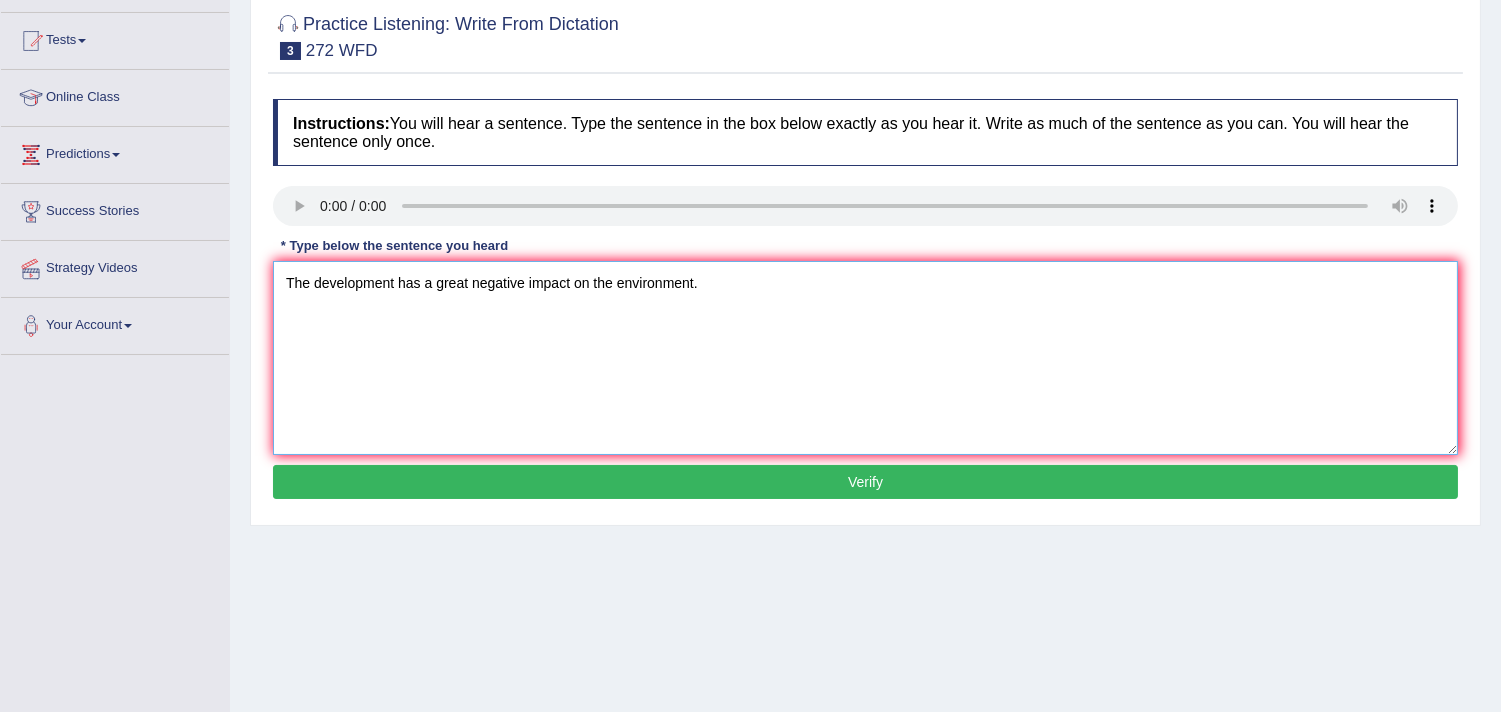 scroll, scrollTop: 222, scrollLeft: 0, axis: vertical 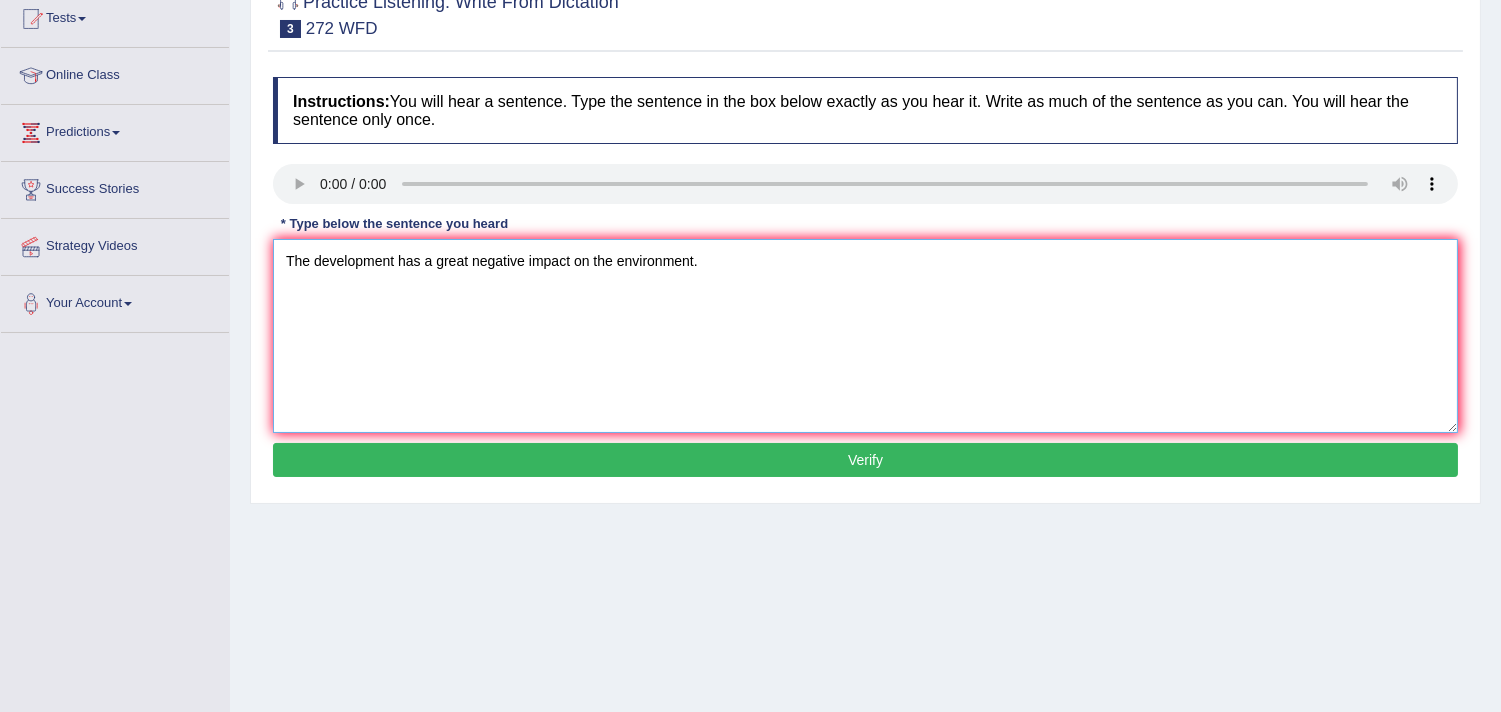 type on "The development has a great negative impact on the environment." 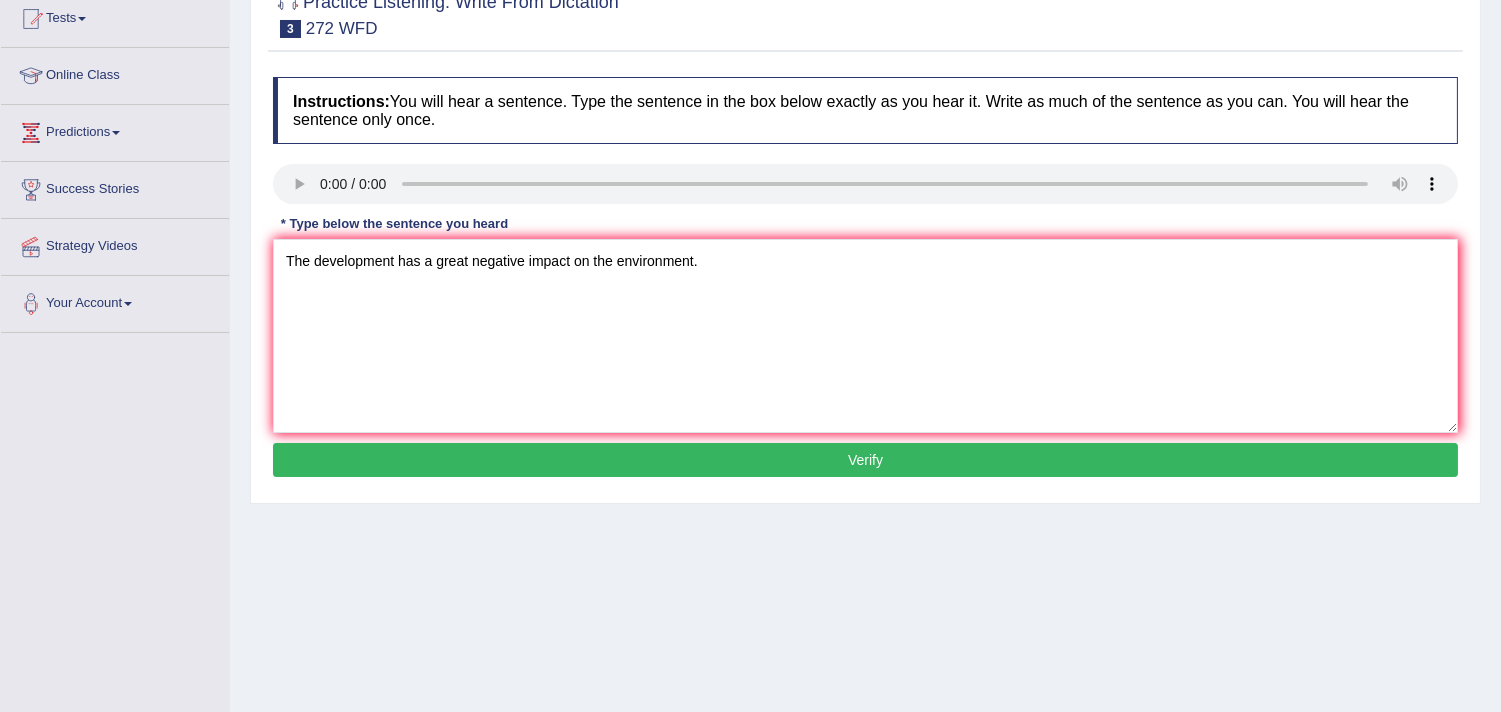 click on "Verify" at bounding box center [865, 460] 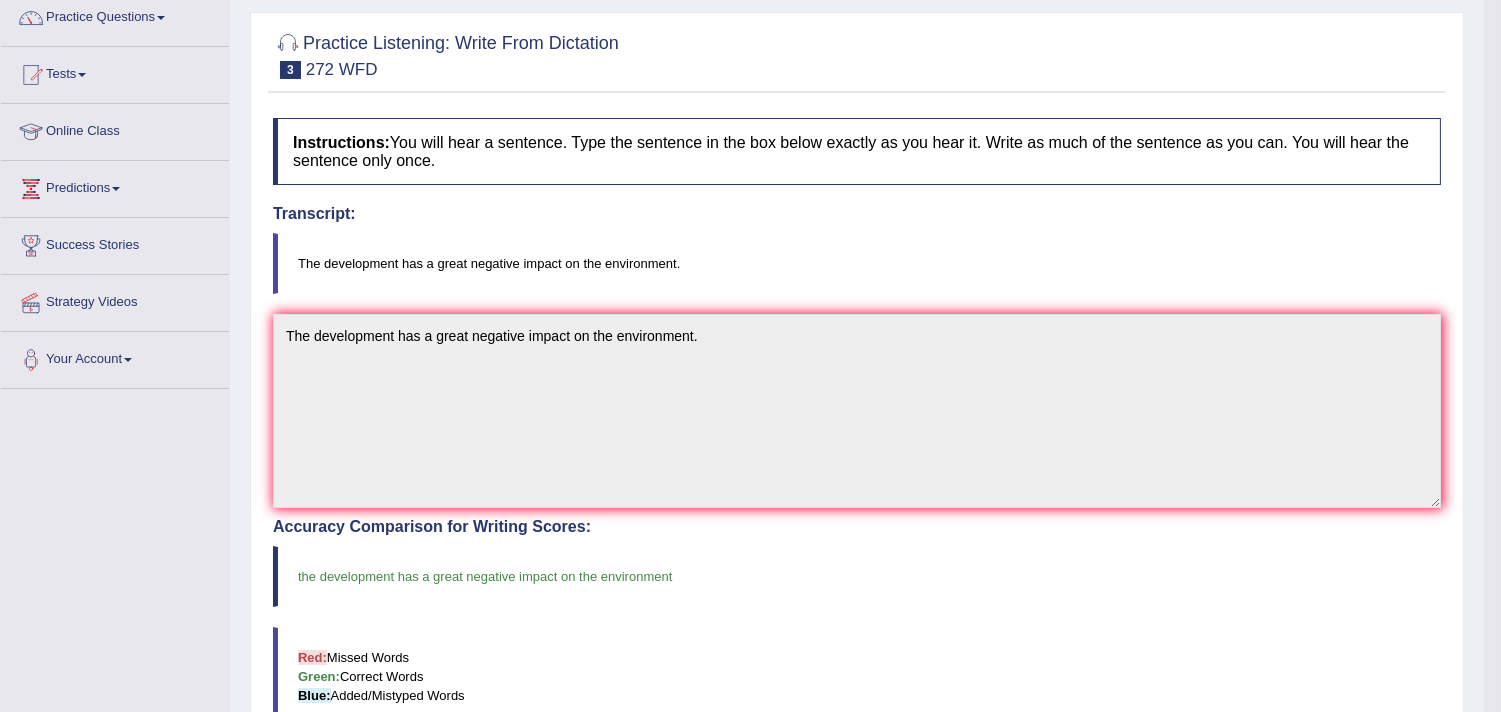 scroll, scrollTop: 111, scrollLeft: 0, axis: vertical 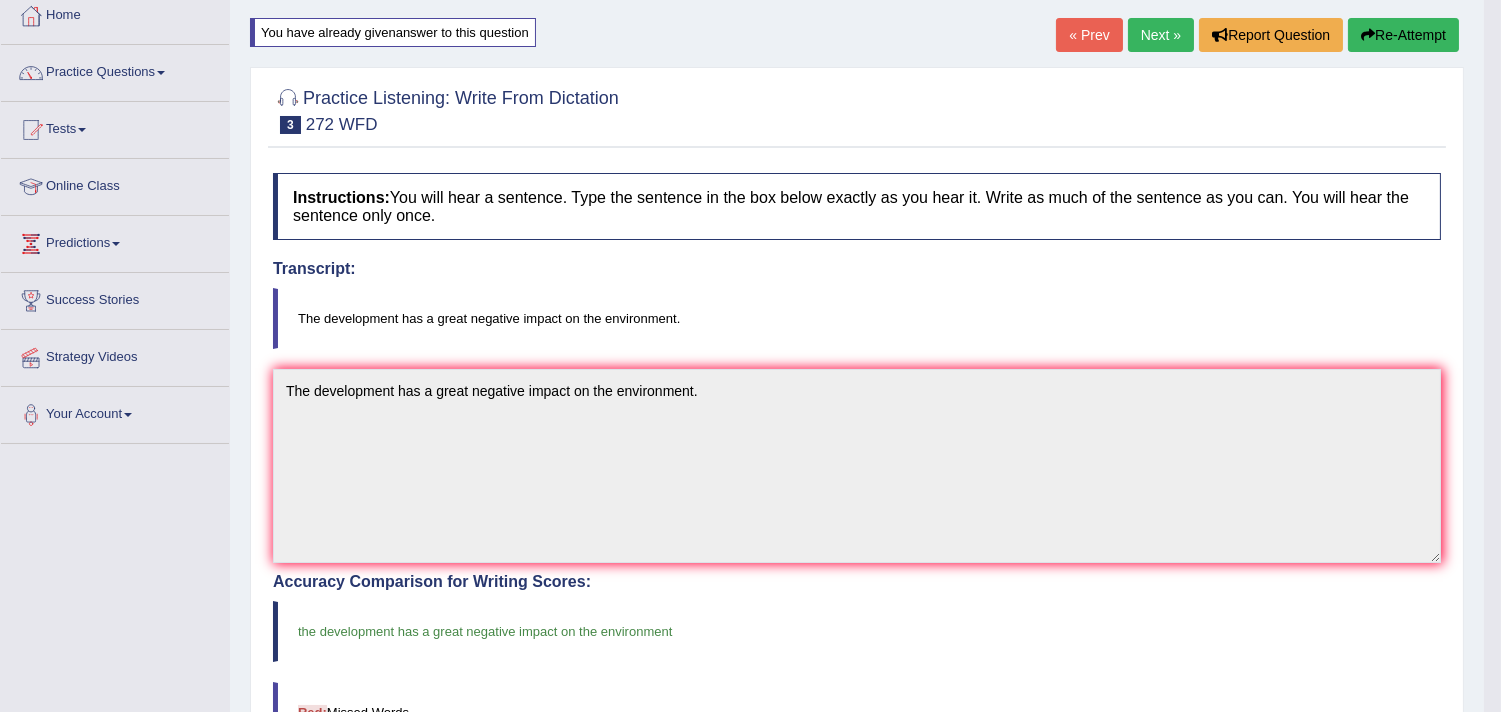 click on "Next »" at bounding box center [1161, 35] 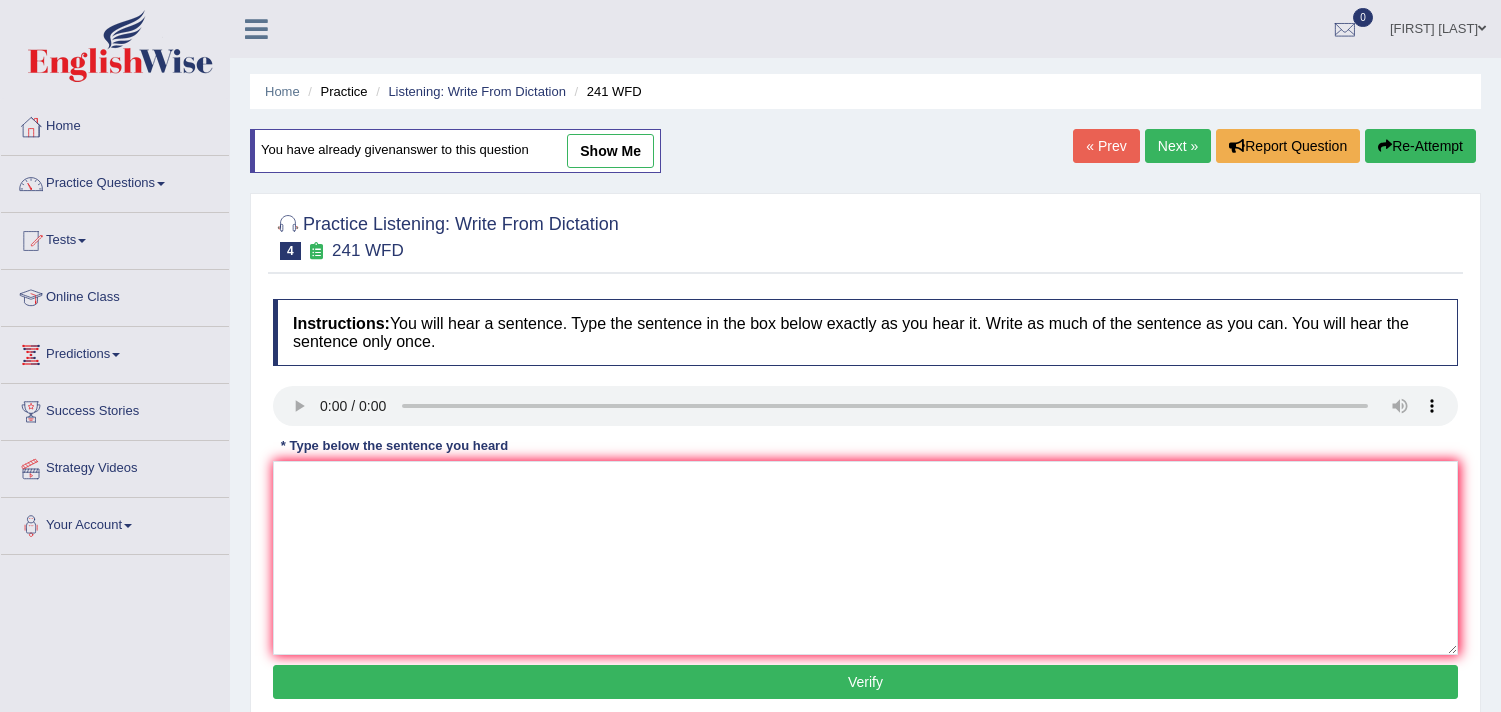 scroll, scrollTop: 0, scrollLeft: 0, axis: both 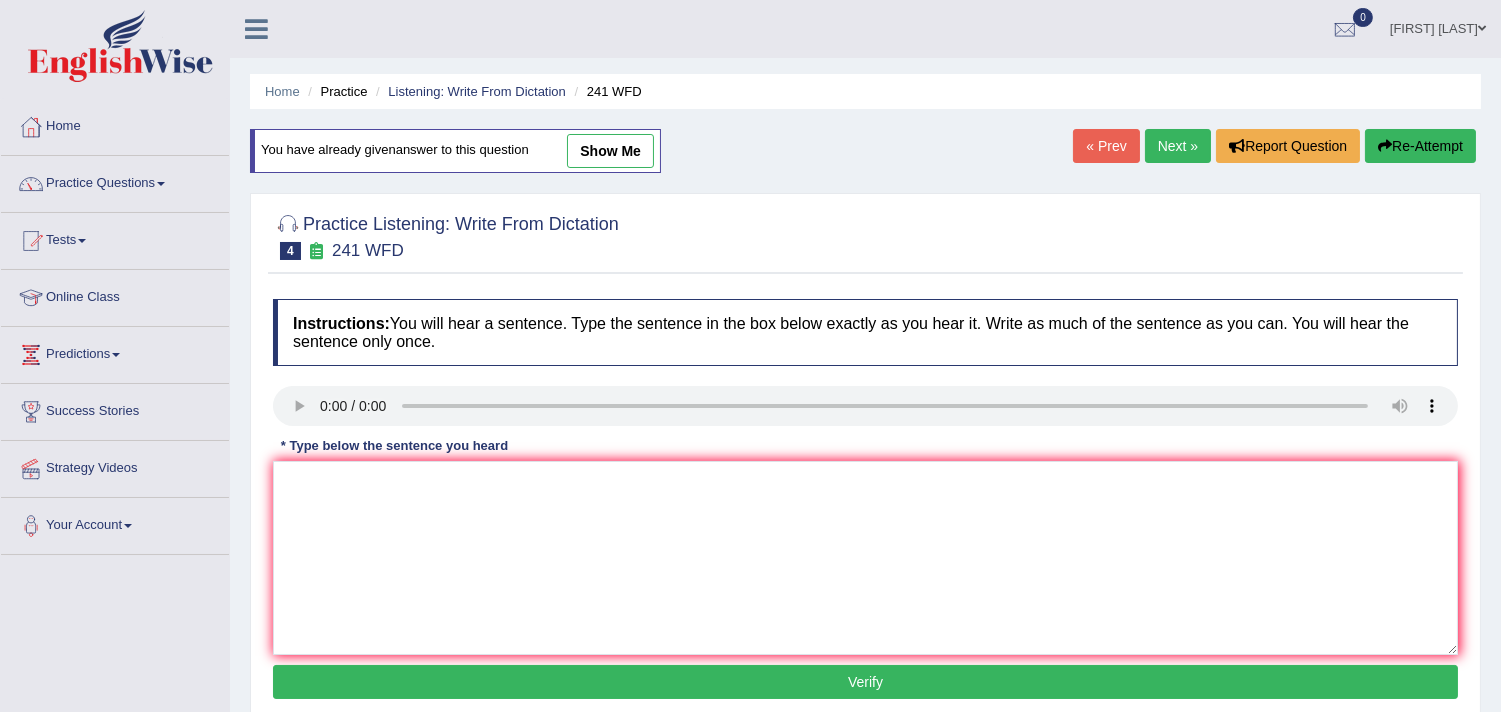 click on "show me" at bounding box center [610, 151] 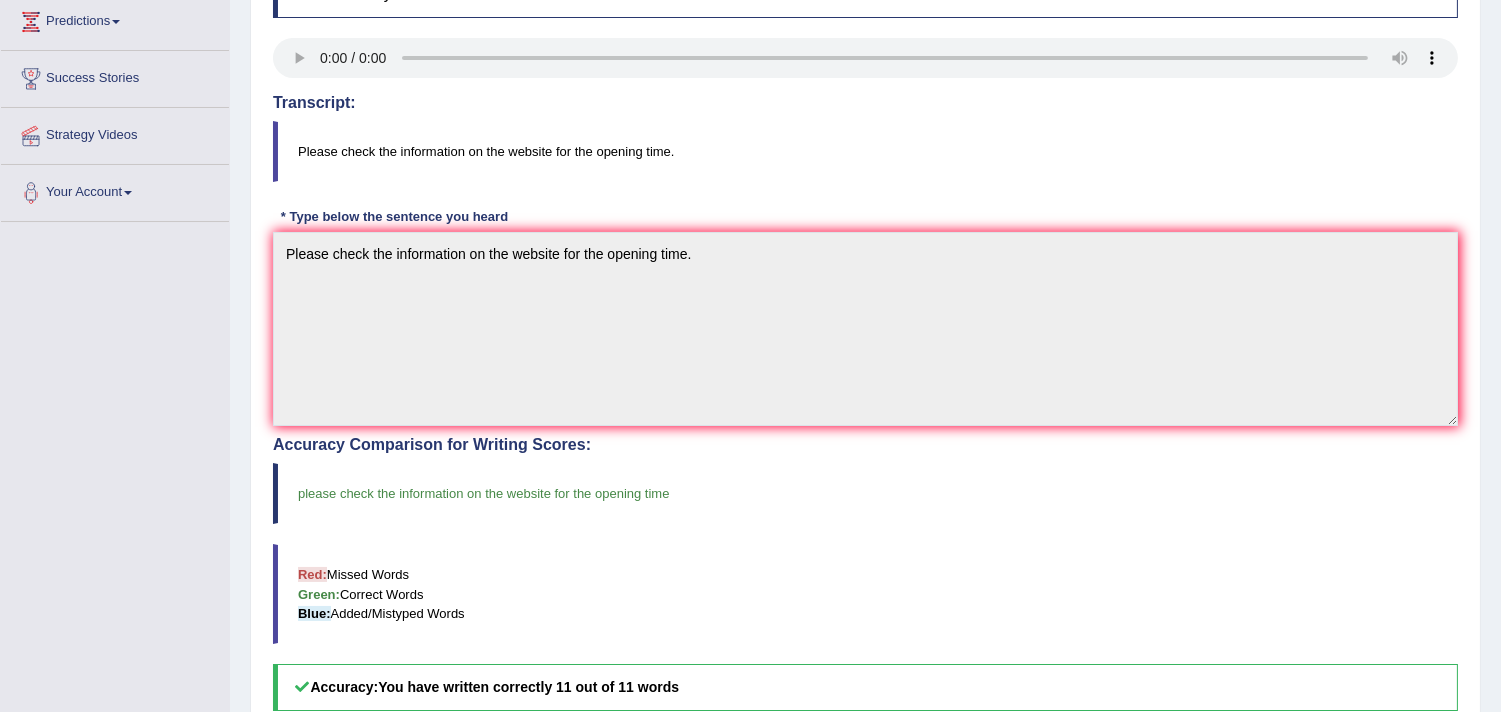 scroll, scrollTop: 222, scrollLeft: 0, axis: vertical 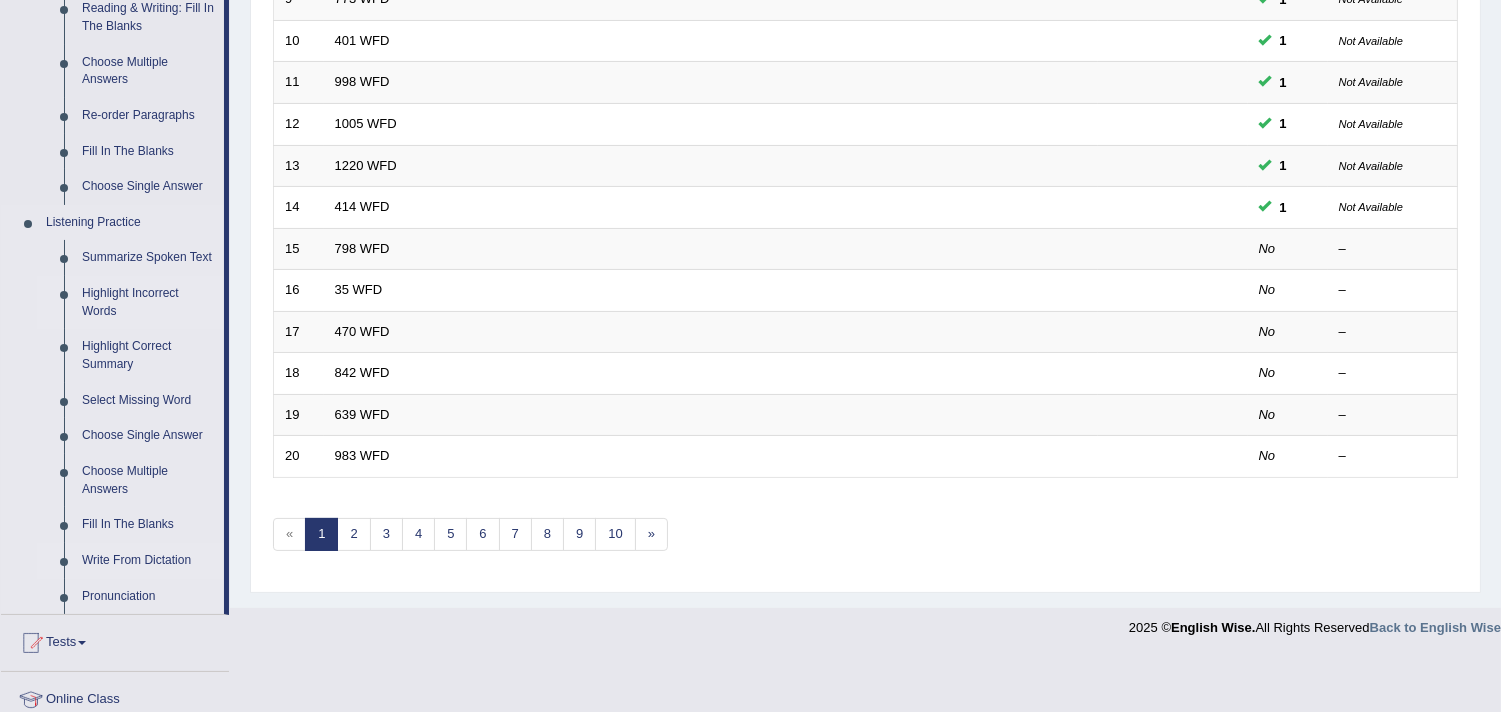 click on "Highlight Incorrect Words" at bounding box center (148, 302) 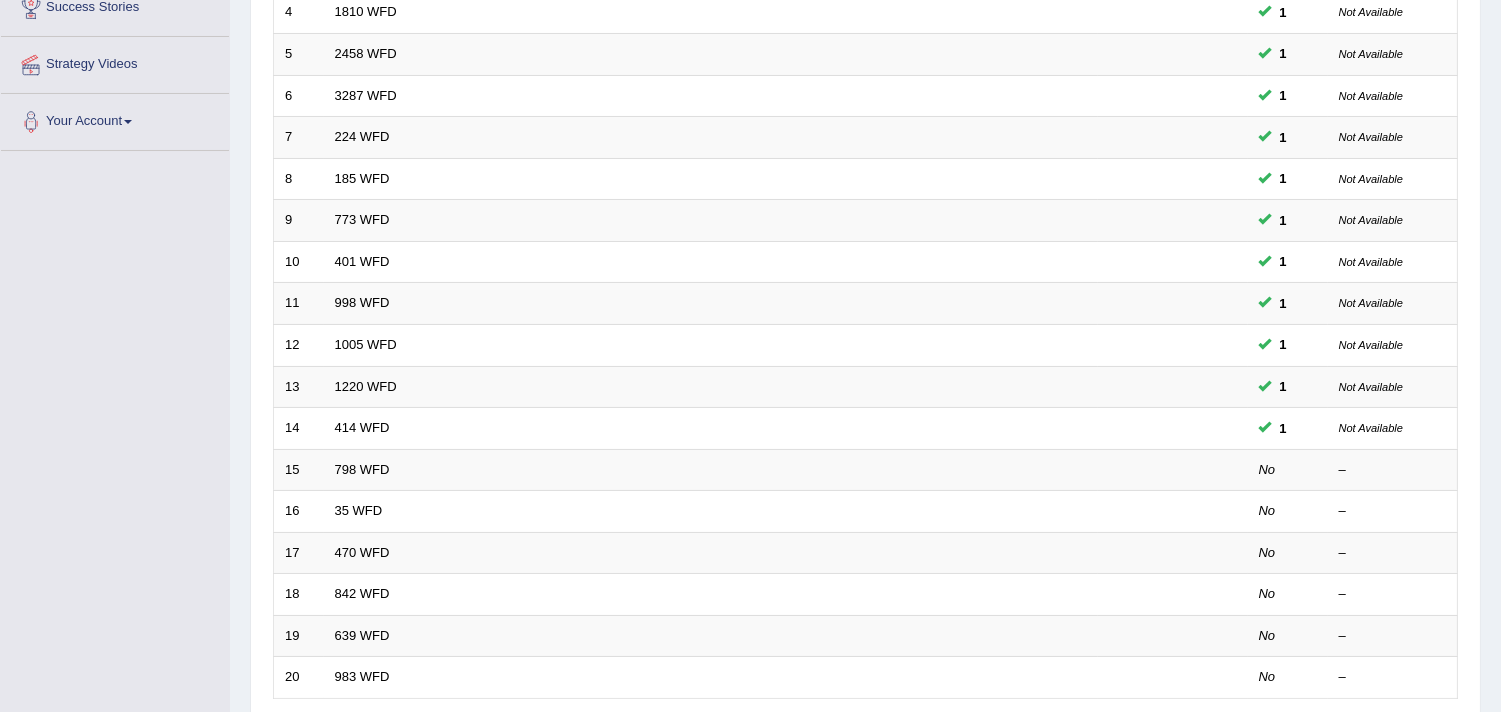 scroll, scrollTop: 612, scrollLeft: 0, axis: vertical 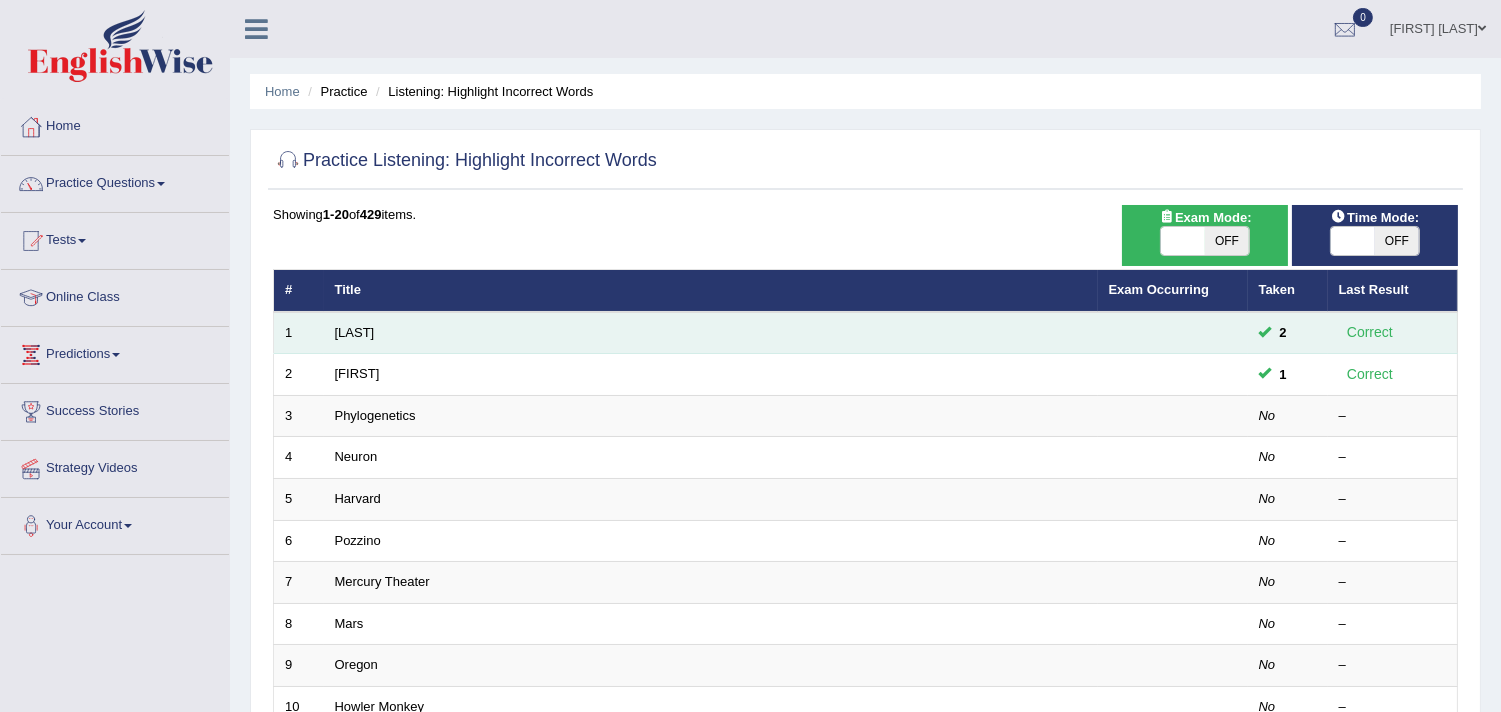click on "[LAST]" at bounding box center (711, 333) 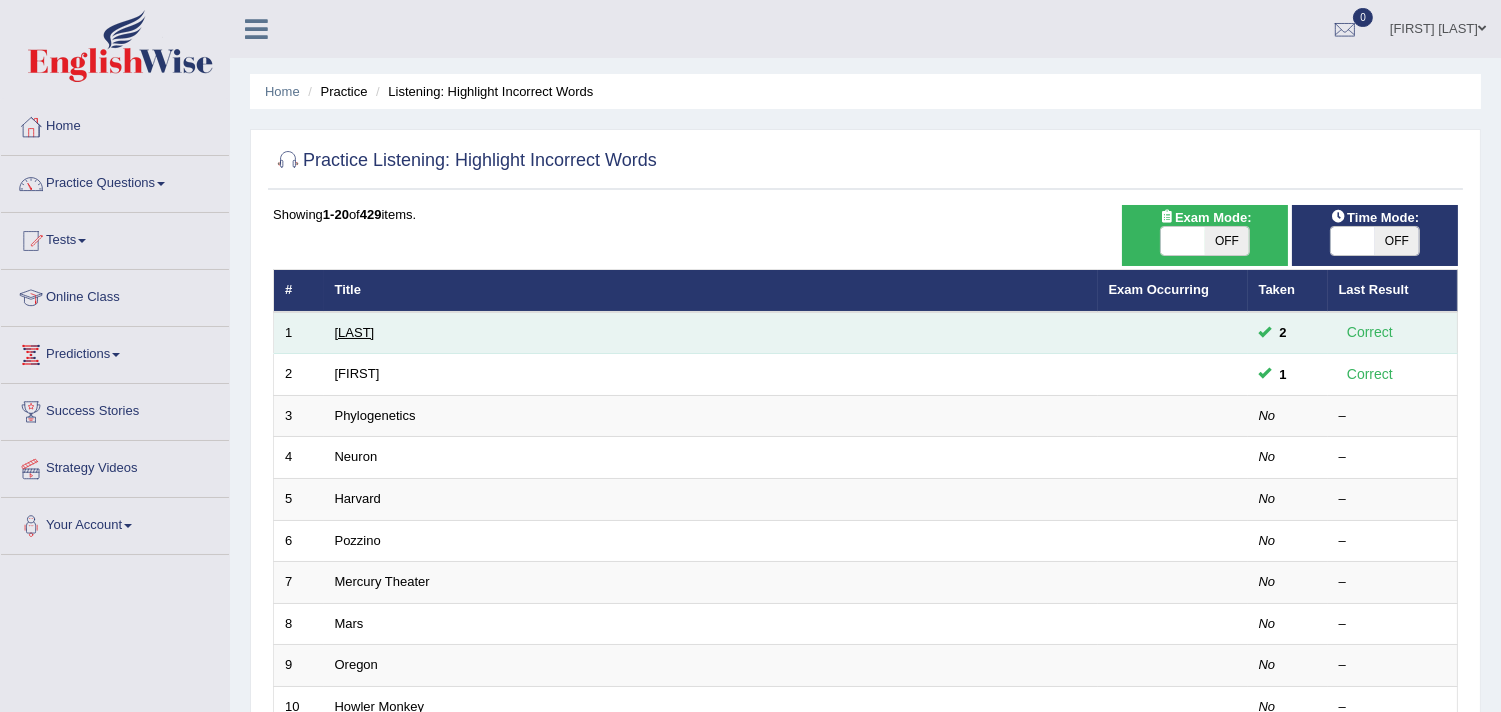 click on "[FIRST]" at bounding box center (355, 332) 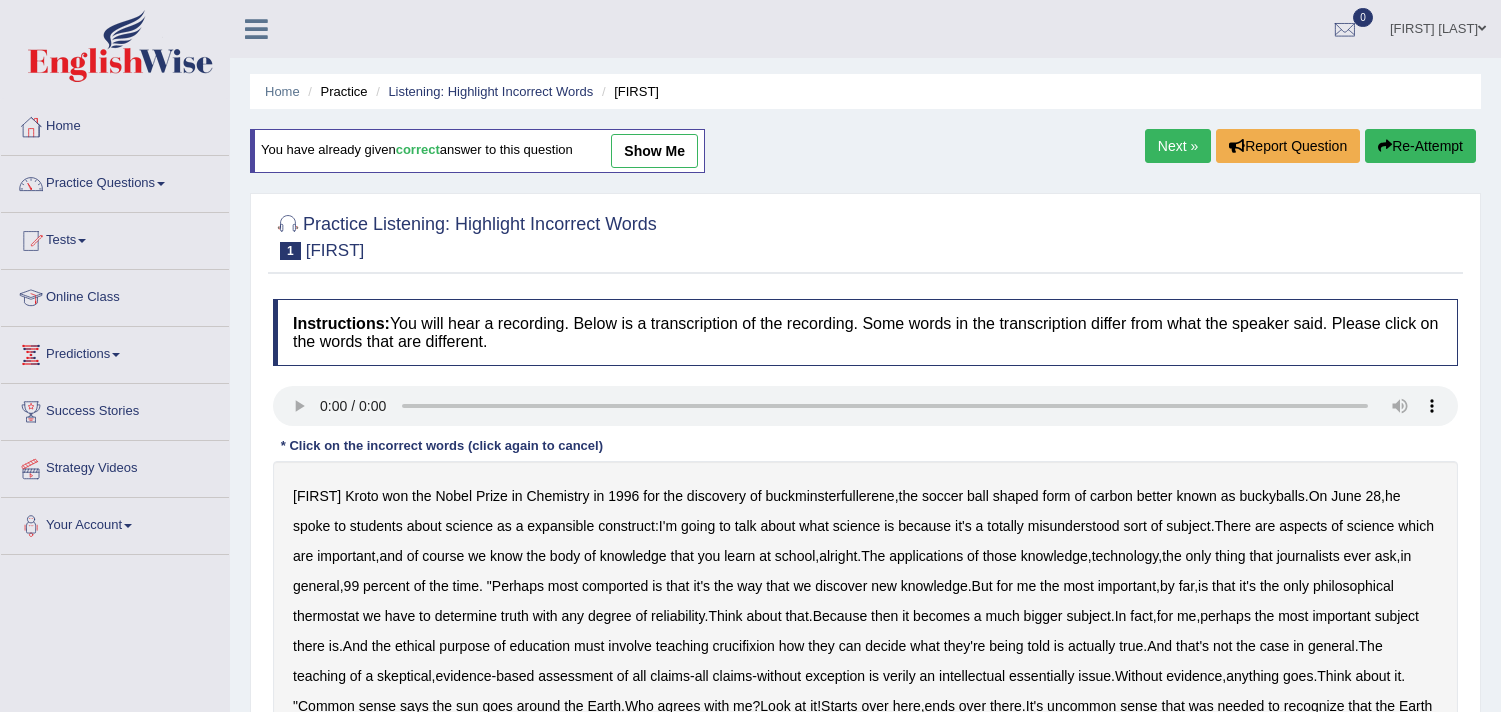 scroll, scrollTop: 111, scrollLeft: 0, axis: vertical 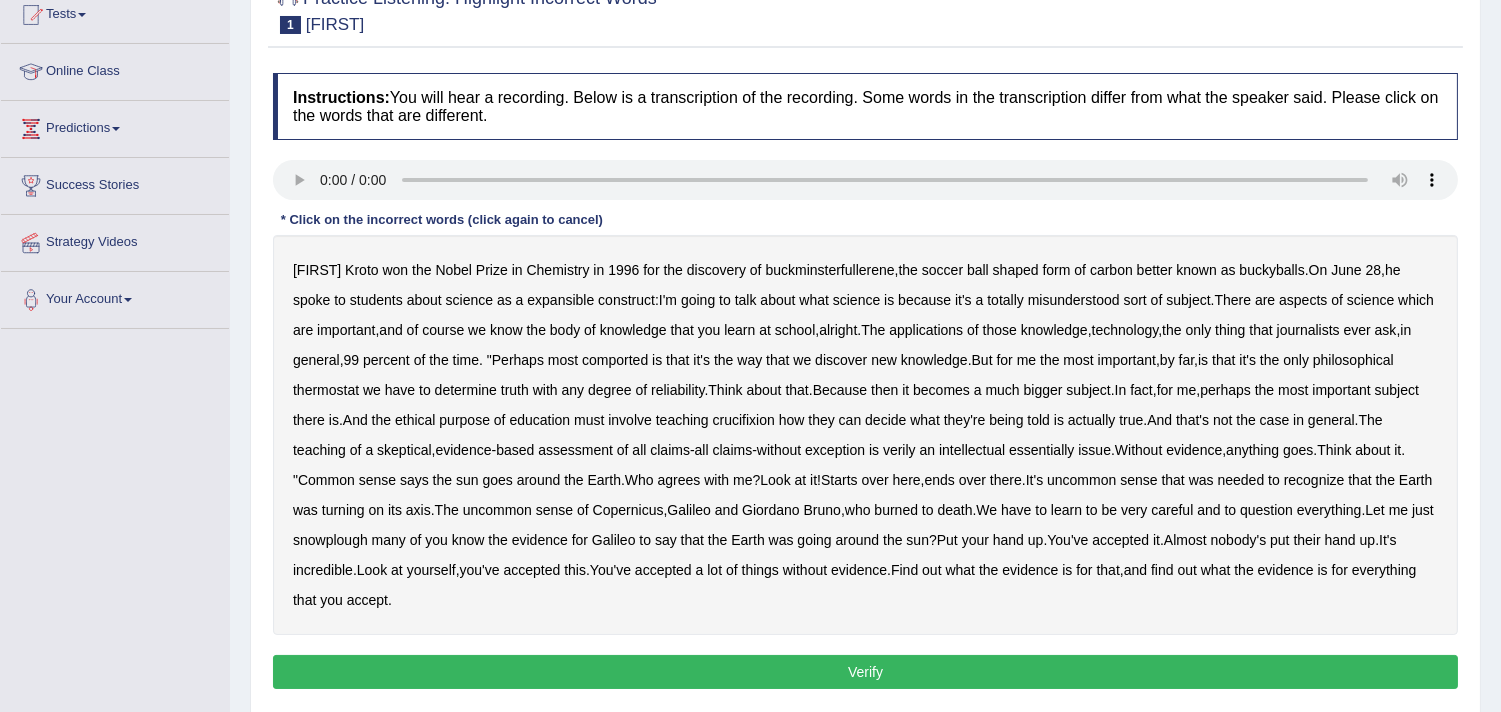 click on "expansible" at bounding box center [560, 300] 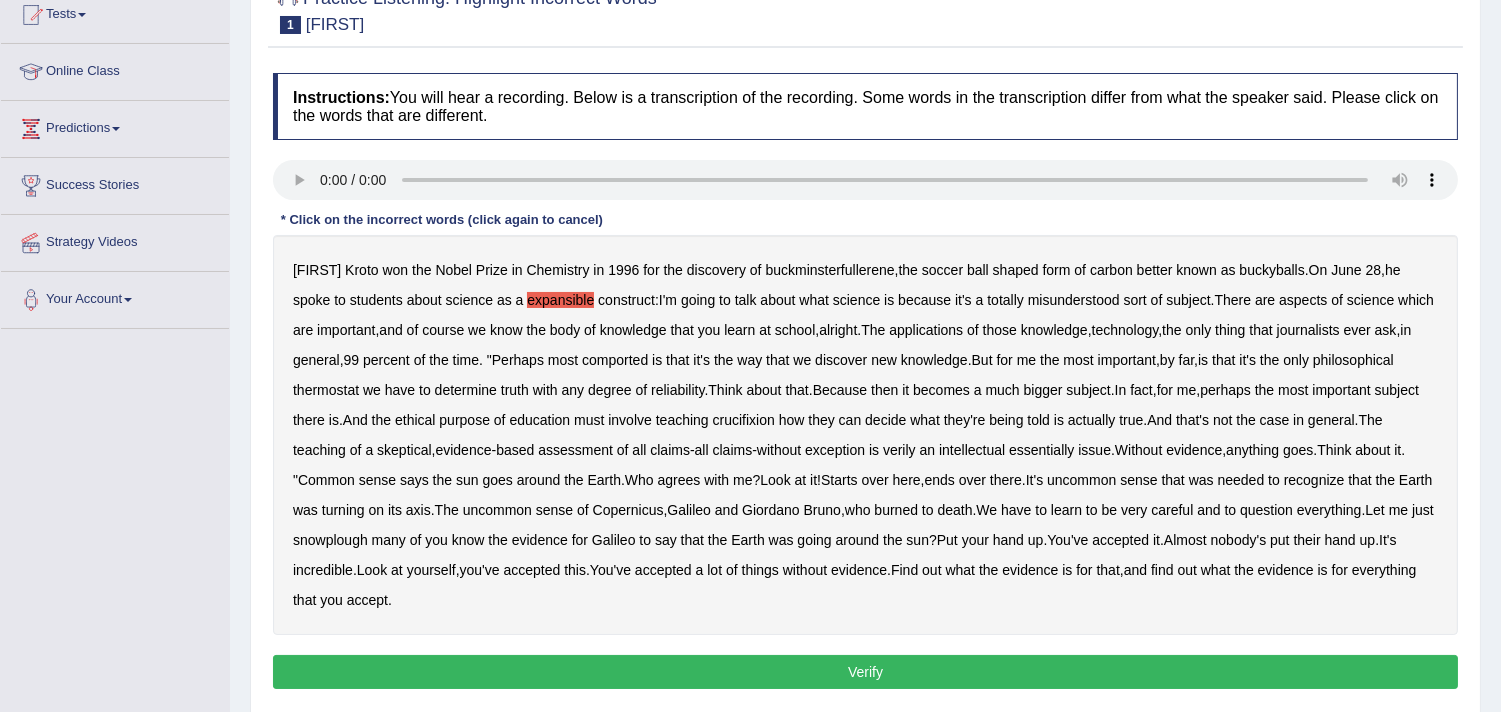 click on "comported" at bounding box center (615, 360) 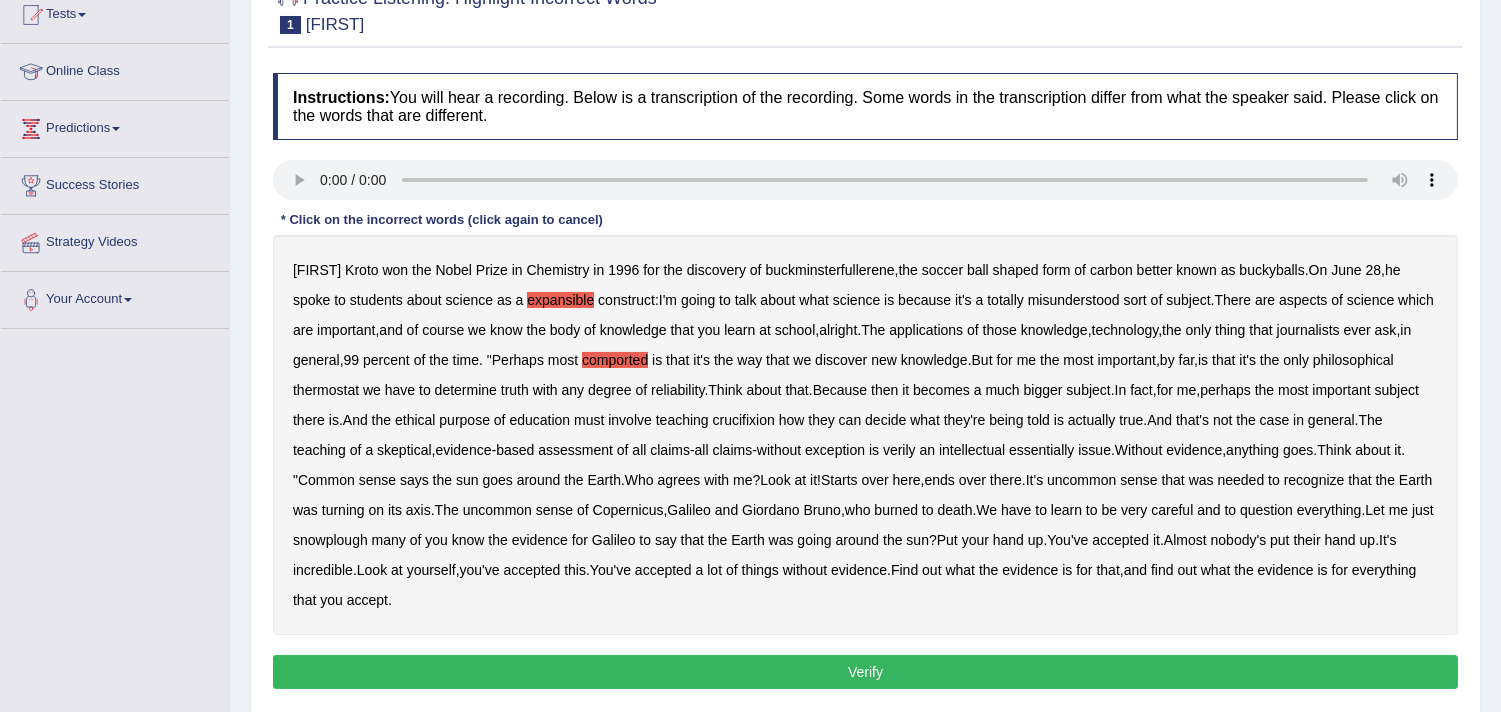 click on "thermostat" at bounding box center (326, 390) 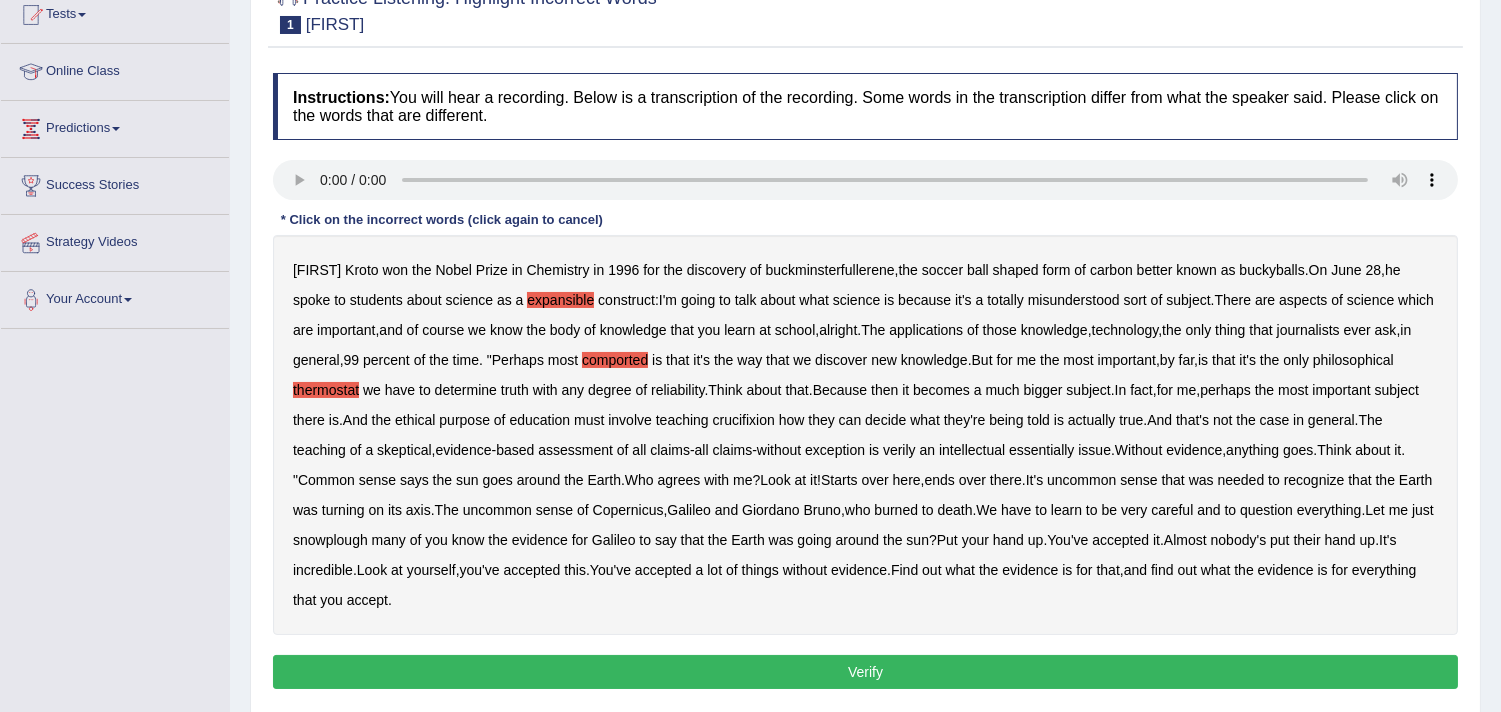 click on "[FIRST] [LAST] won the Nobel Prize in Chemistry in [YEAR] for the discovery of buckminsterfullerene, the soccer ball shaped form of carbon better known as buckyballs. On [MONTH] [DAY], he spoke to students about science as a expansible construct: I'm going to talk about what science is because it's a totally misunderstood sort of subject. There are aspects of science which are important, and of course we know the body of knowledge that you learn at school, alright. The applications of those knowledge, technology, the only thing that journalists ever ask, in general, 99 percent of the time." Perhaps most comported is that it's the way that we discover new knowledge. But for me the most important, by far, is that it's the only philosophical thermostat we have to" at bounding box center [865, 435] 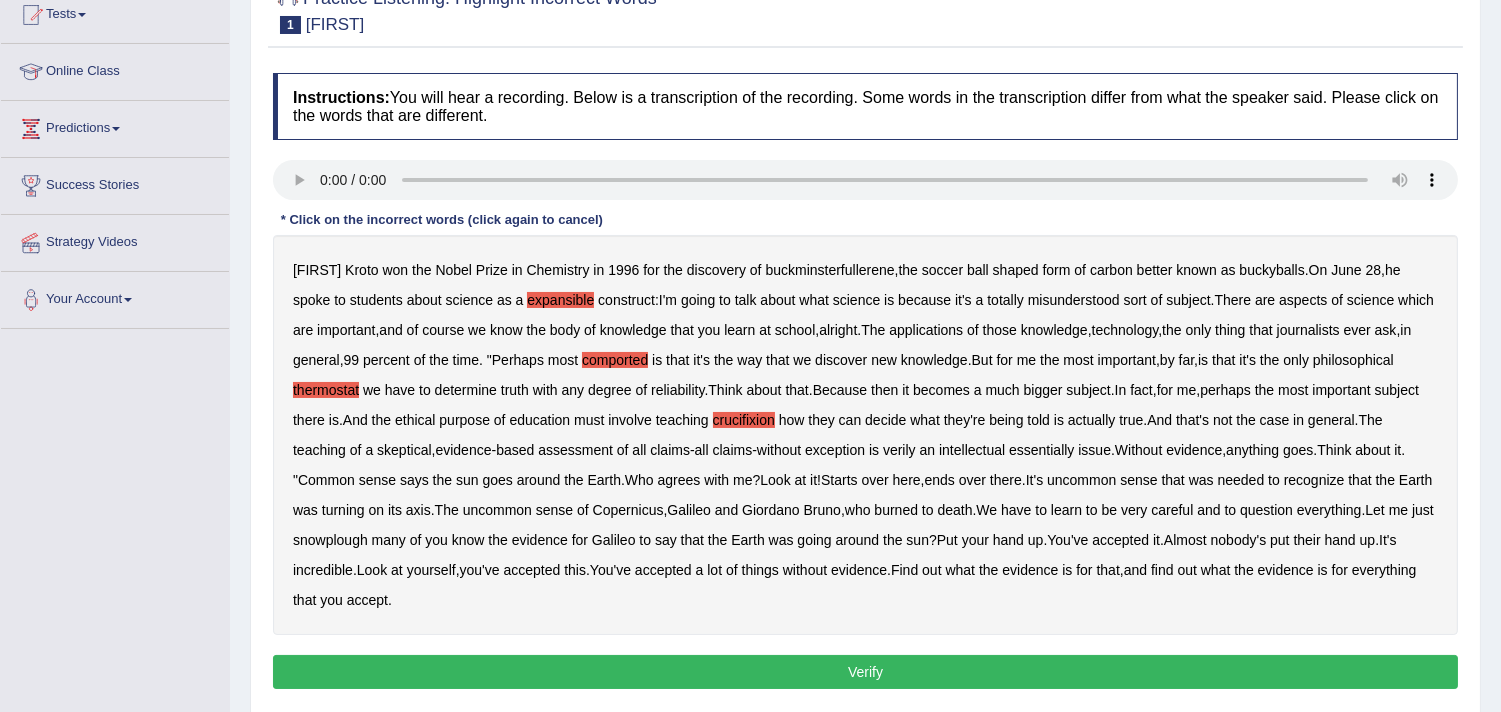 click on "verily" at bounding box center (899, 450) 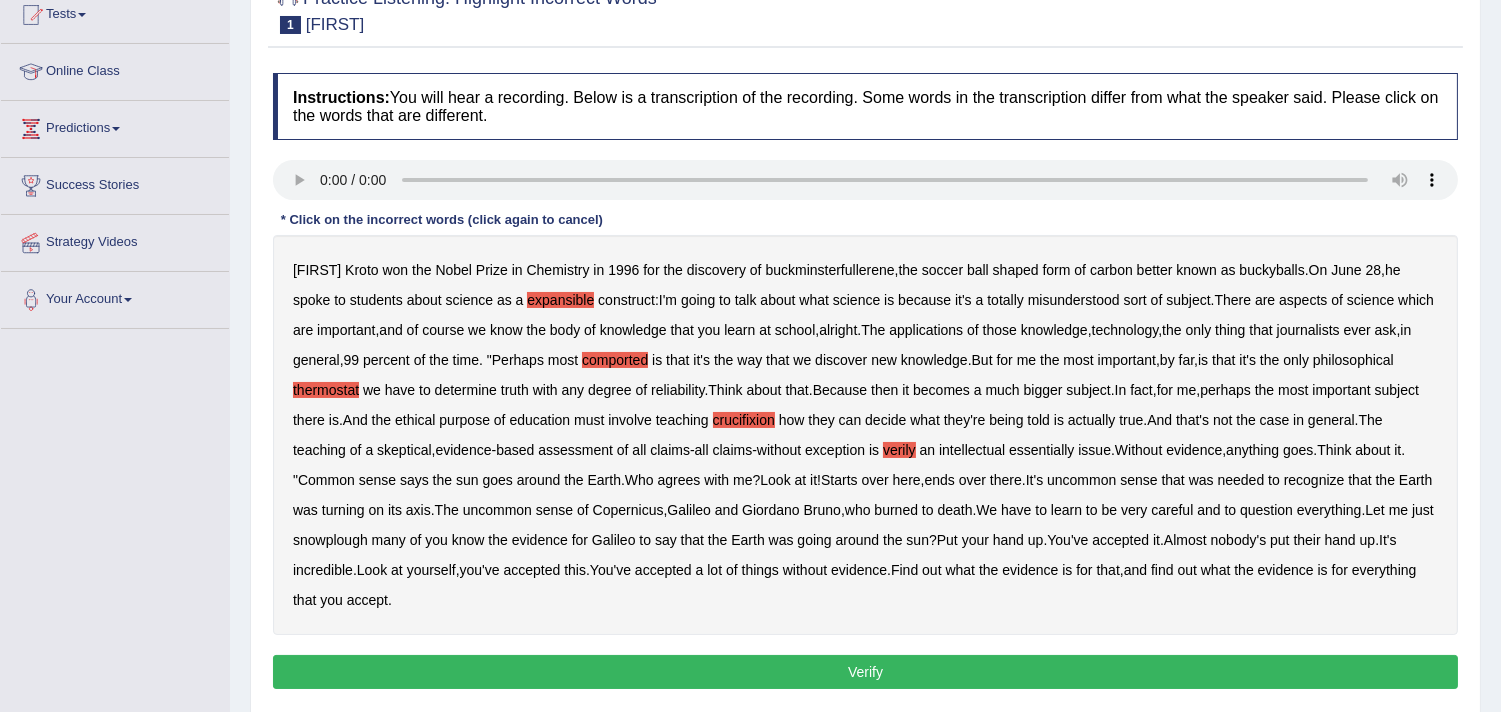type 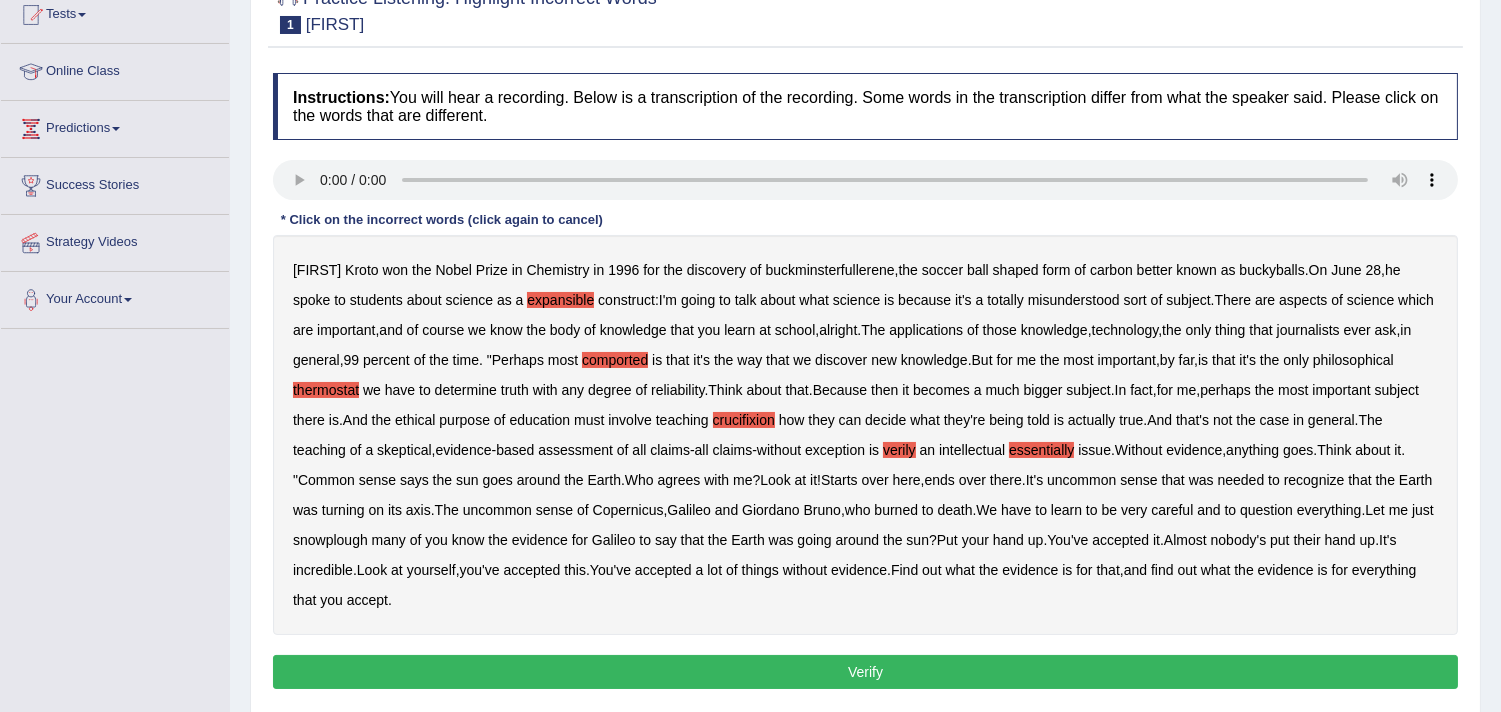 click on "snowplough" at bounding box center [330, 540] 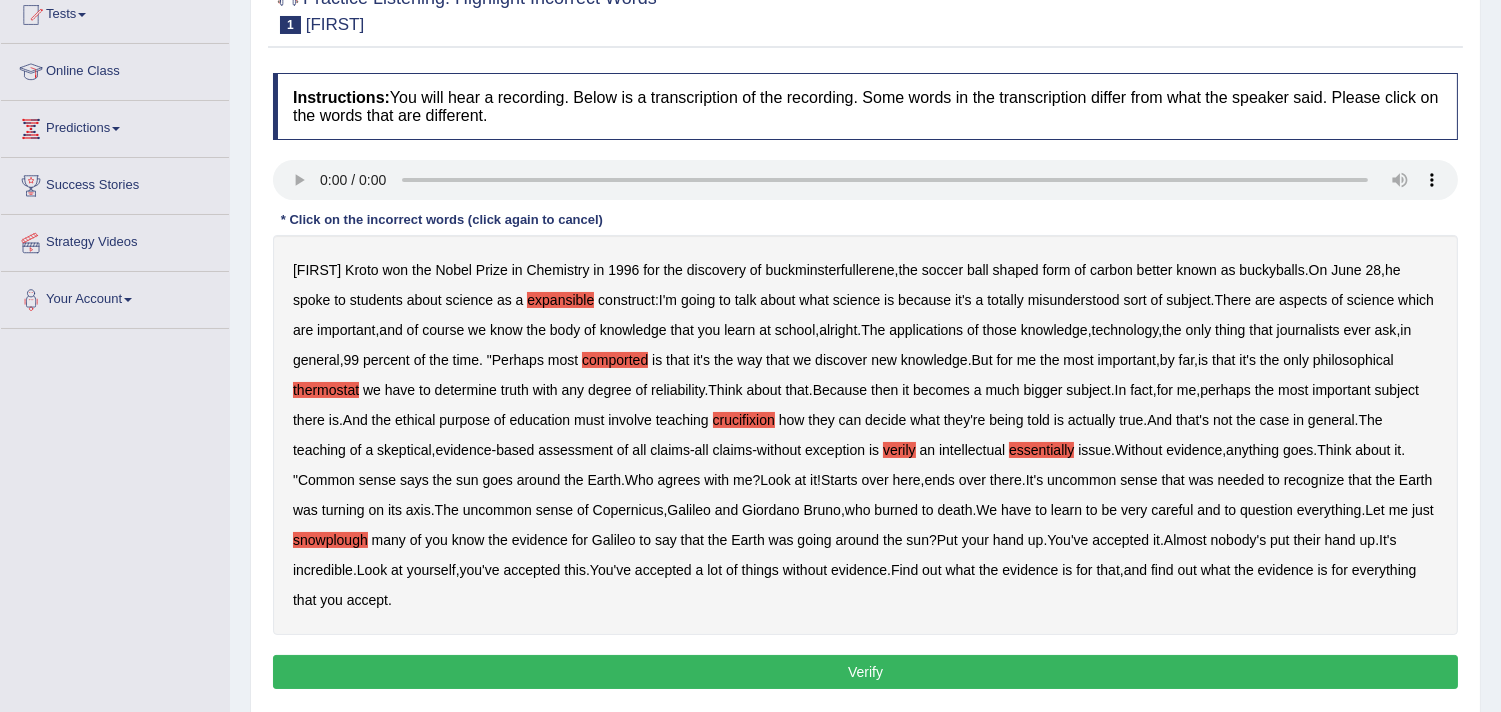 click on "Verify" at bounding box center [865, 672] 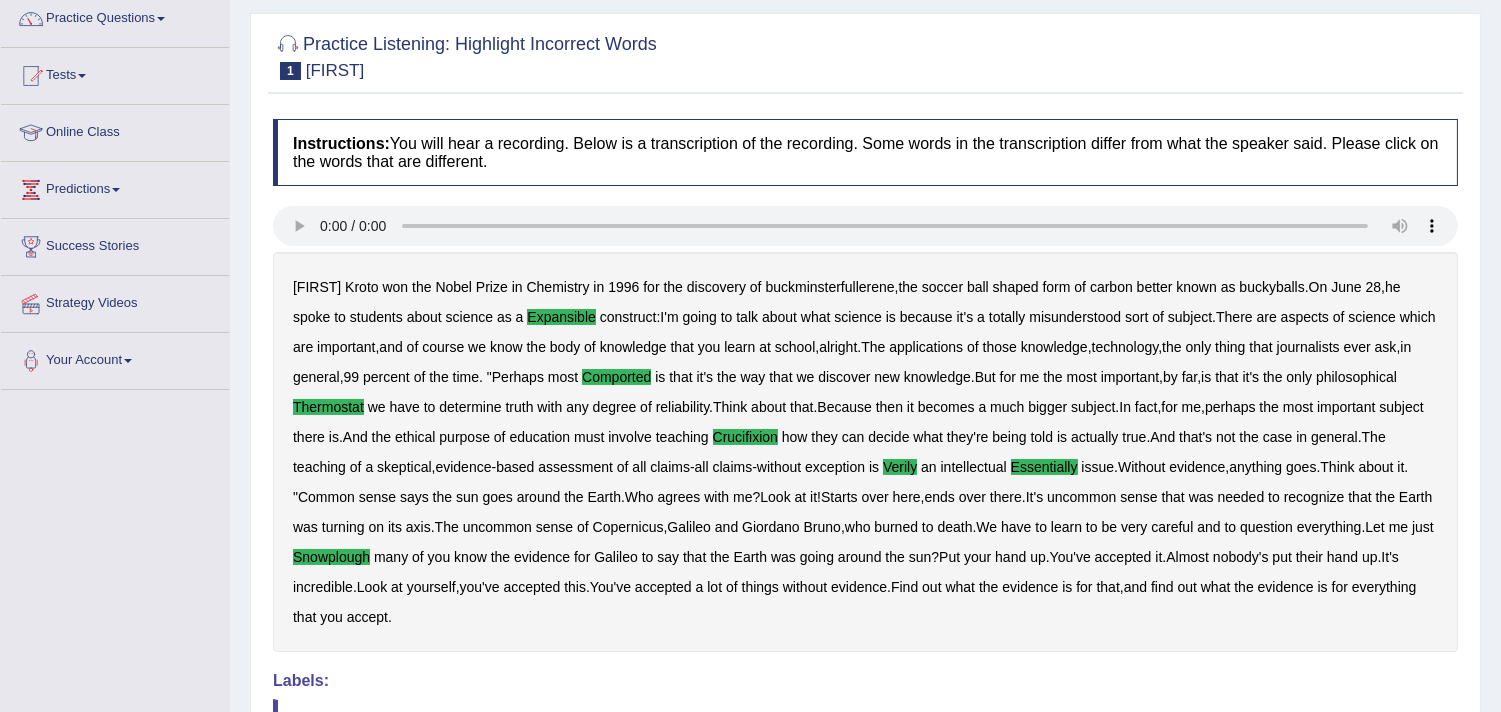 scroll, scrollTop: 115, scrollLeft: 0, axis: vertical 